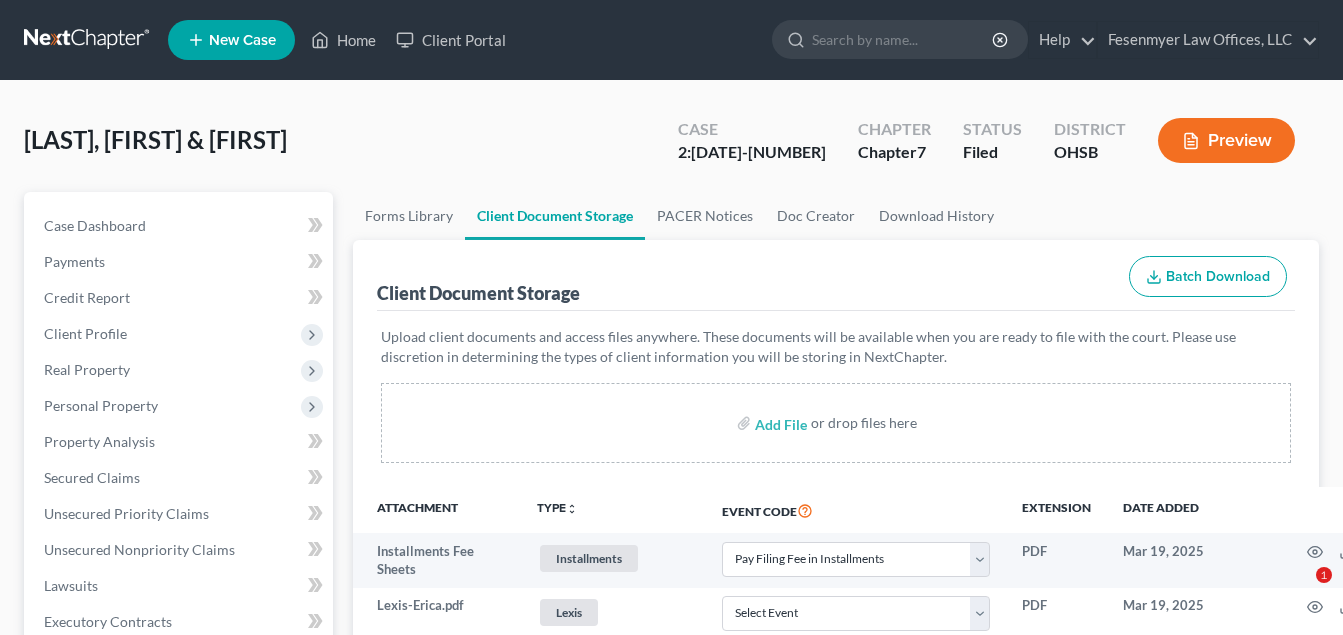 select on "37" 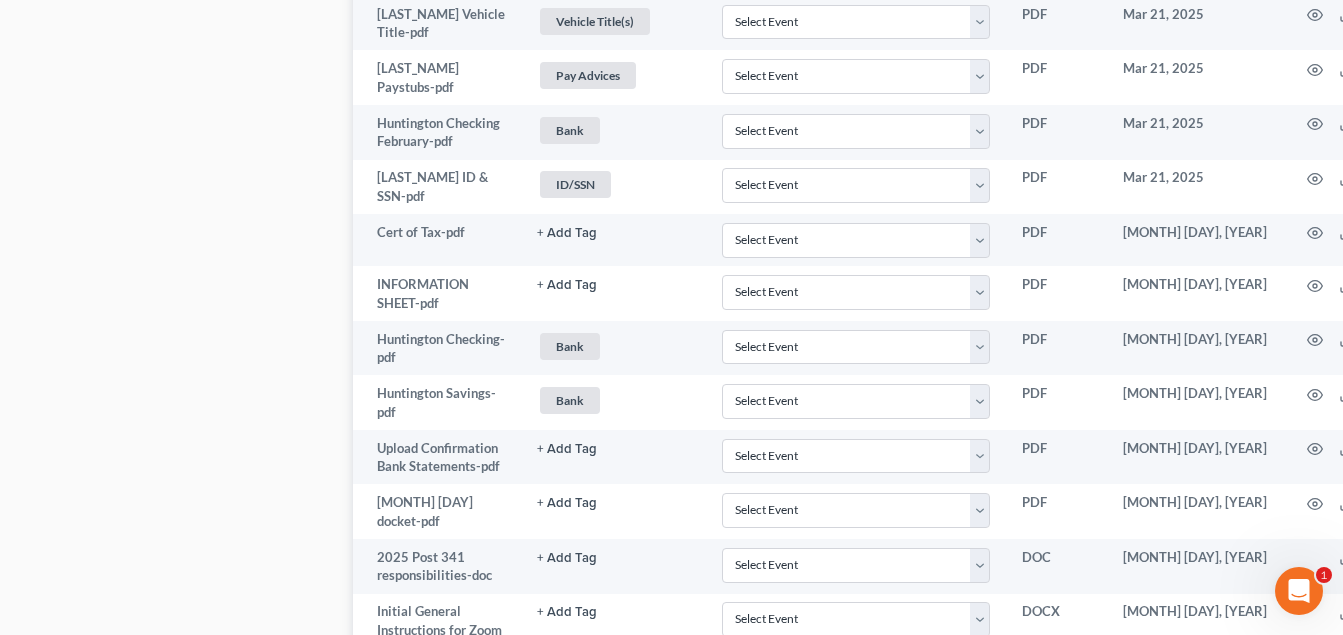 scroll, scrollTop: 0, scrollLeft: 0, axis: both 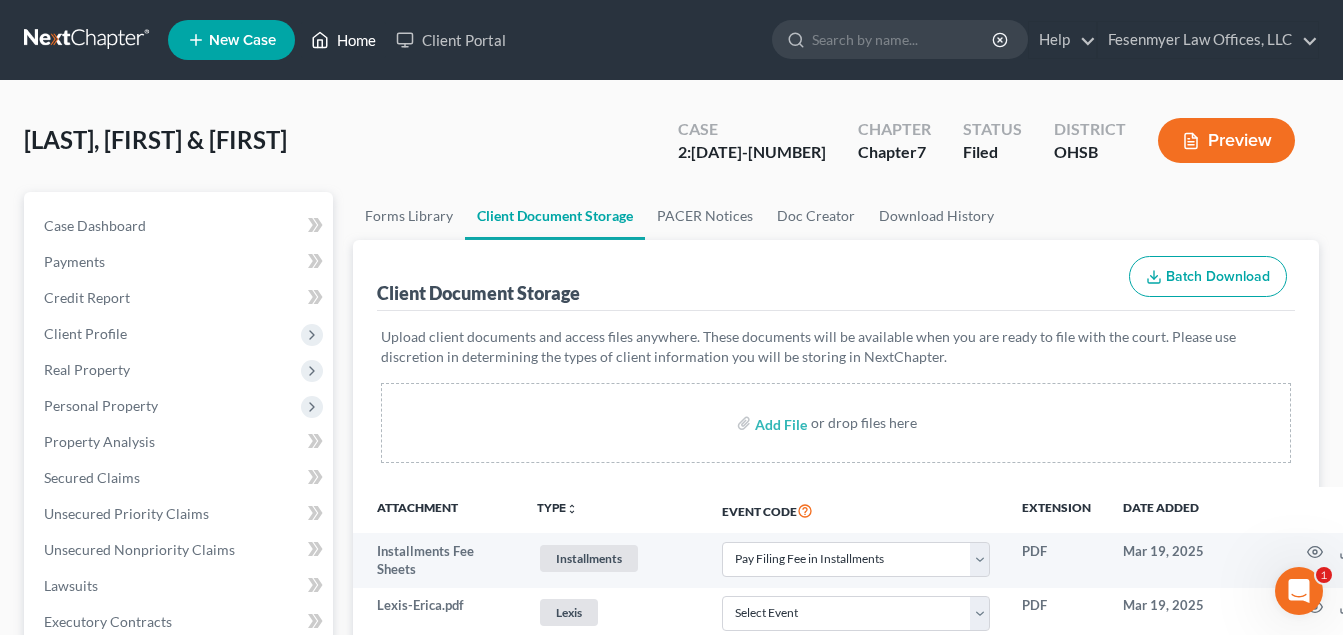 click on "Home" at bounding box center (343, 40) 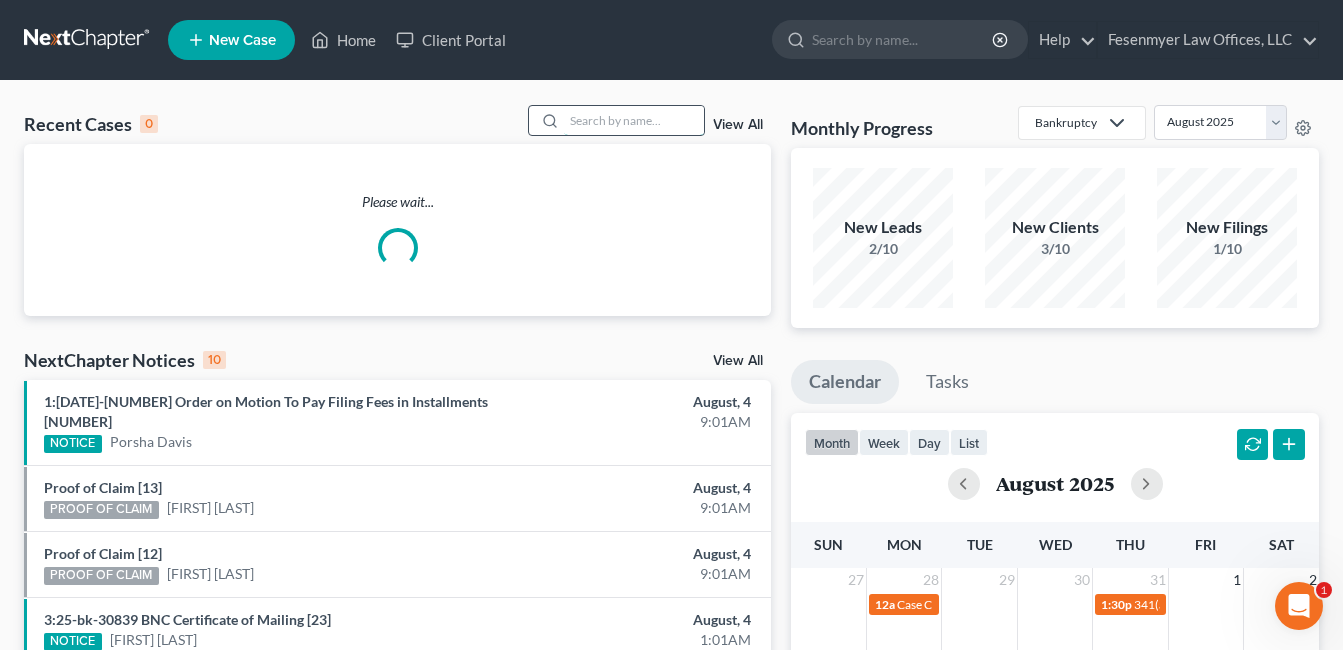 click at bounding box center [634, 120] 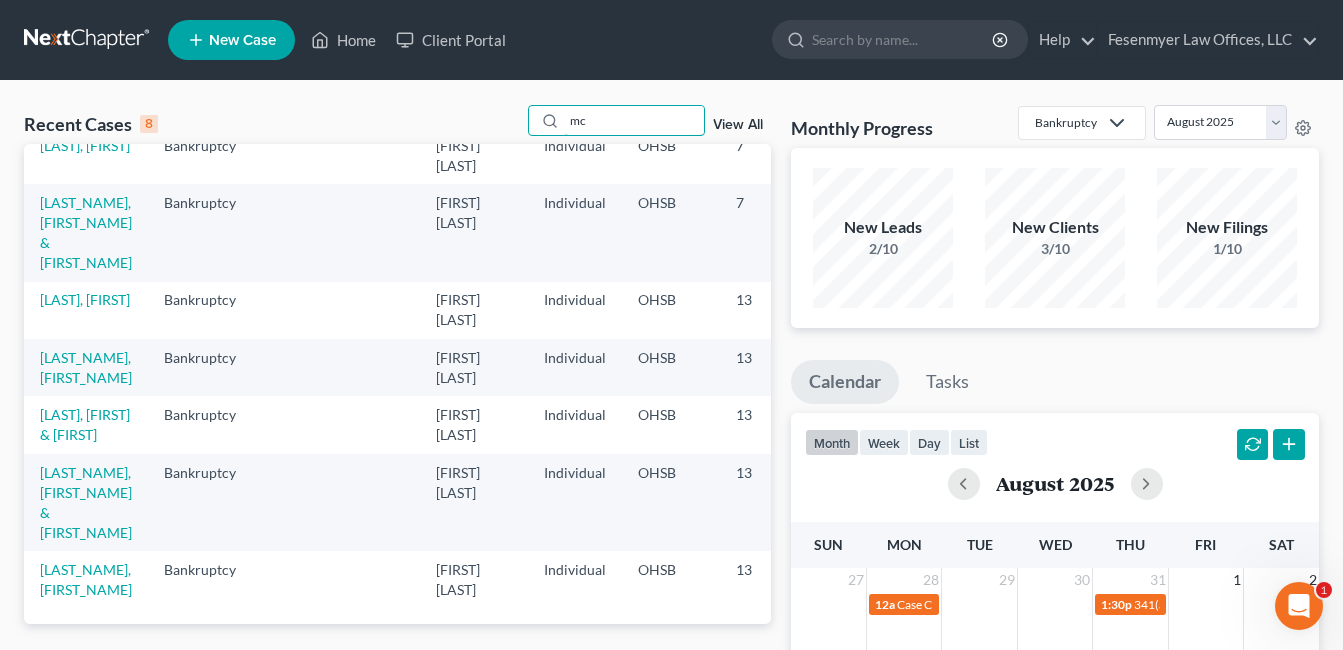 scroll, scrollTop: 130, scrollLeft: 0, axis: vertical 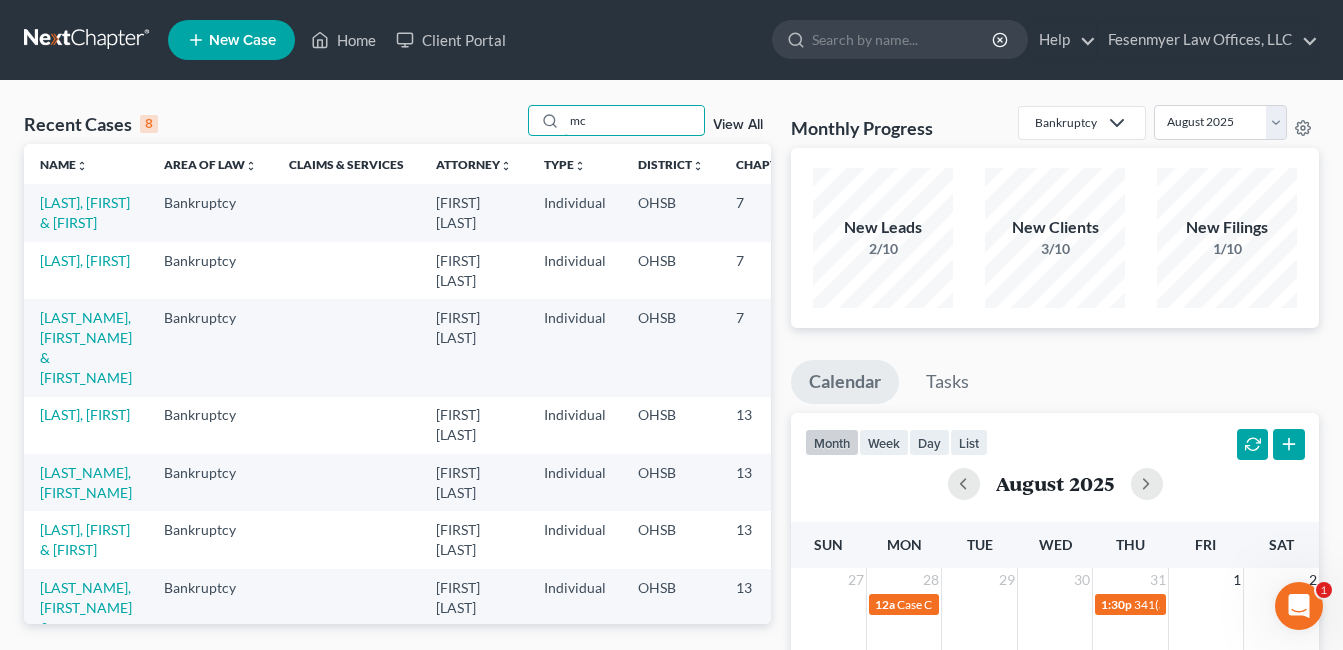 type on "mc" 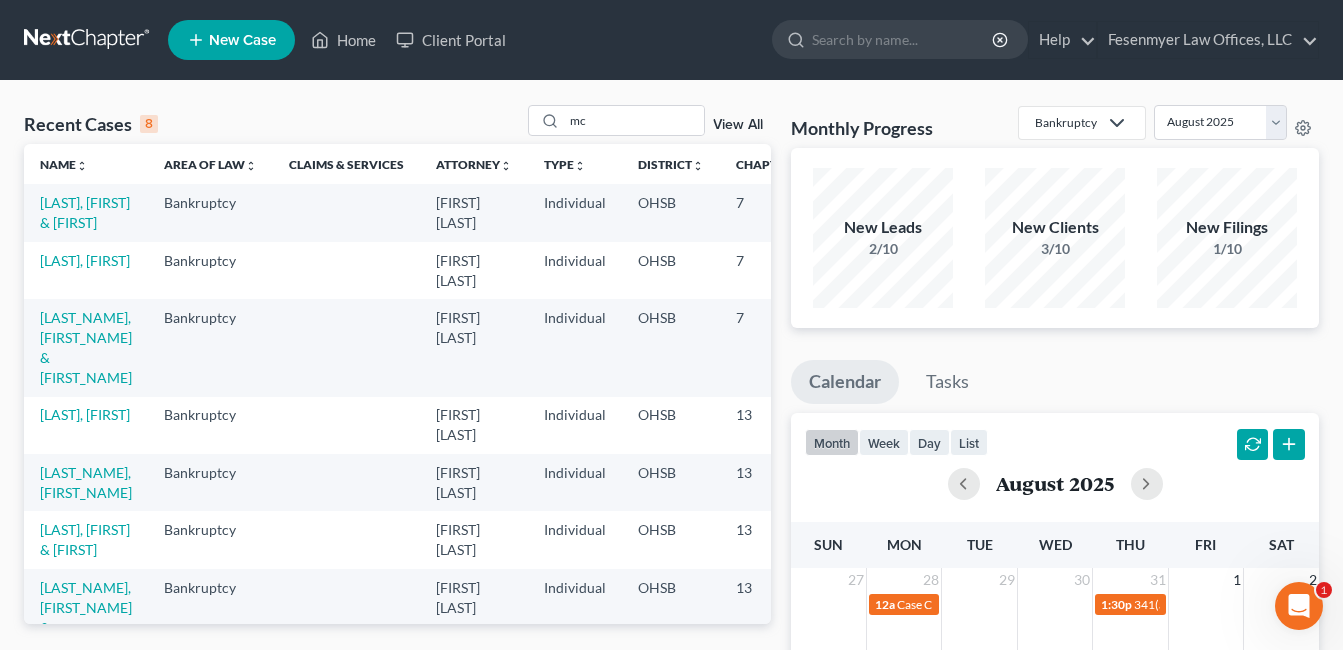 select on "37" 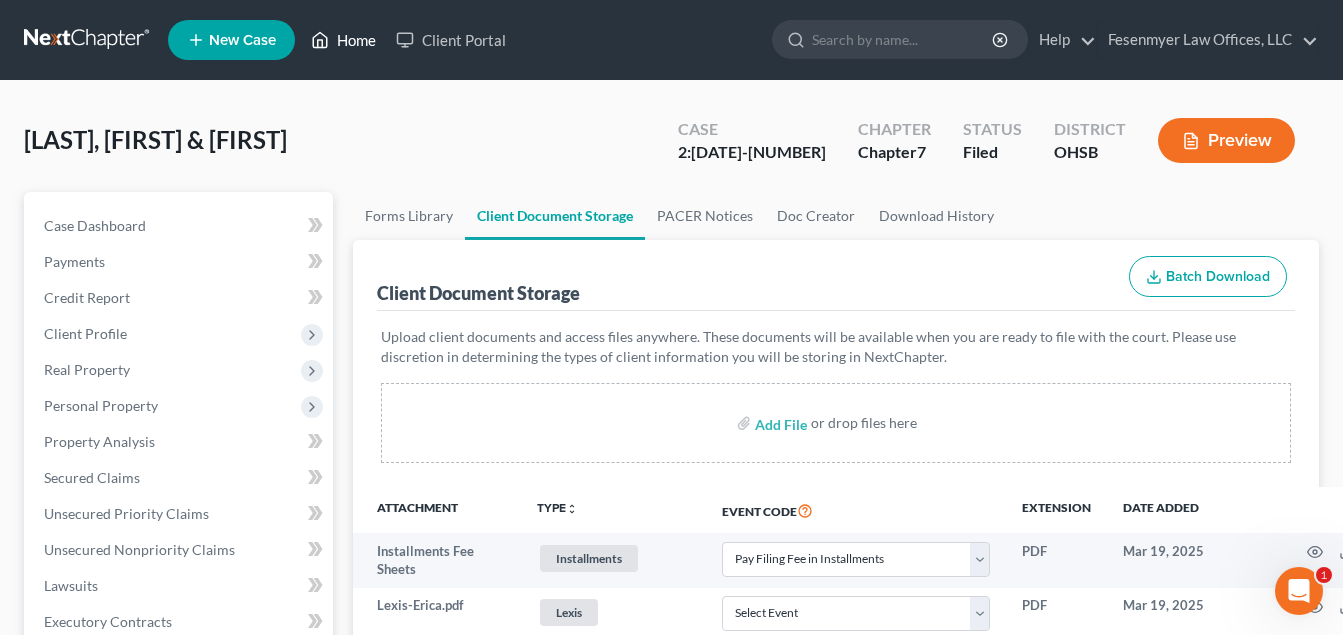 click on "Home" at bounding box center [343, 40] 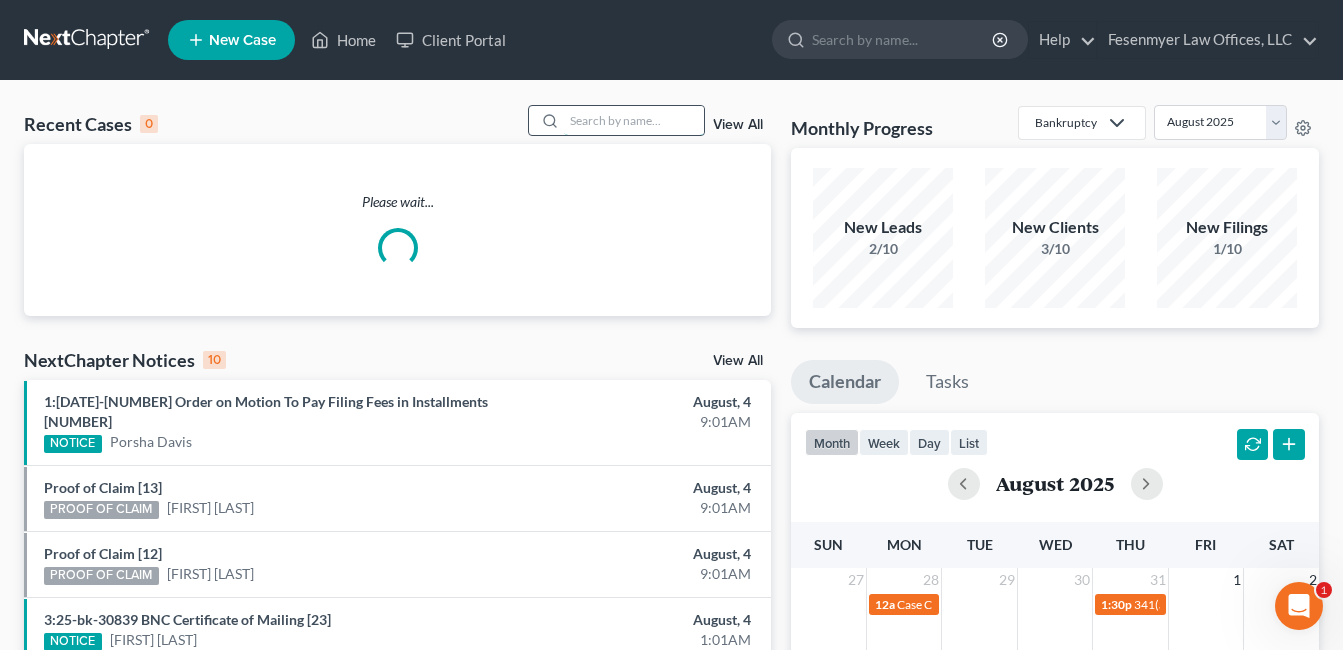 click at bounding box center (634, 120) 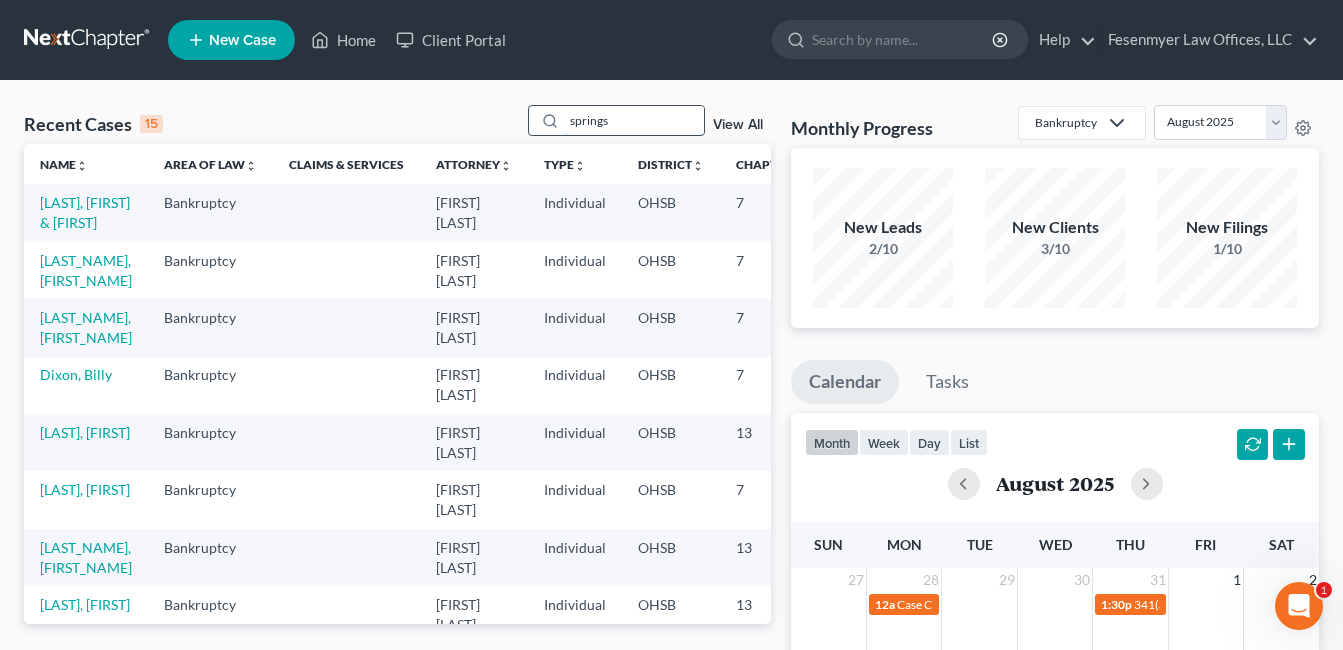 type on "springs" 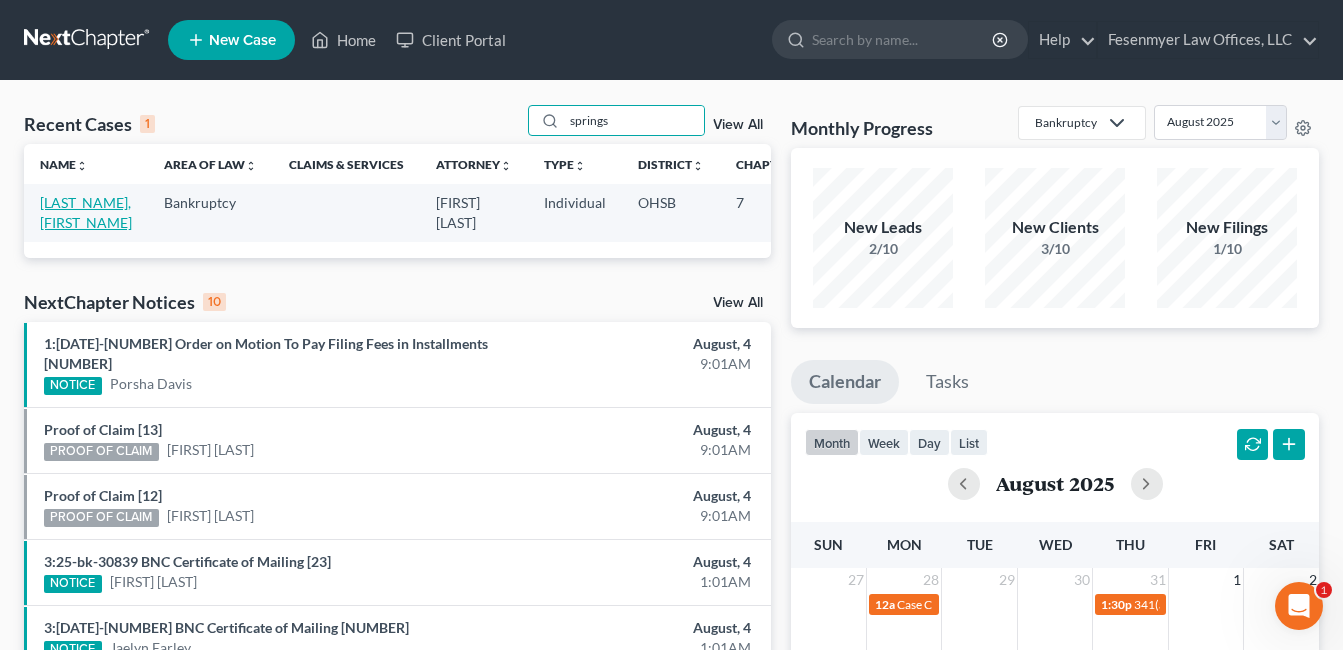 click on "[LAST_NAME], [FIRST_NAME]" at bounding box center [86, 212] 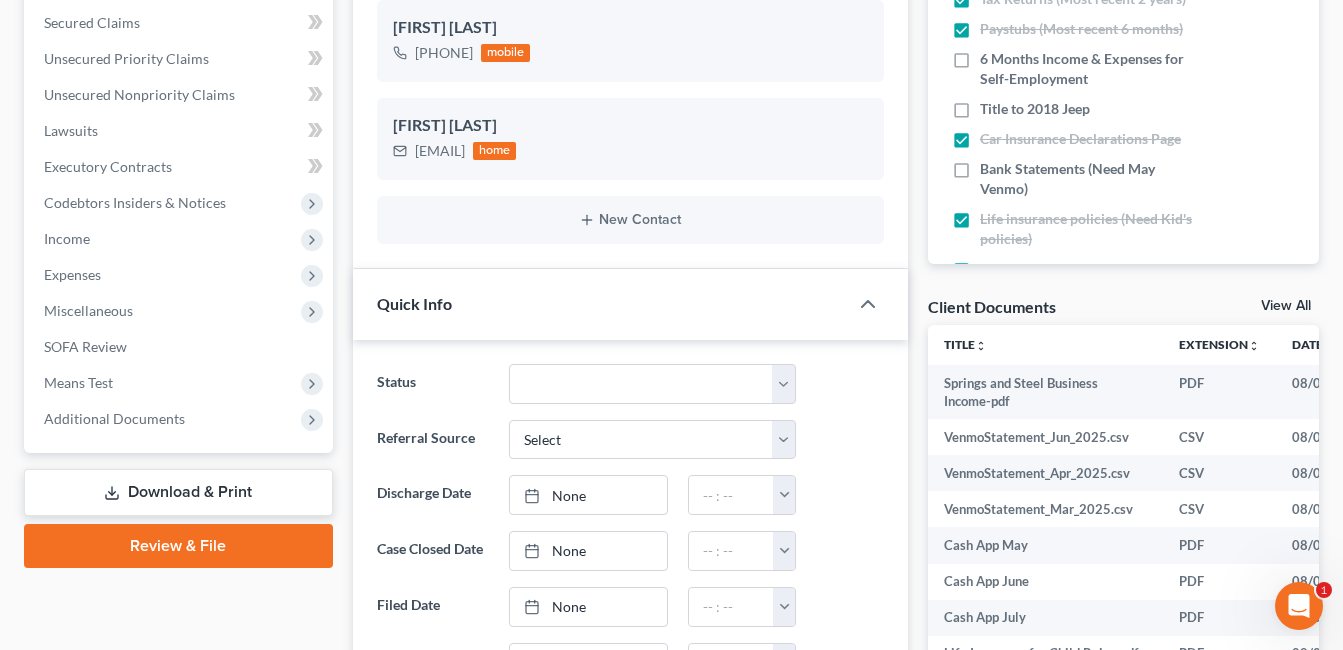 scroll, scrollTop: 600, scrollLeft: 0, axis: vertical 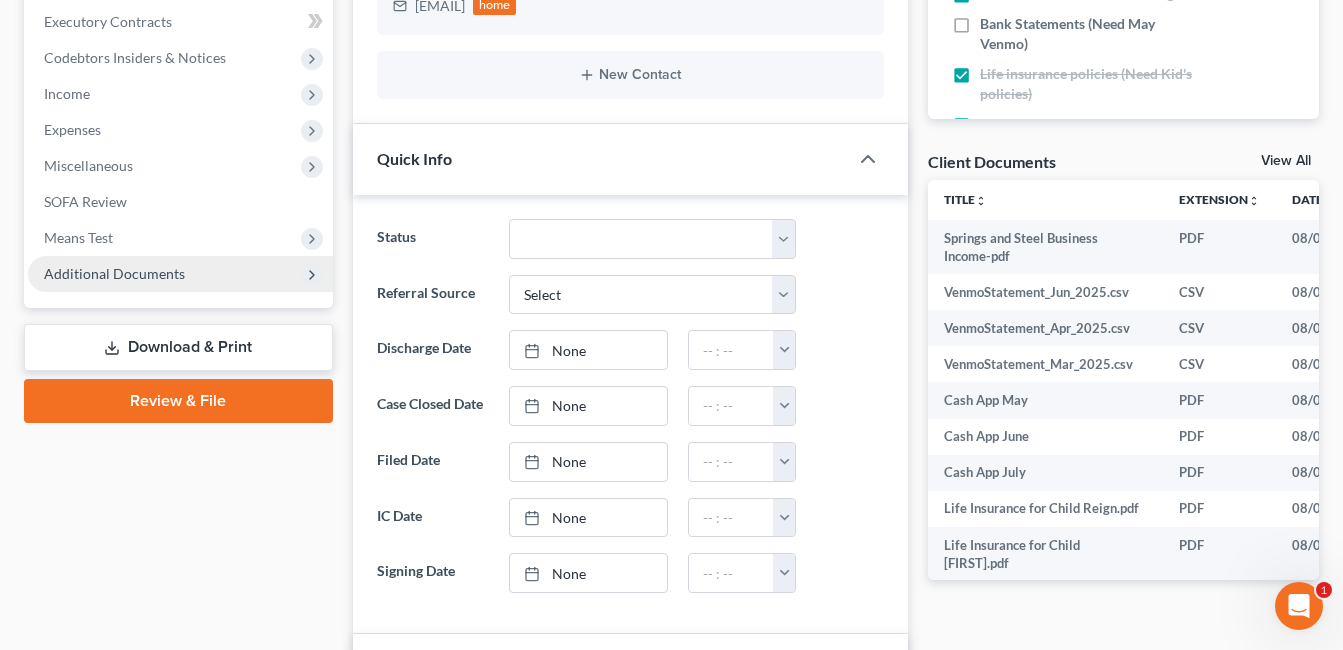 click on "Additional Documents" at bounding box center [114, 273] 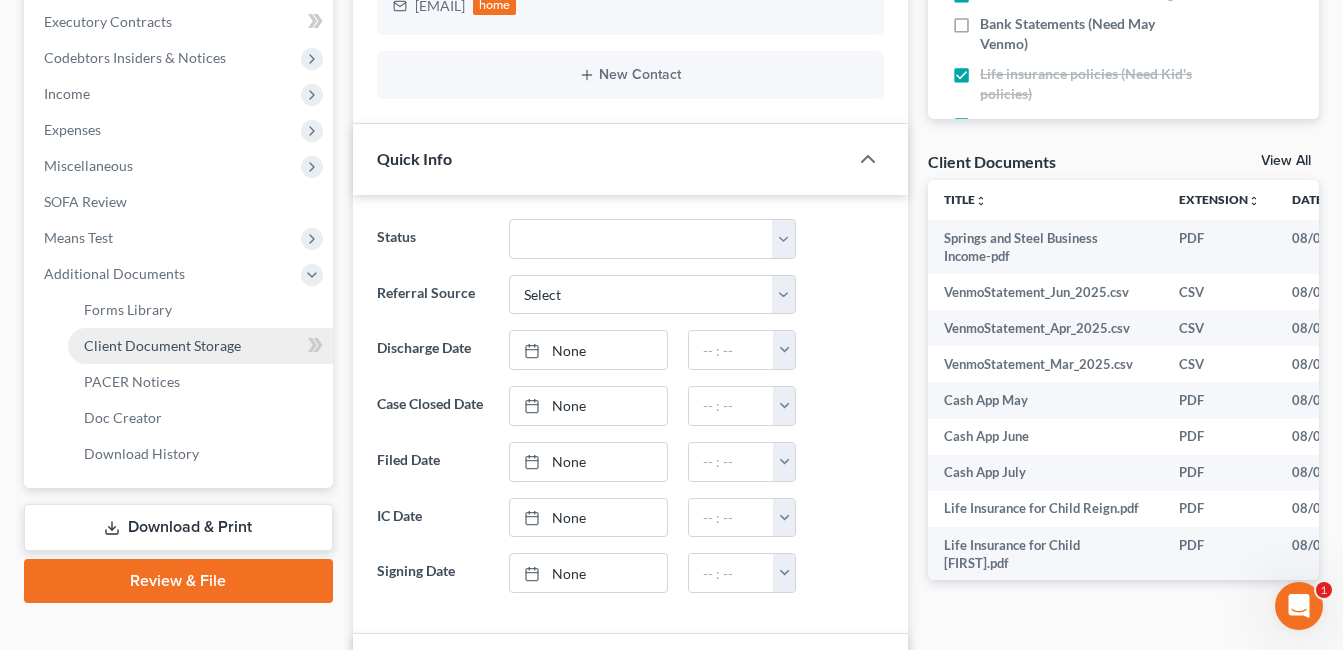 click on "Client Document Storage" at bounding box center (162, 345) 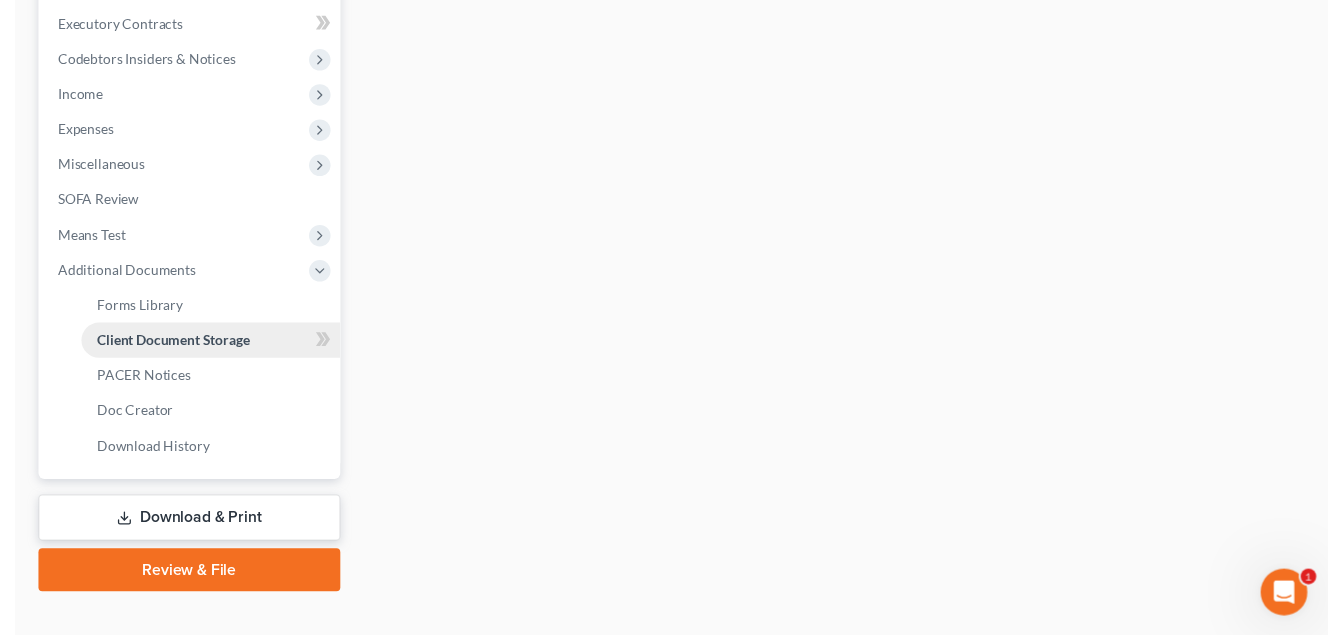 scroll, scrollTop: 431, scrollLeft: 0, axis: vertical 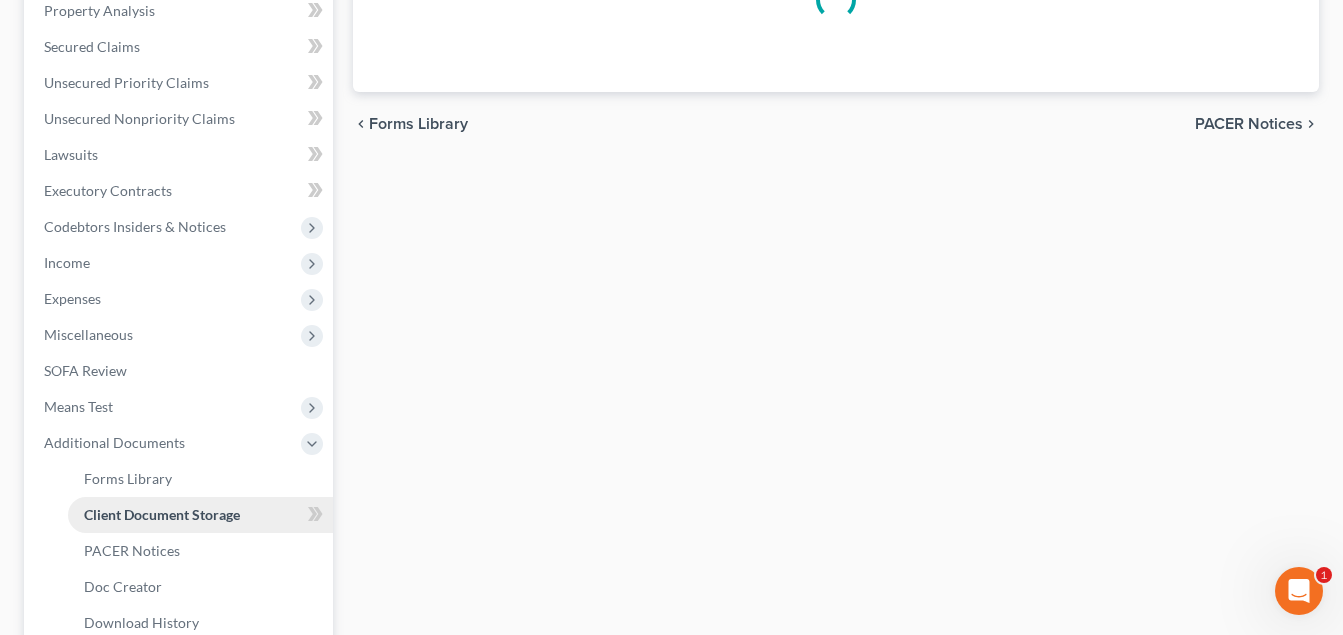 select on "7" 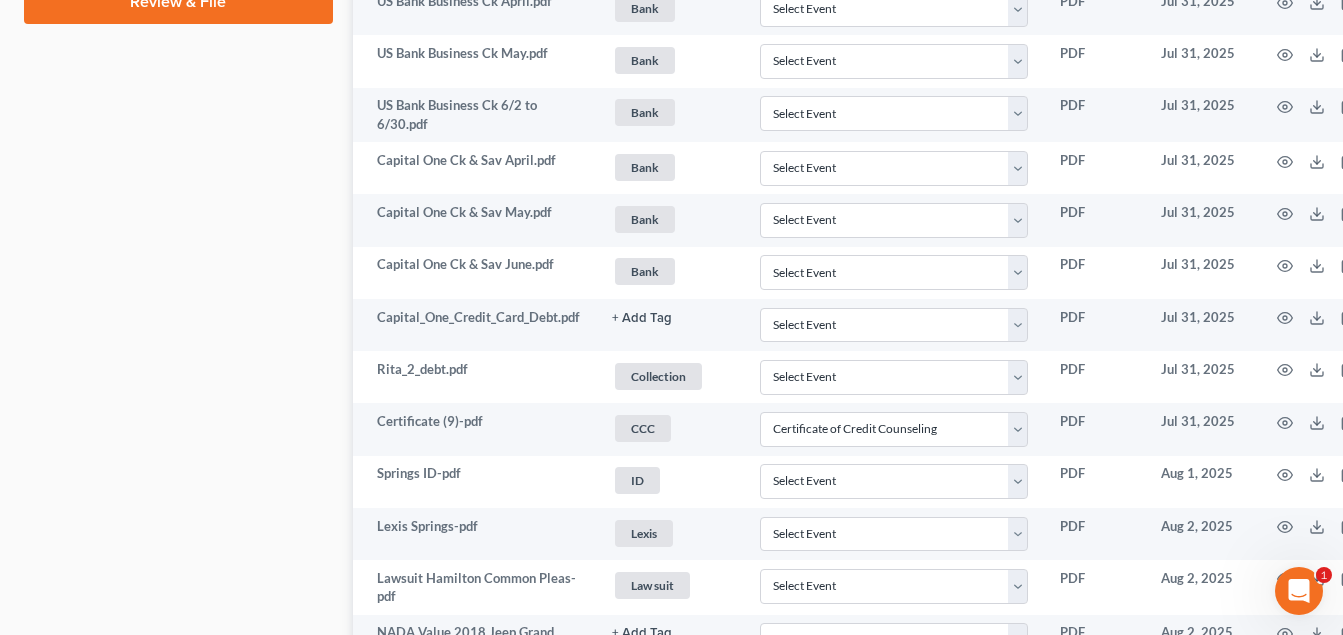 scroll, scrollTop: 1300, scrollLeft: 0, axis: vertical 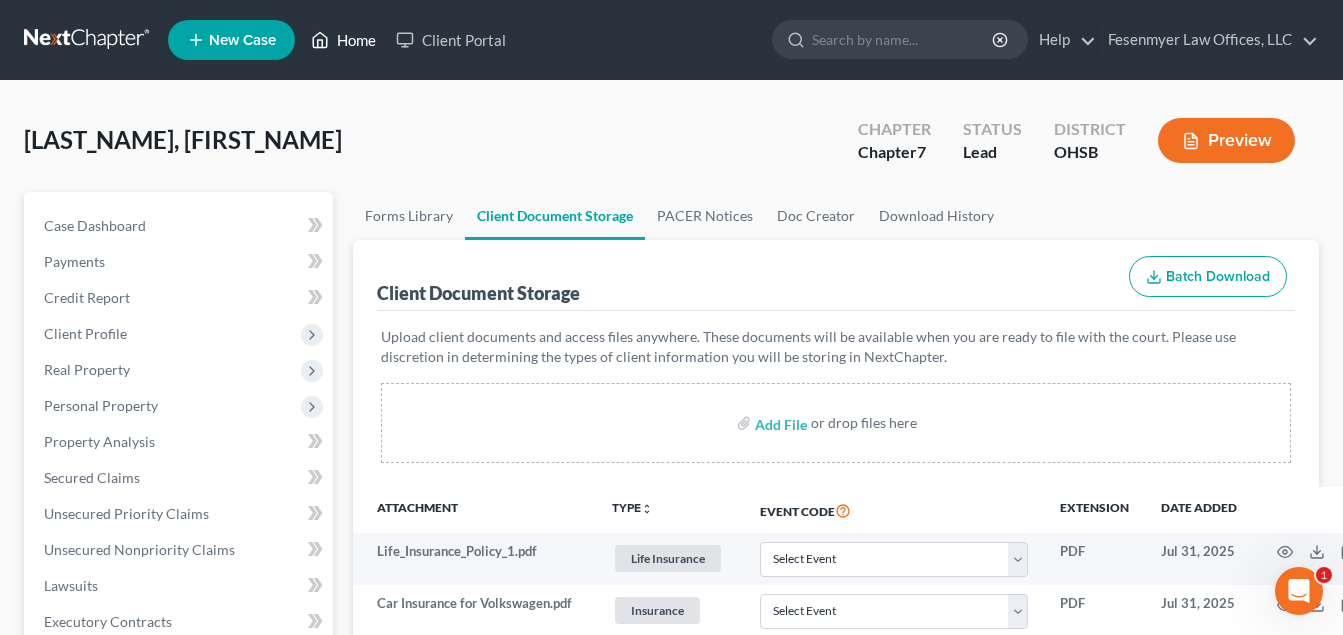 click on "Home" at bounding box center (343, 40) 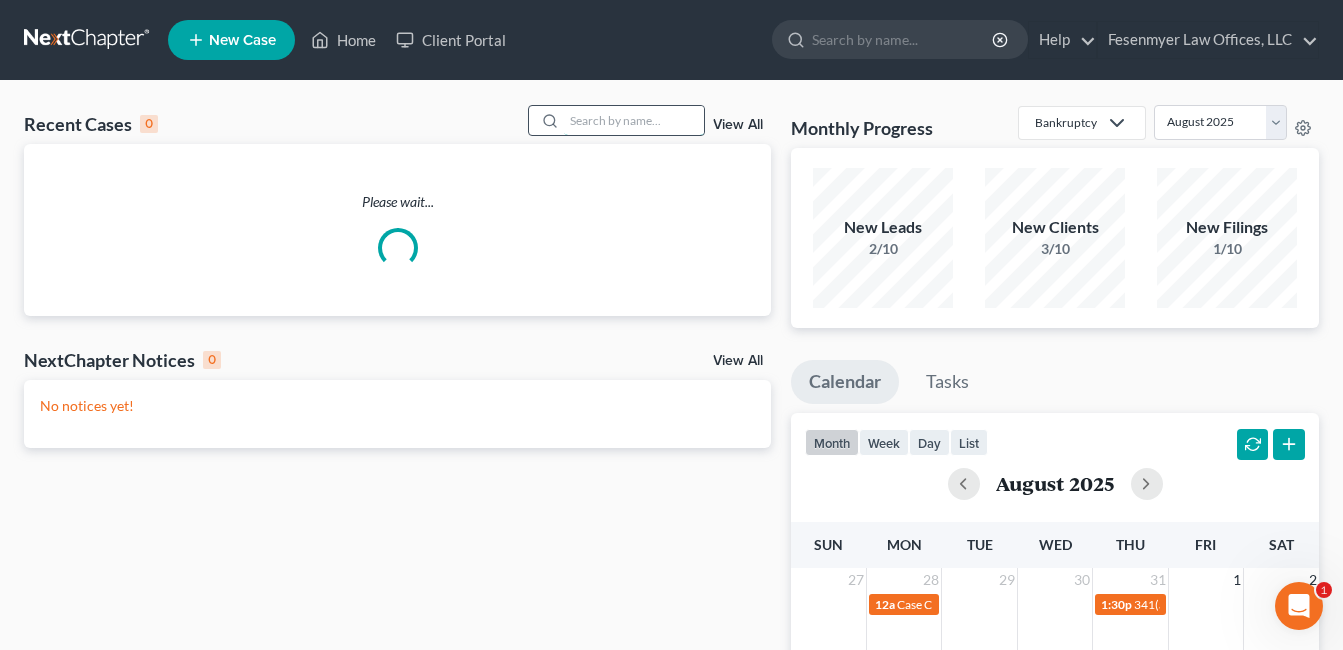 click at bounding box center (634, 120) 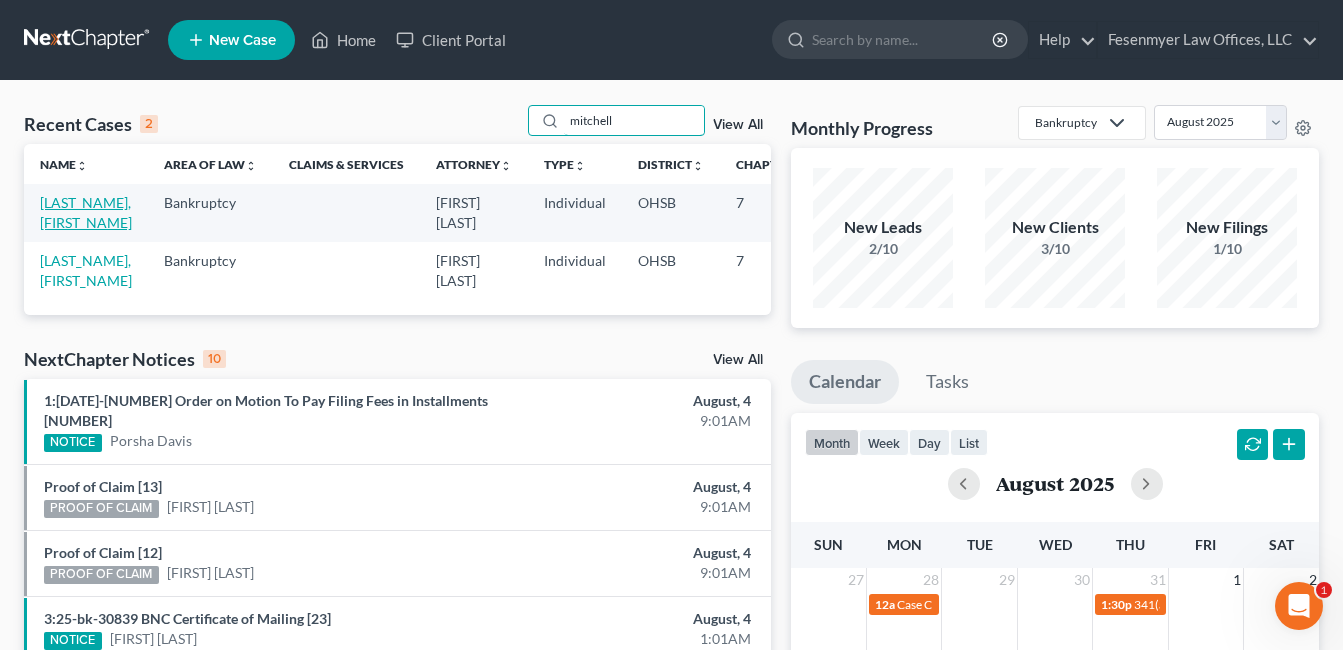 type on "mitchell" 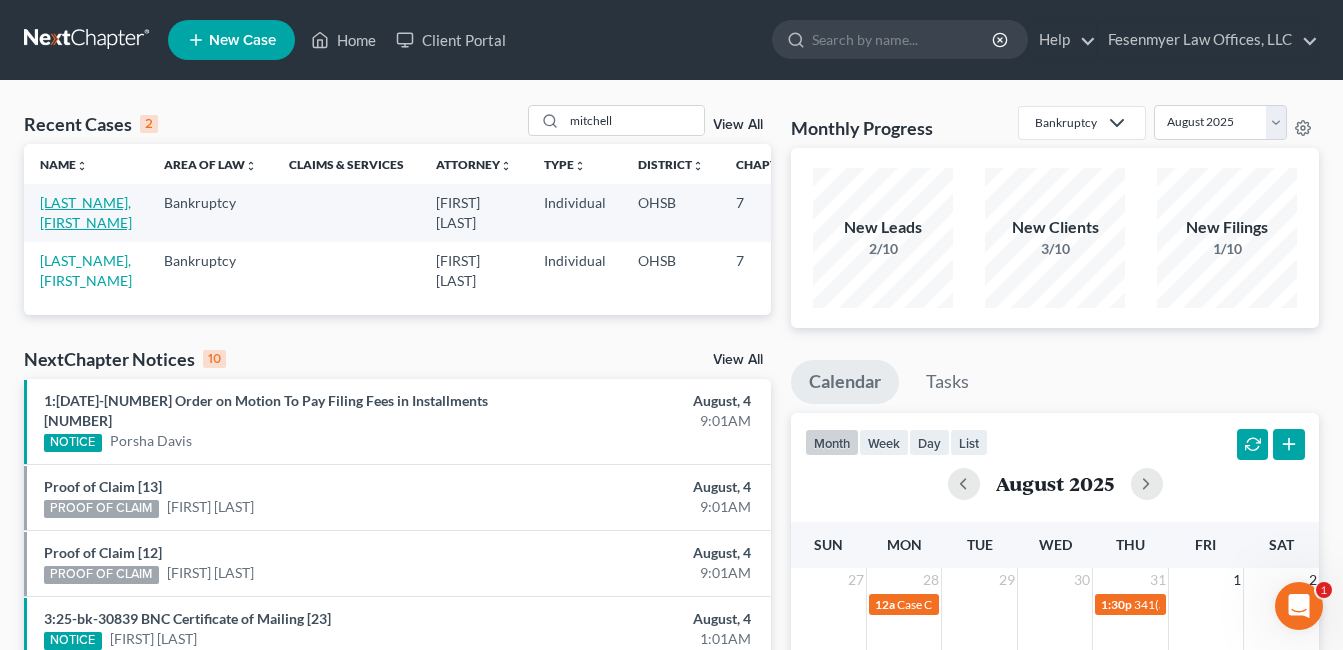 click on "[LAST_NAME], [FIRST_NAME]" at bounding box center (86, 212) 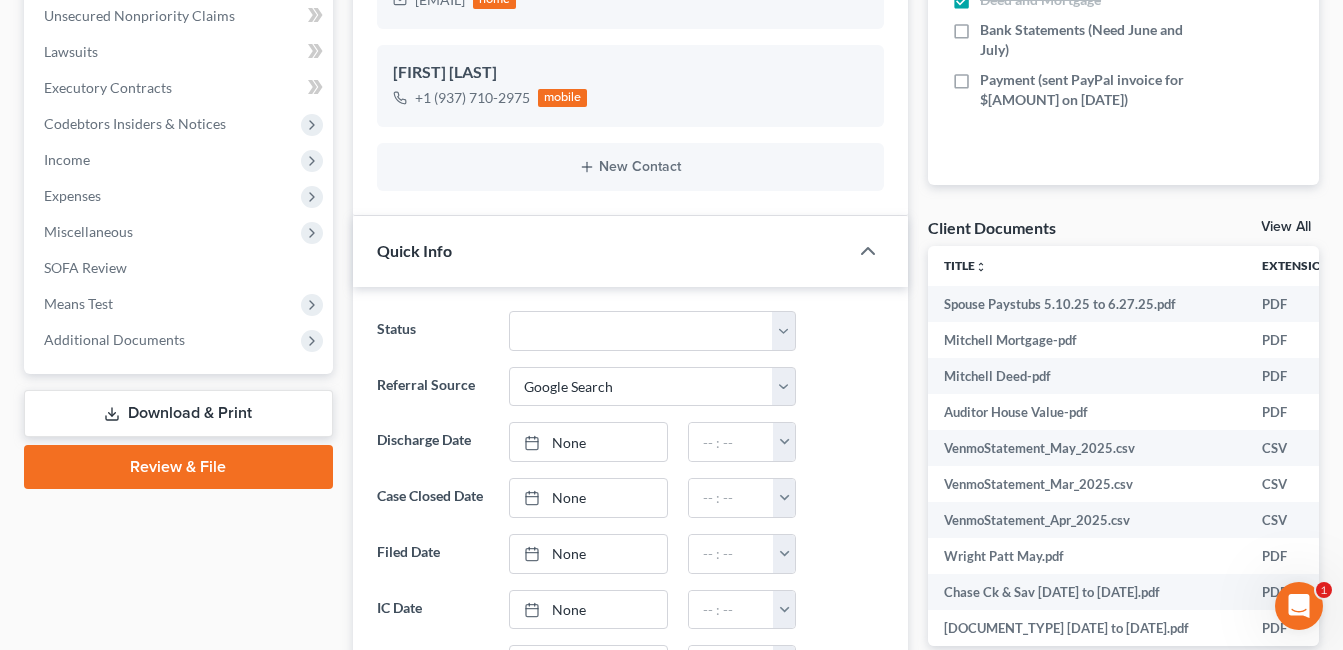 scroll, scrollTop: 600, scrollLeft: 0, axis: vertical 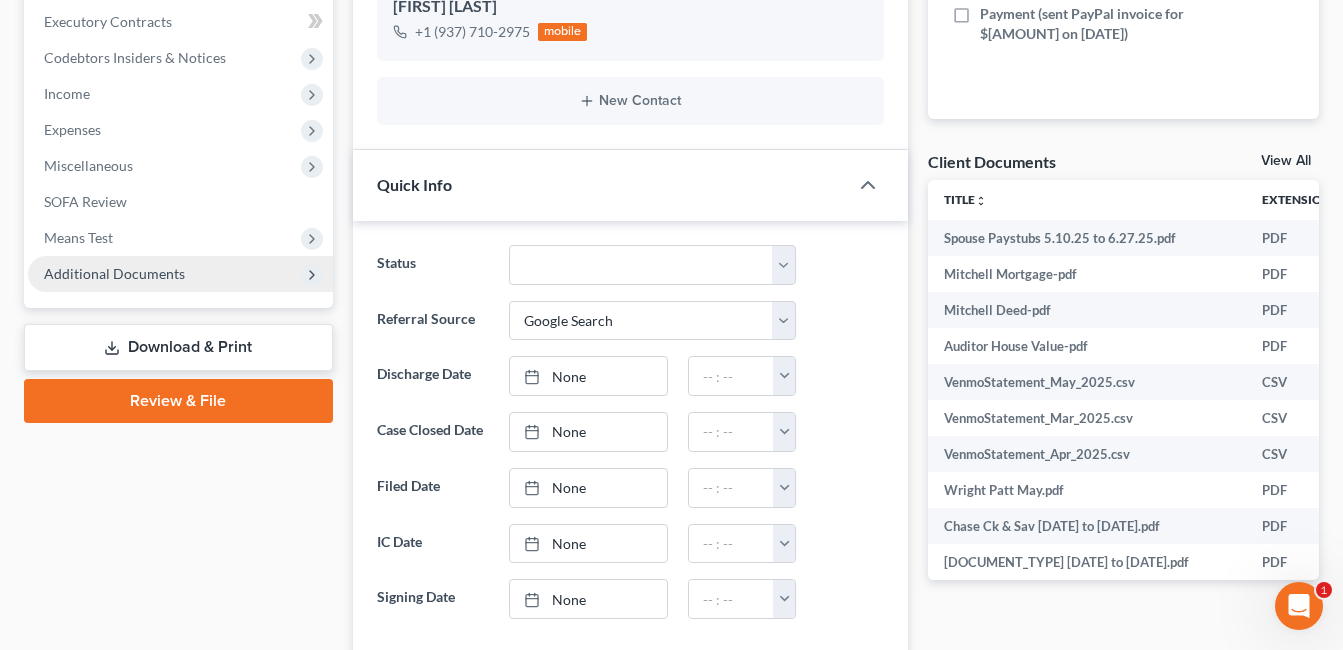 click on "Additional Documents" at bounding box center [114, 273] 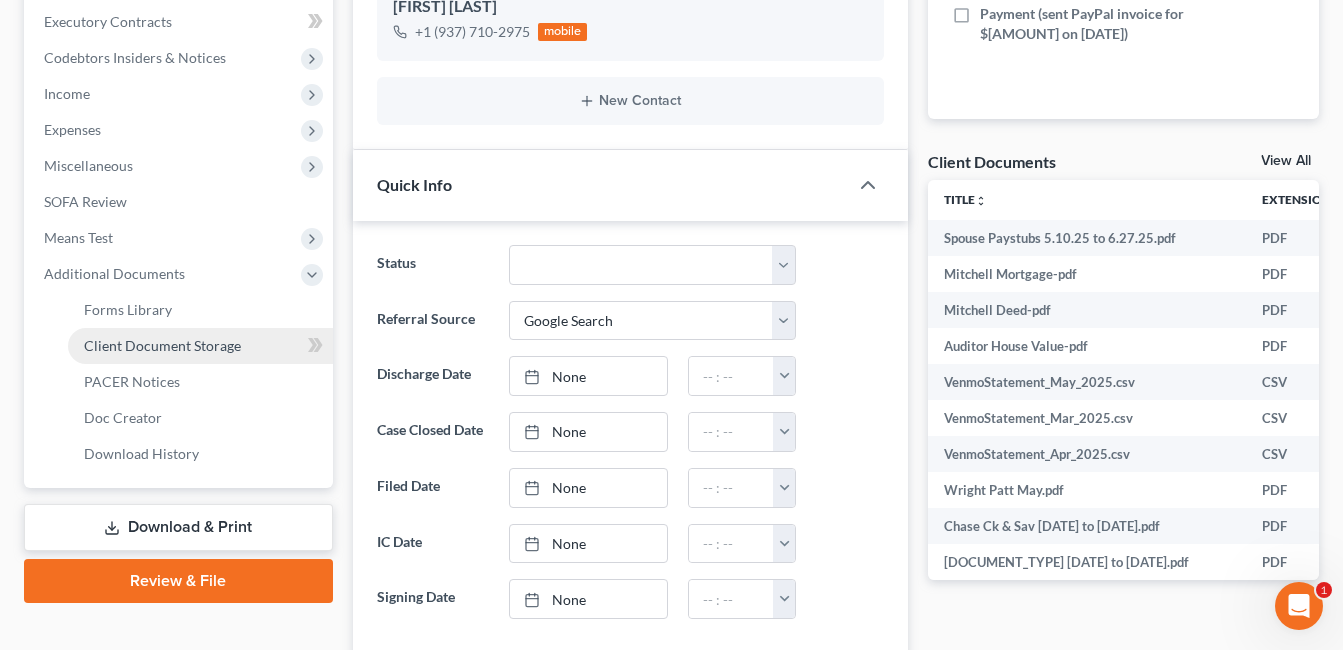 click on "Client Document Storage" at bounding box center [162, 345] 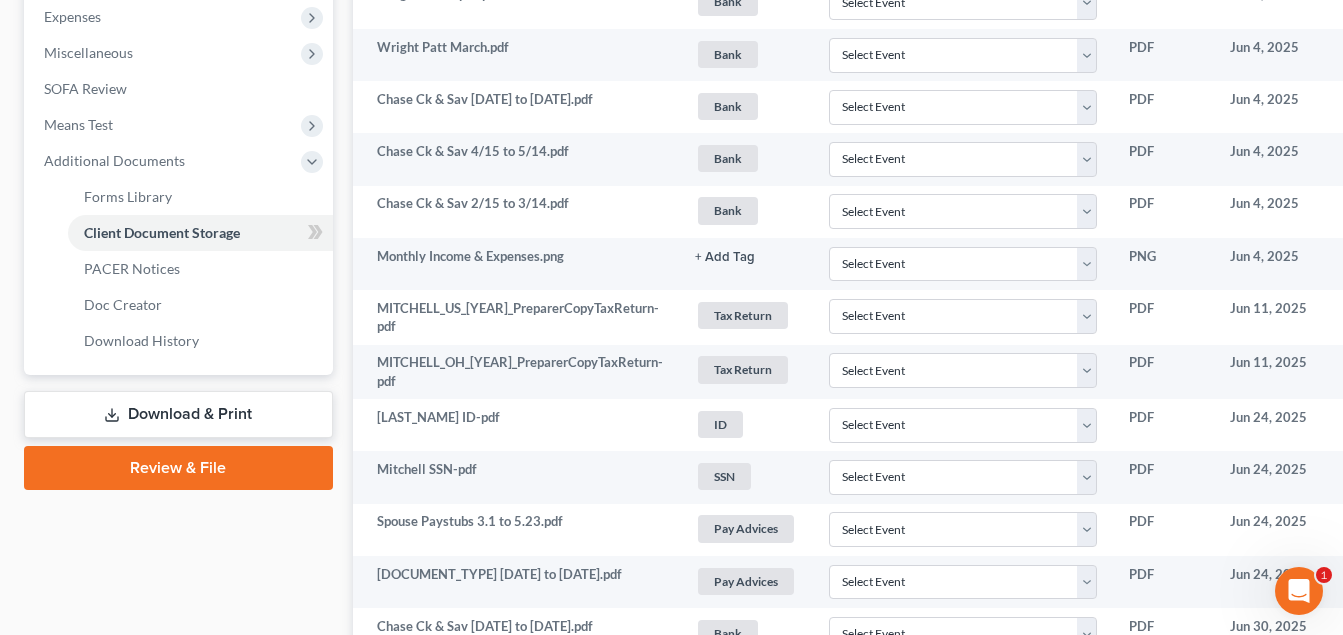 scroll, scrollTop: 700, scrollLeft: 0, axis: vertical 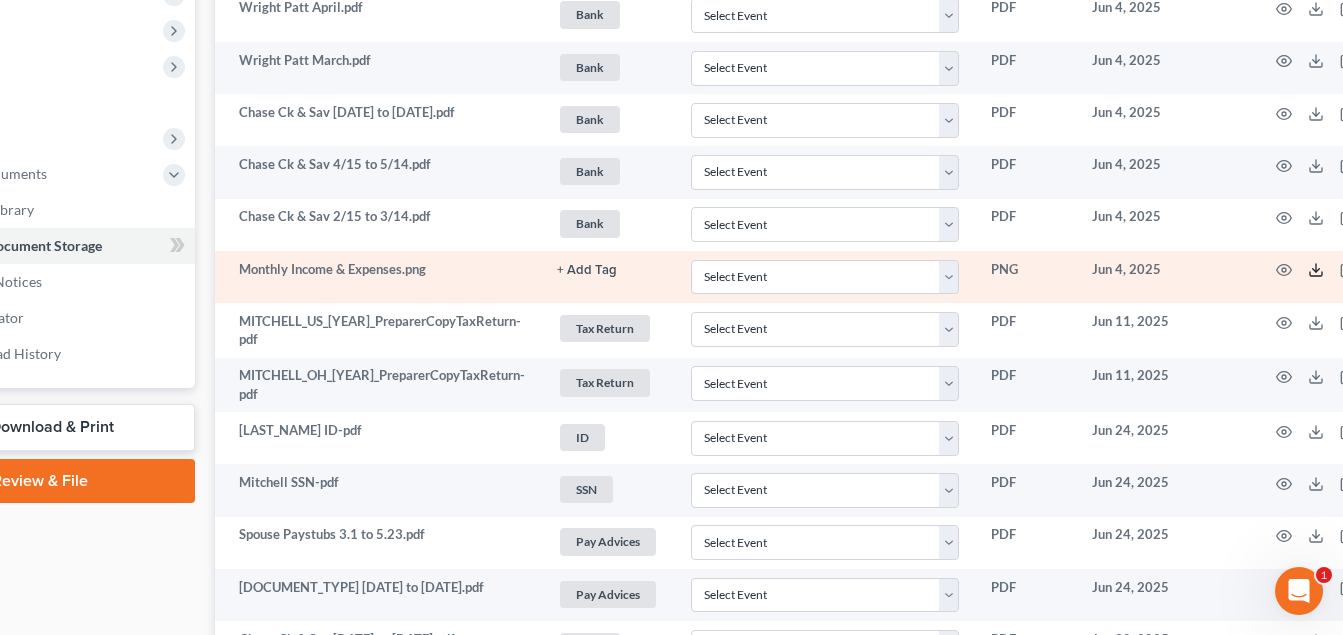 click 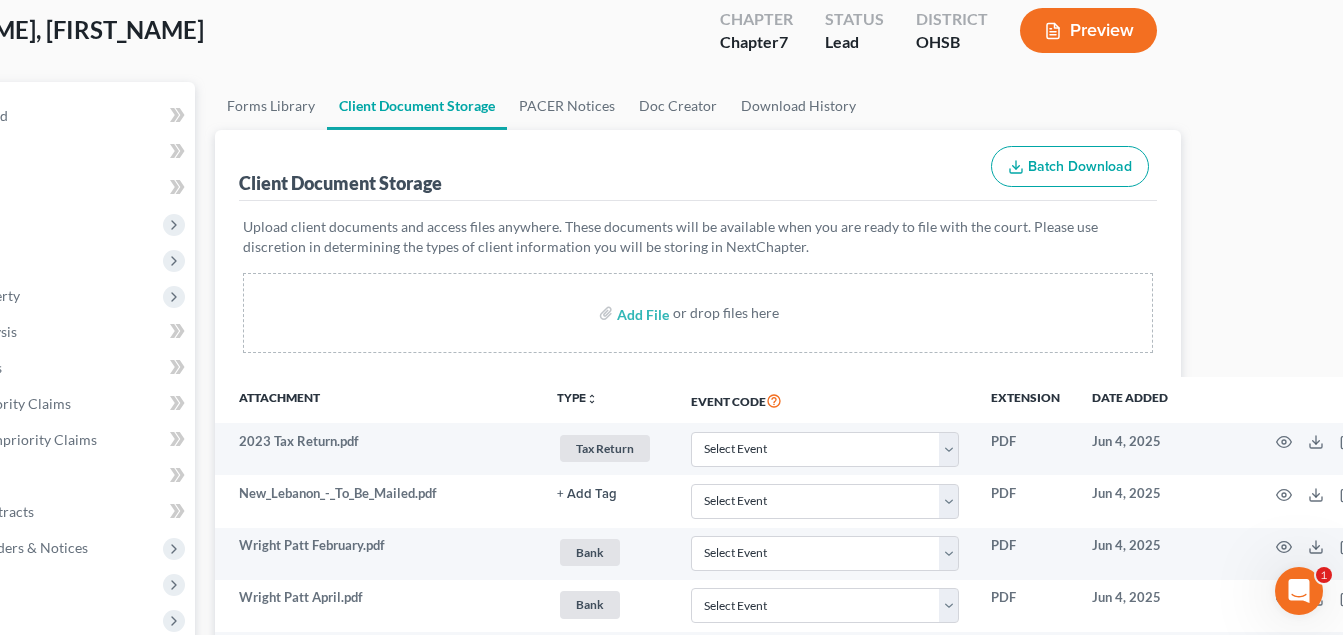 scroll, scrollTop: 0, scrollLeft: 138, axis: horizontal 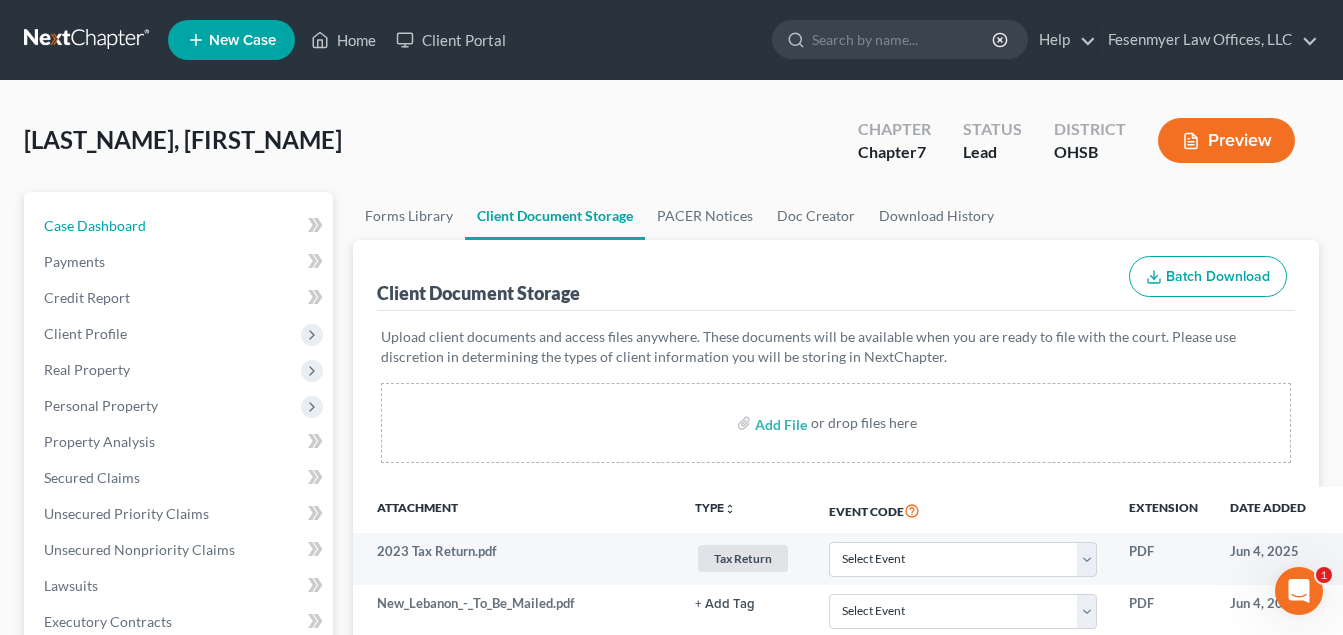 drag, startPoint x: 176, startPoint y: 229, endPoint x: 1357, endPoint y: 207, distance: 1181.2048 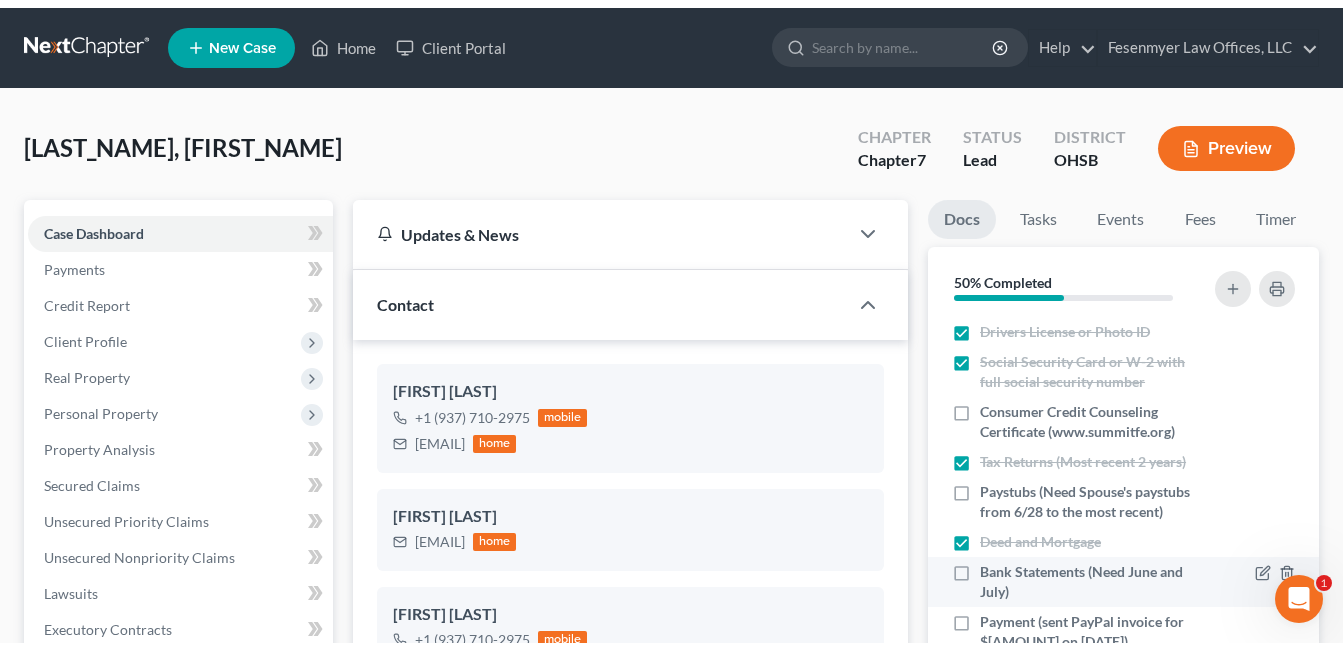 scroll, scrollTop: 100, scrollLeft: 0, axis: vertical 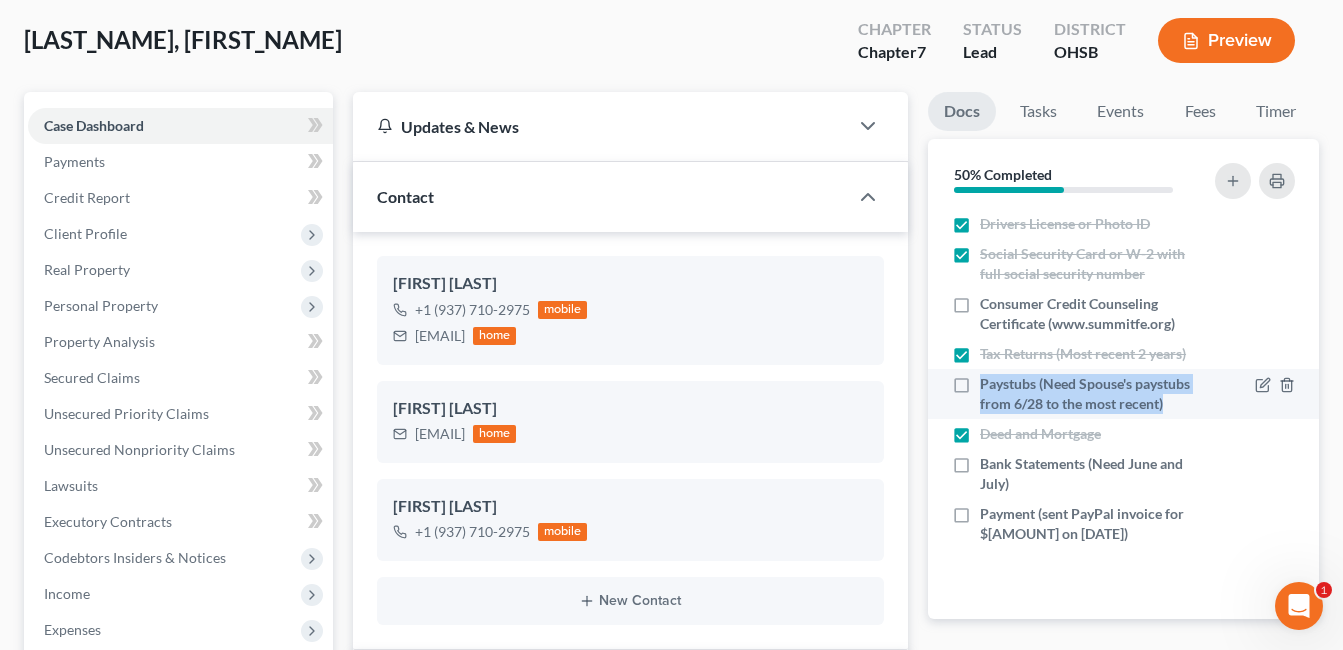 drag, startPoint x: 1178, startPoint y: 407, endPoint x: 976, endPoint y: 385, distance: 203.19449 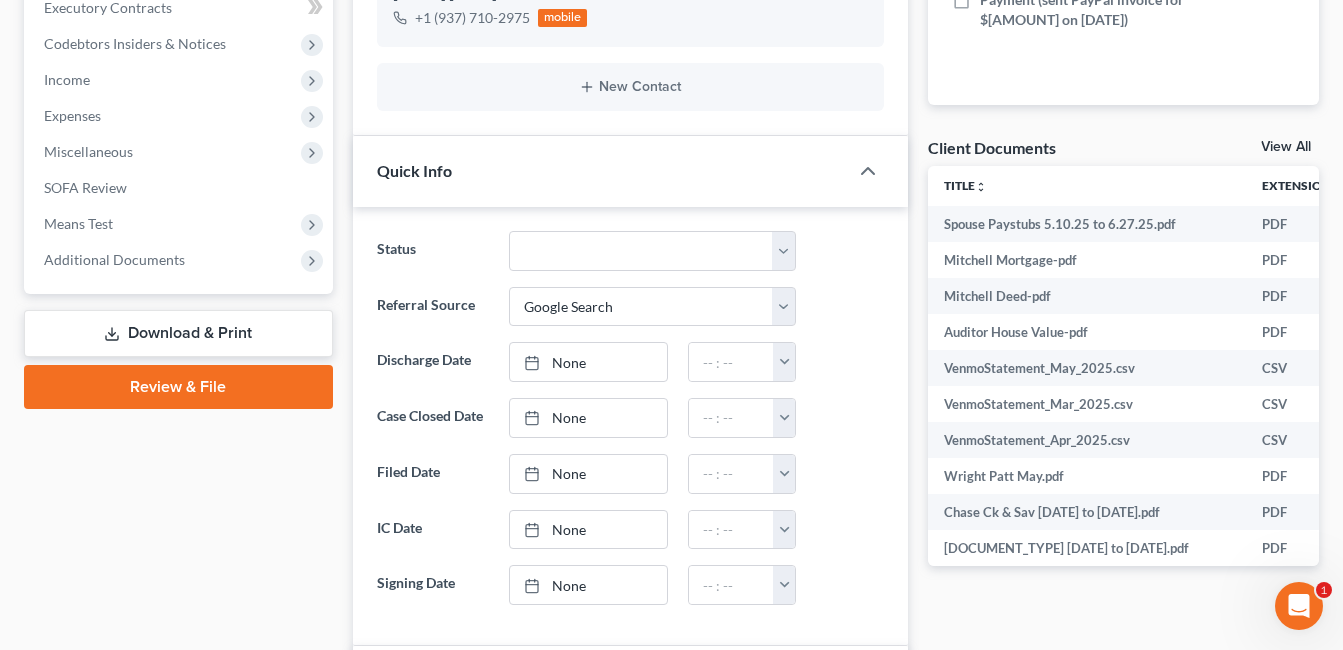 scroll, scrollTop: 600, scrollLeft: 0, axis: vertical 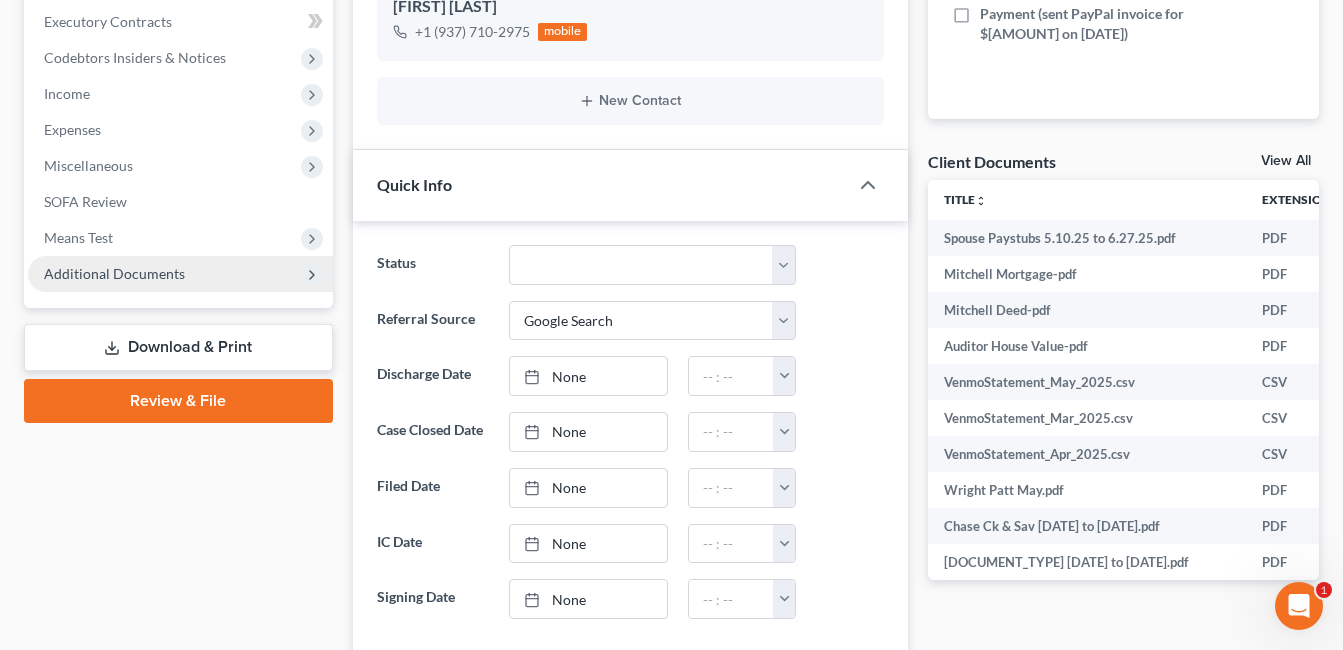 click on "Additional Documents" at bounding box center (114, 273) 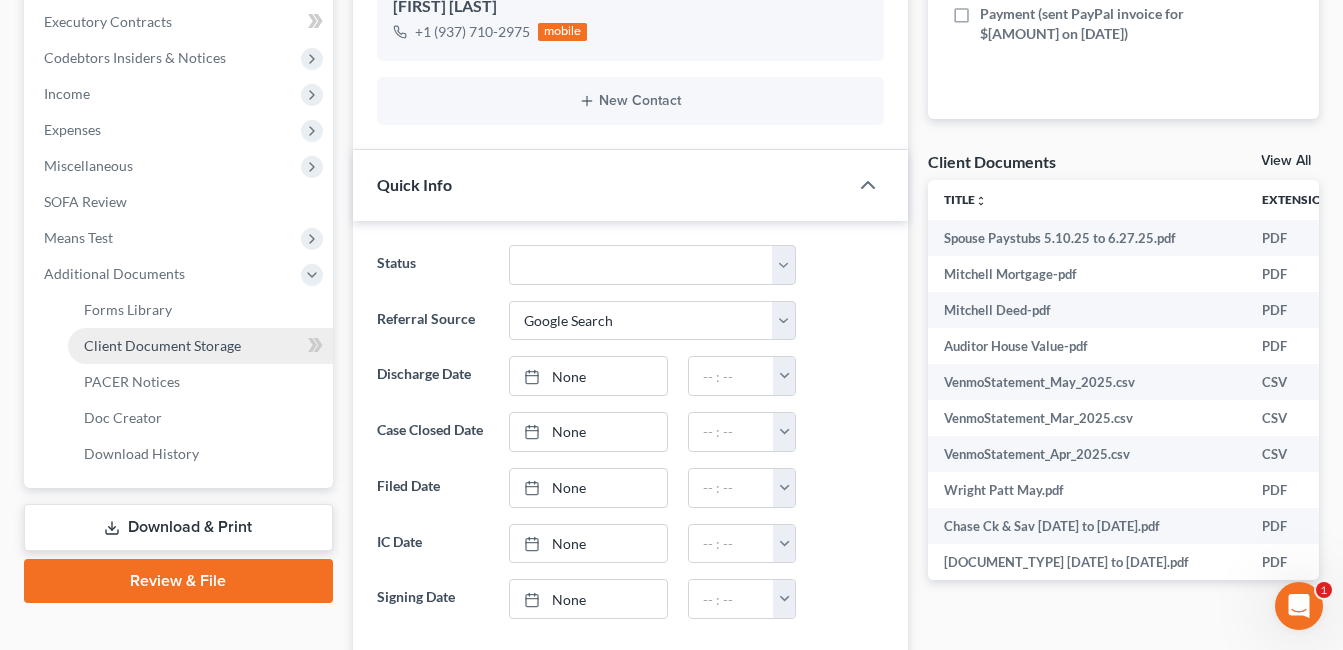 click on "Client Document Storage" at bounding box center (162, 345) 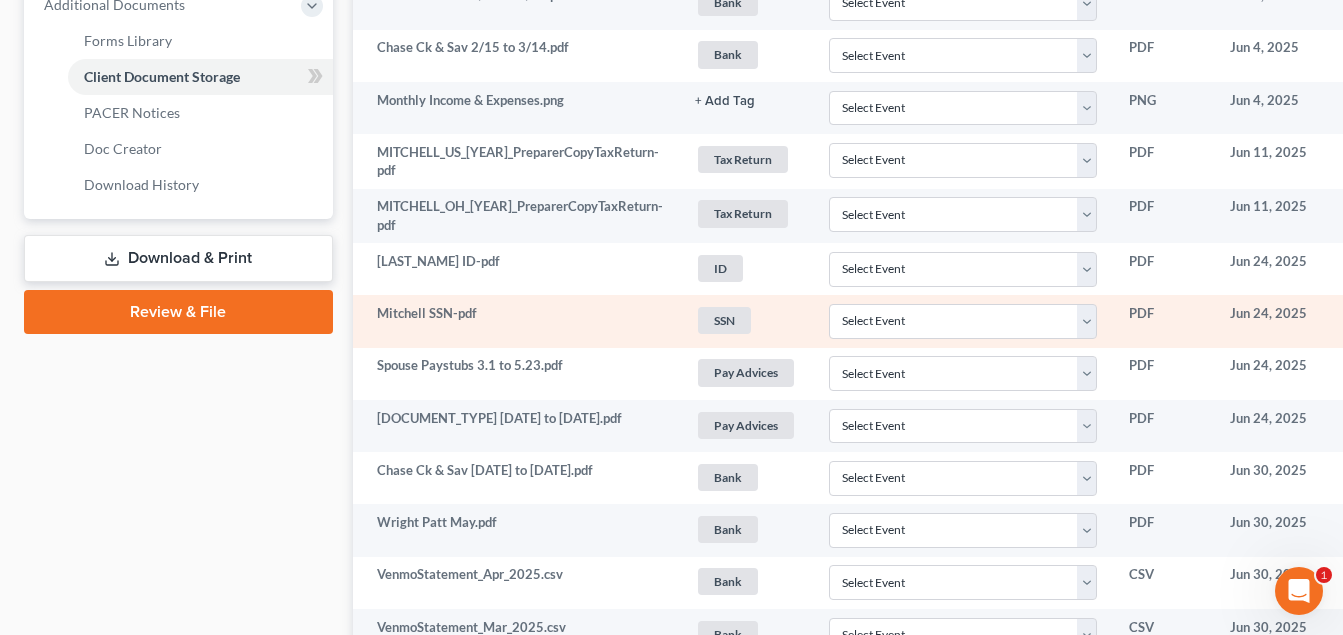 scroll, scrollTop: 900, scrollLeft: 0, axis: vertical 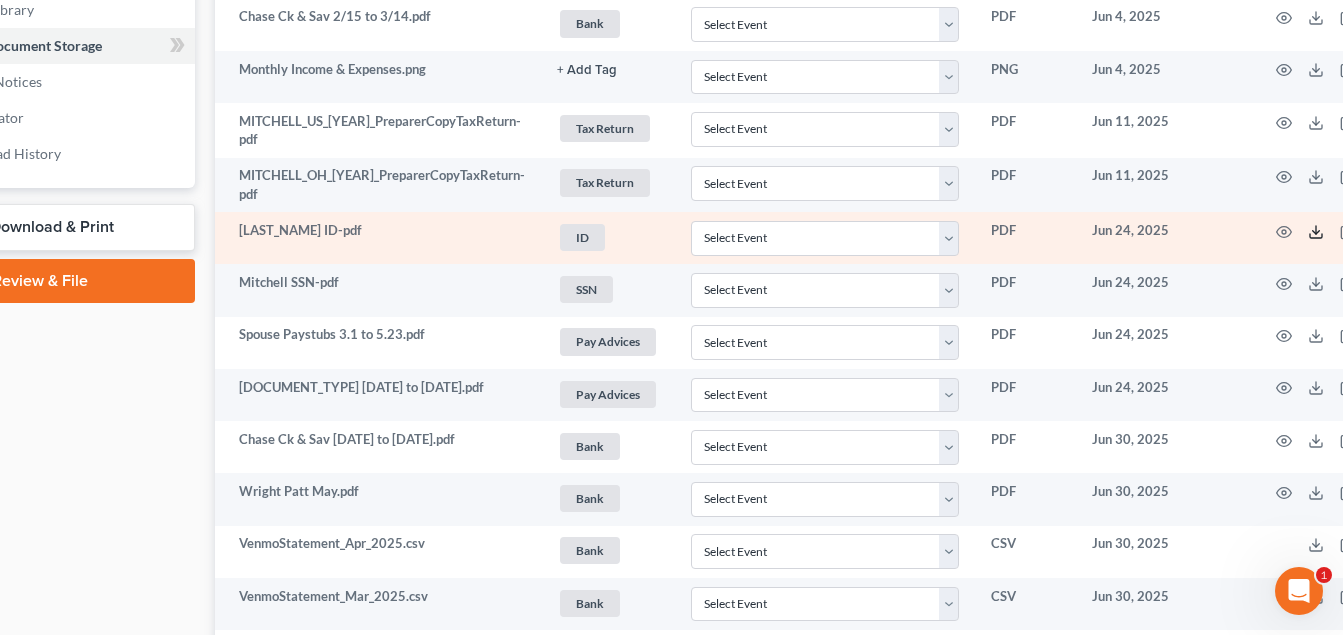 click 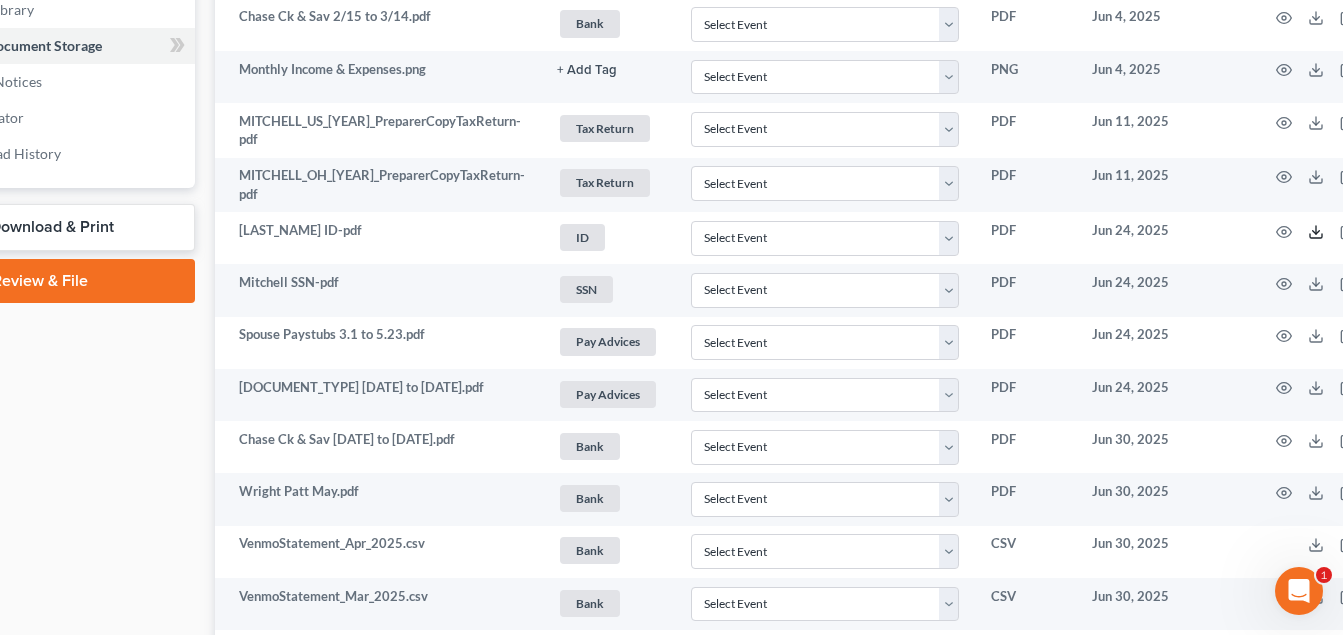 scroll, scrollTop: 900, scrollLeft: 0, axis: vertical 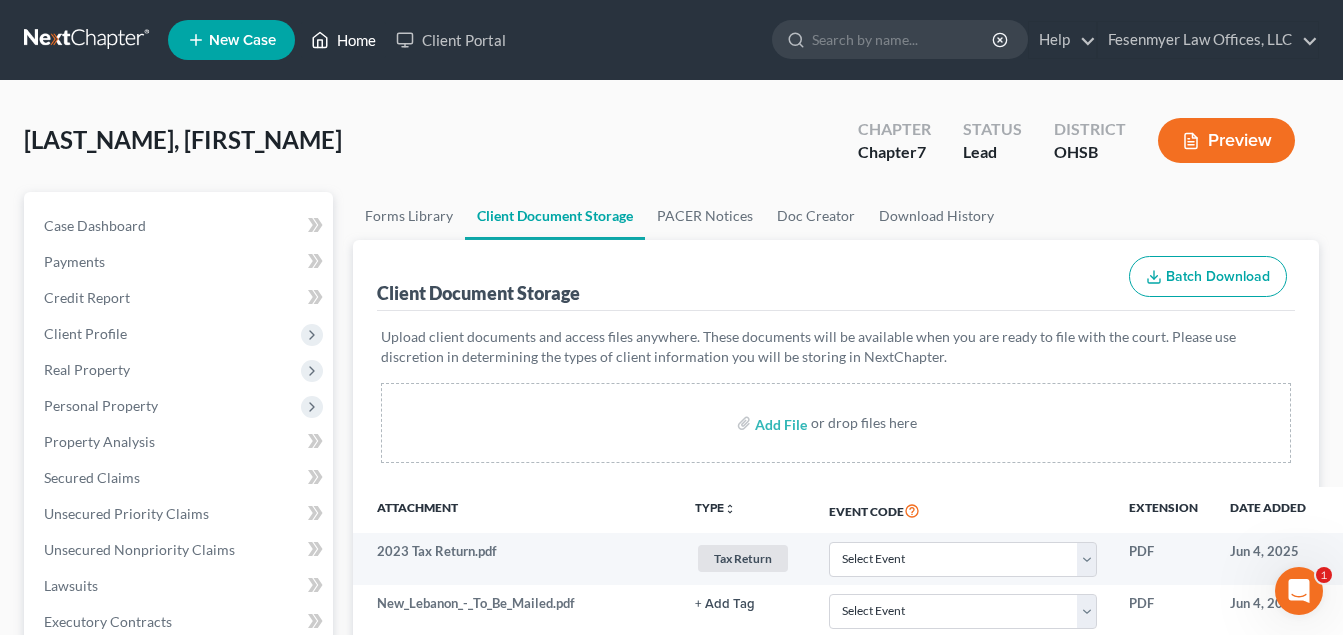click on "Home" at bounding box center (343, 40) 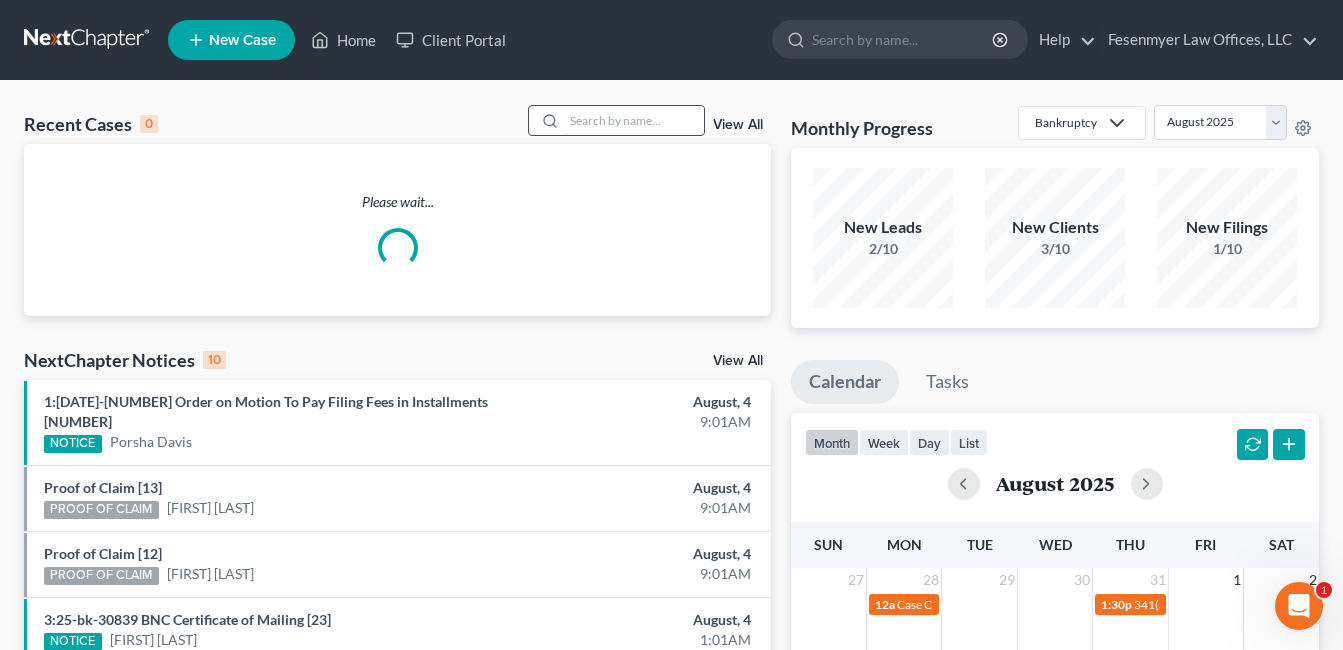 click at bounding box center (634, 120) 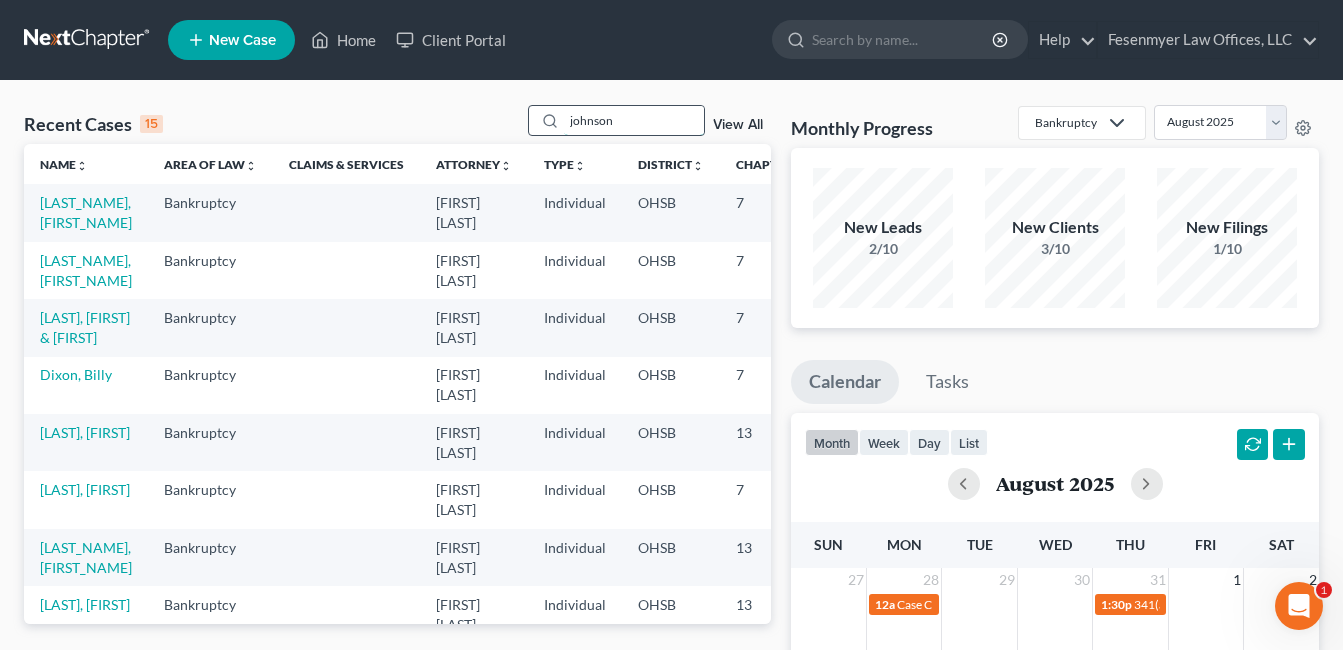 type on "johnson" 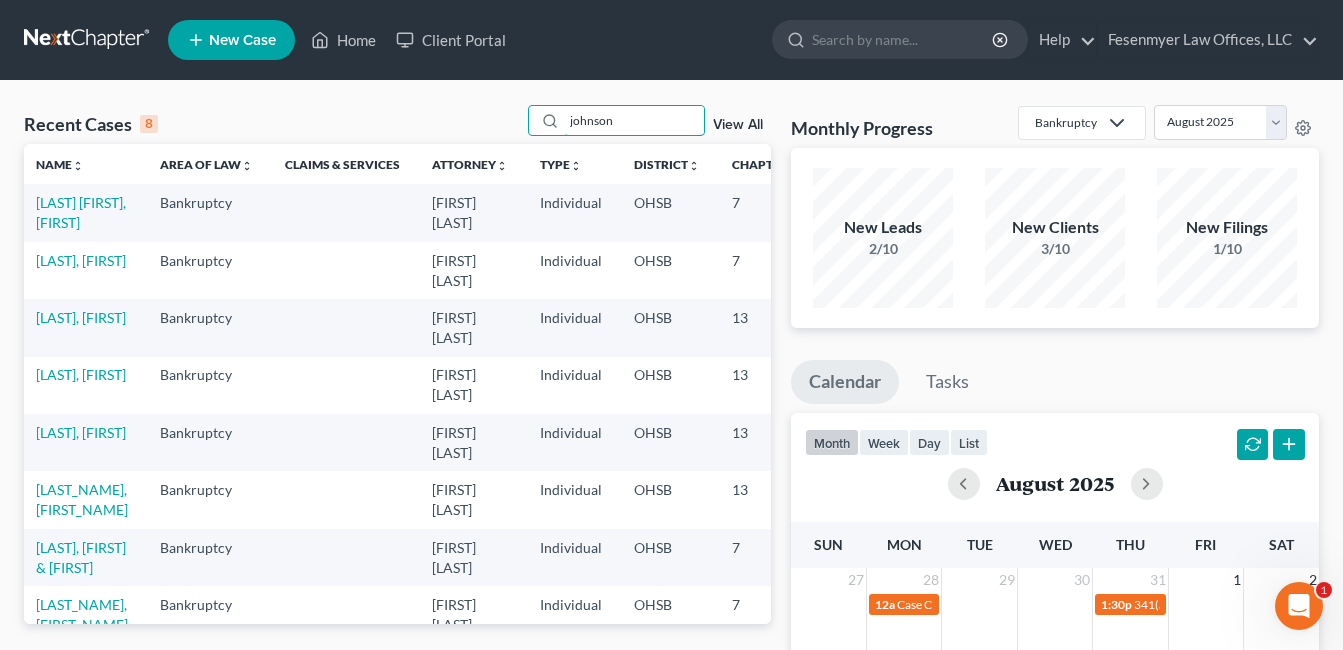 scroll, scrollTop: 0, scrollLeft: 0, axis: both 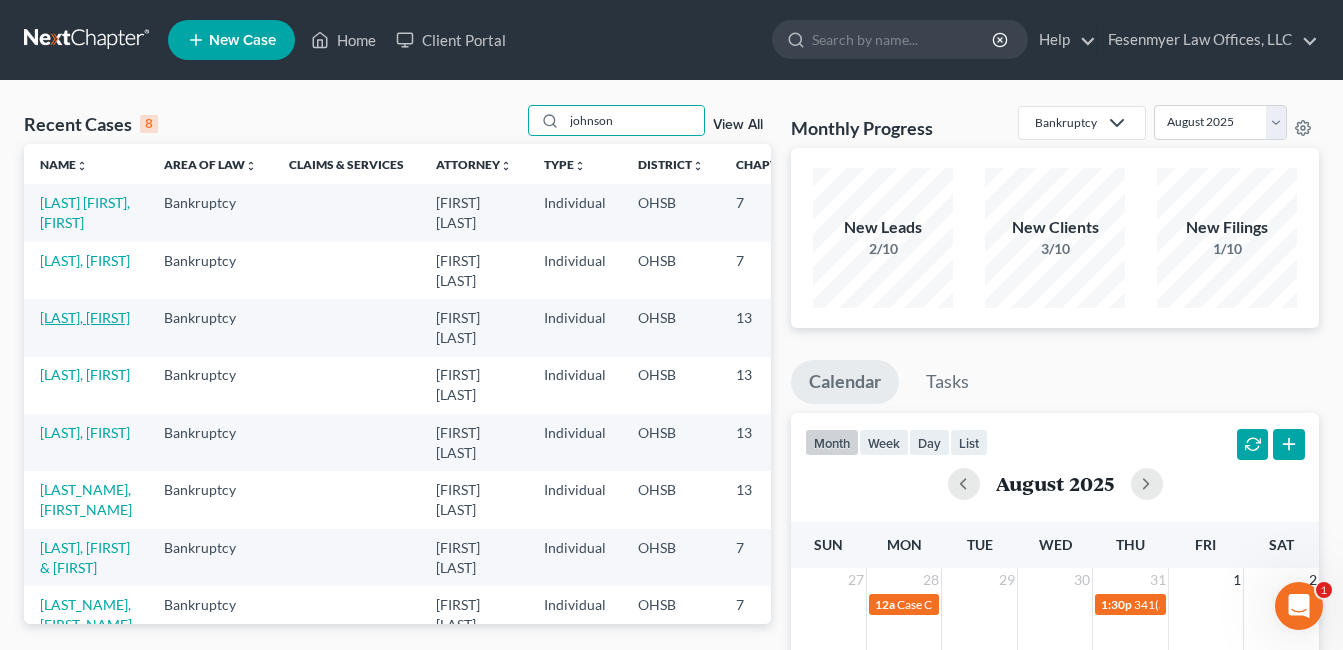 click on "[LAST], [FIRST]" at bounding box center [85, 317] 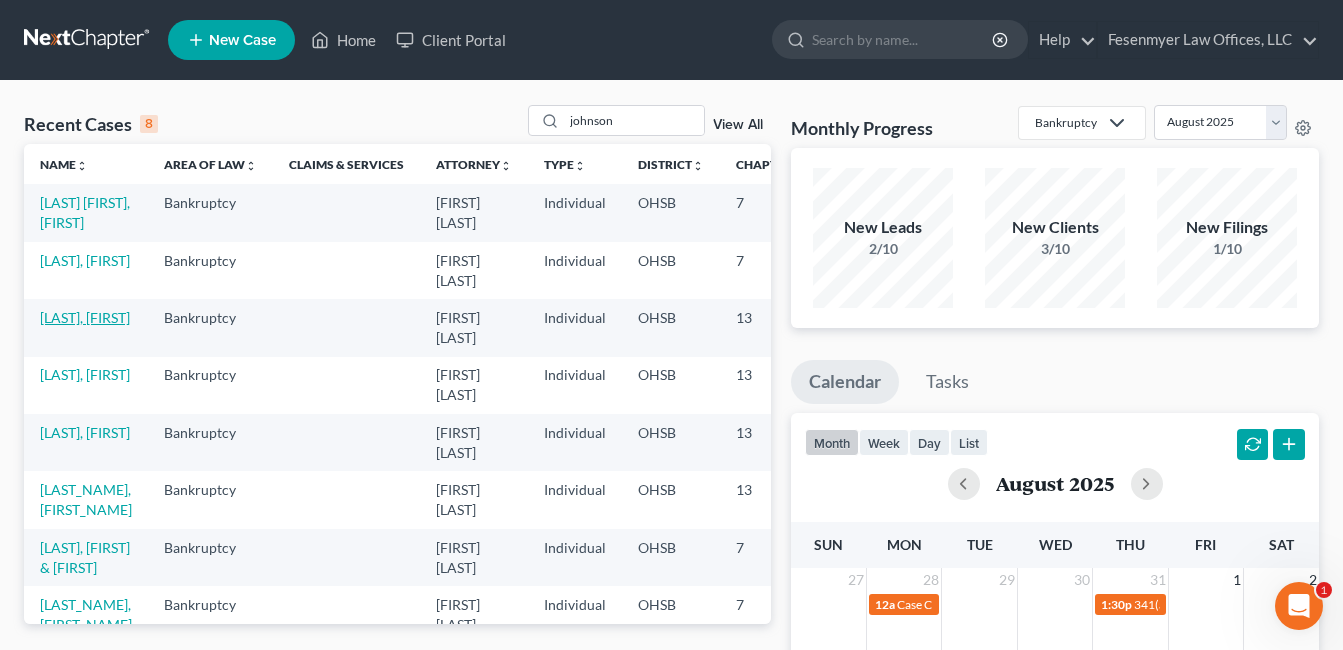 select on "0" 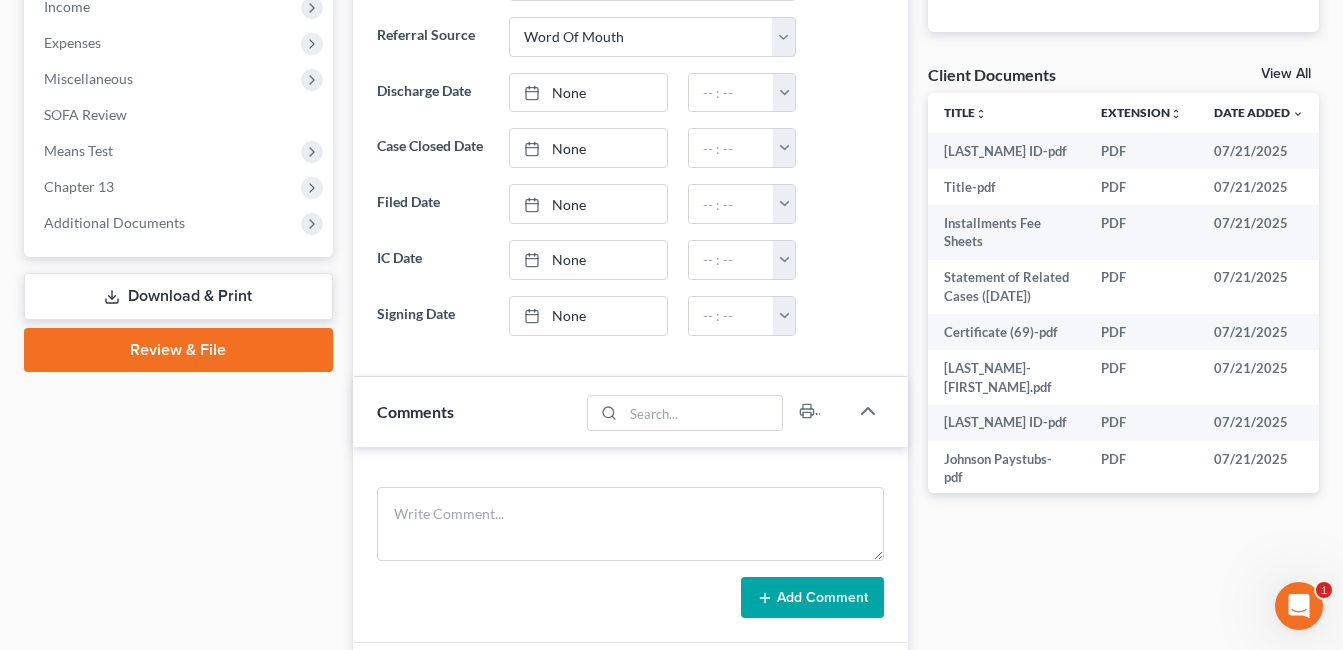 scroll, scrollTop: 700, scrollLeft: 0, axis: vertical 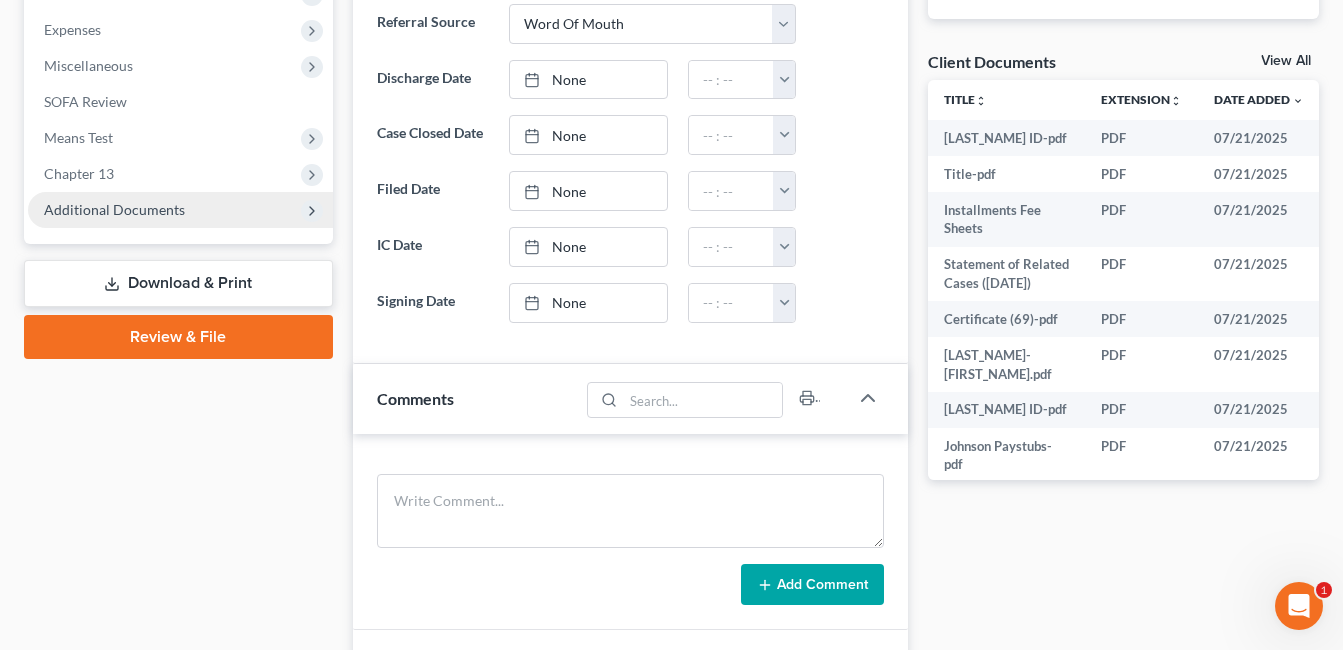 click on "Additional Documents" at bounding box center (180, 210) 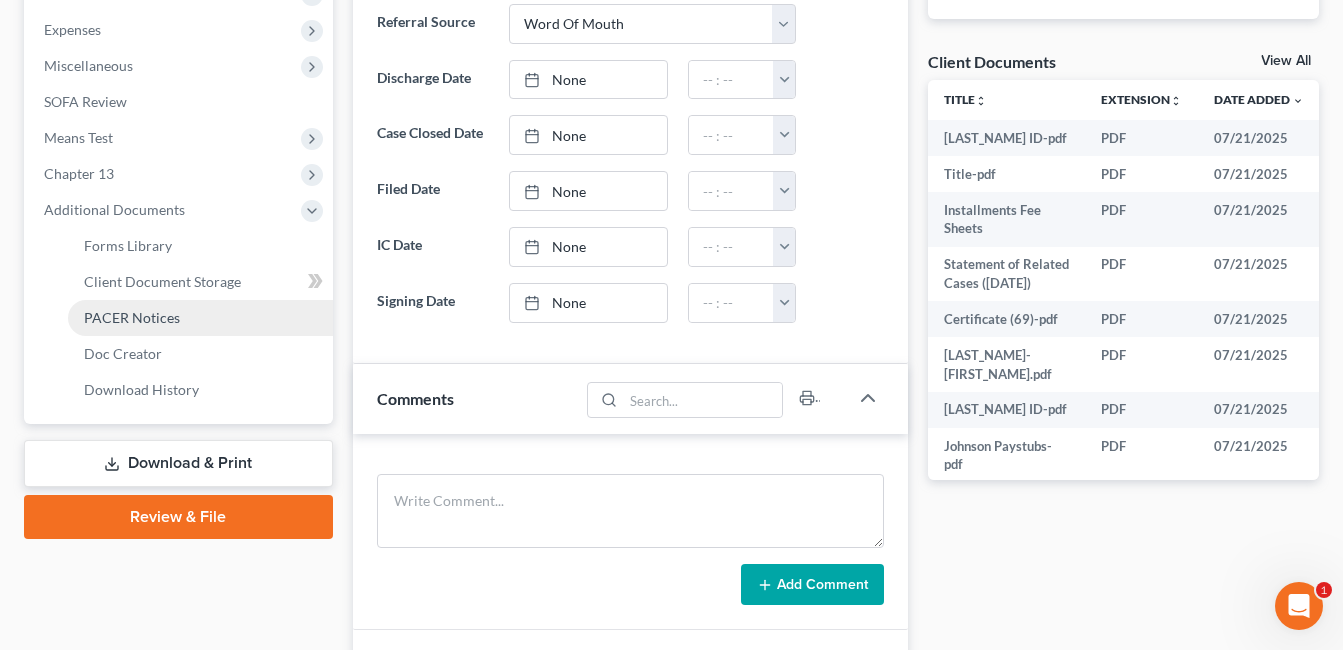 click on "PACER Notices" at bounding box center [200, 318] 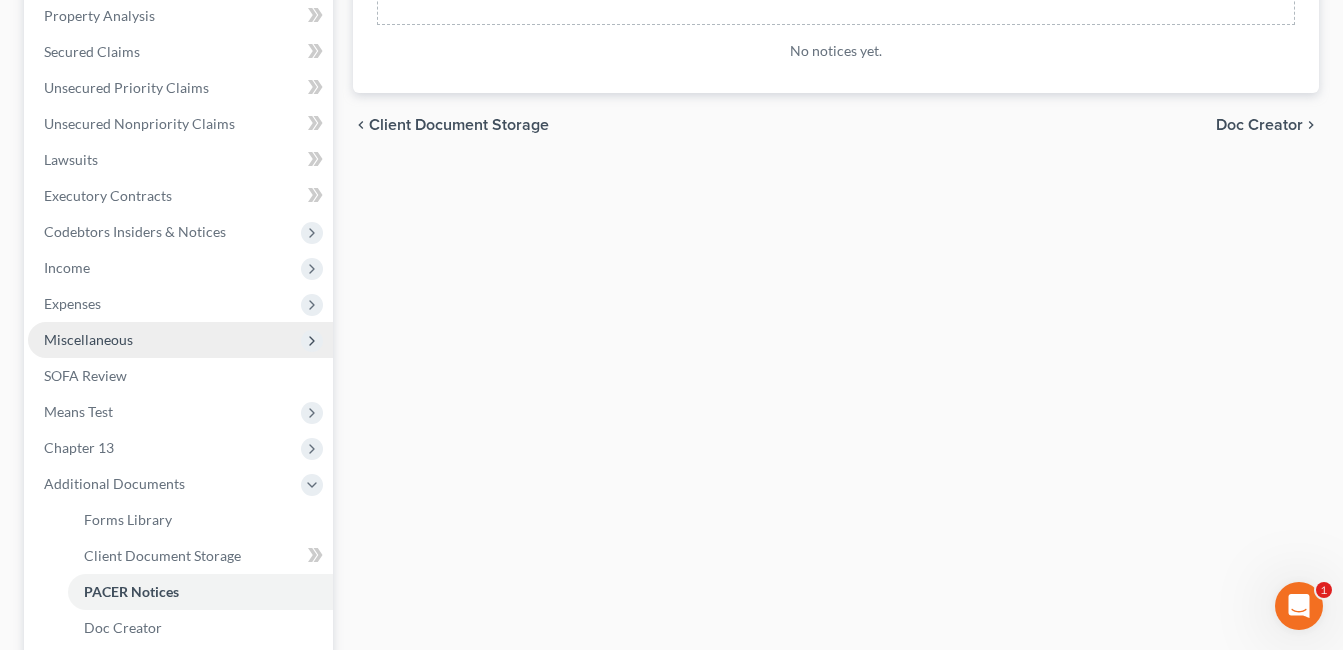 scroll, scrollTop: 665, scrollLeft: 0, axis: vertical 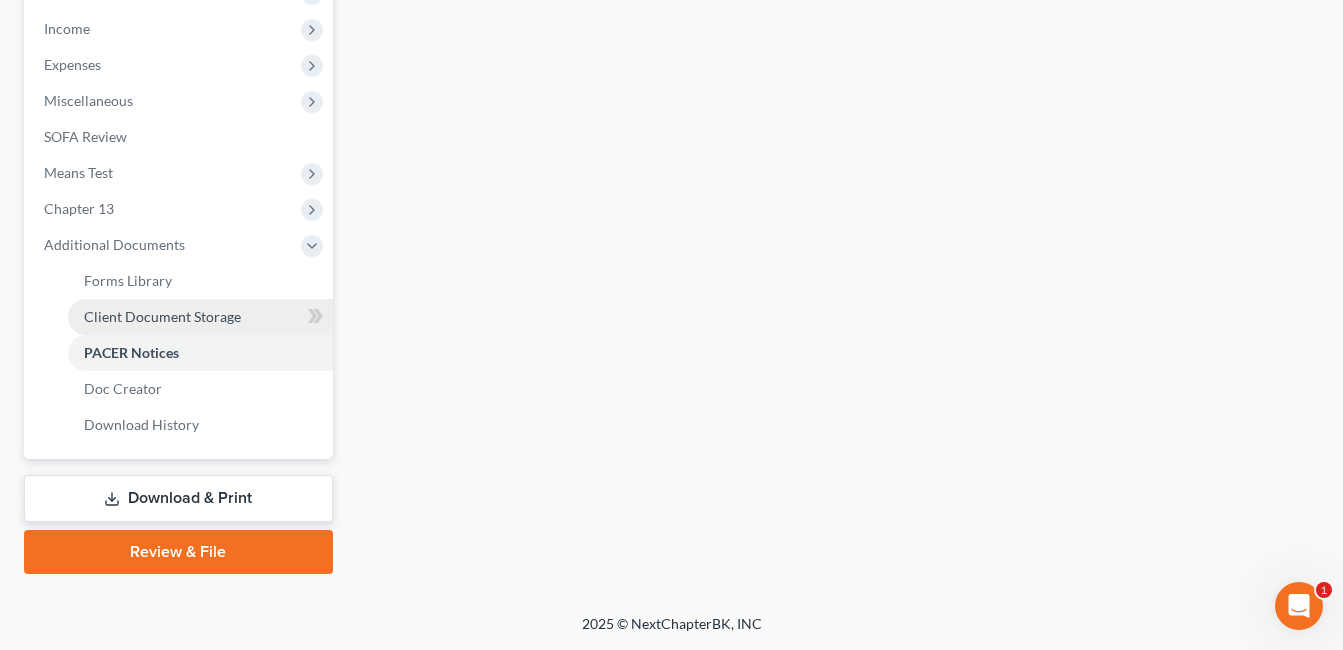 click on "Client Document Storage" at bounding box center [162, 316] 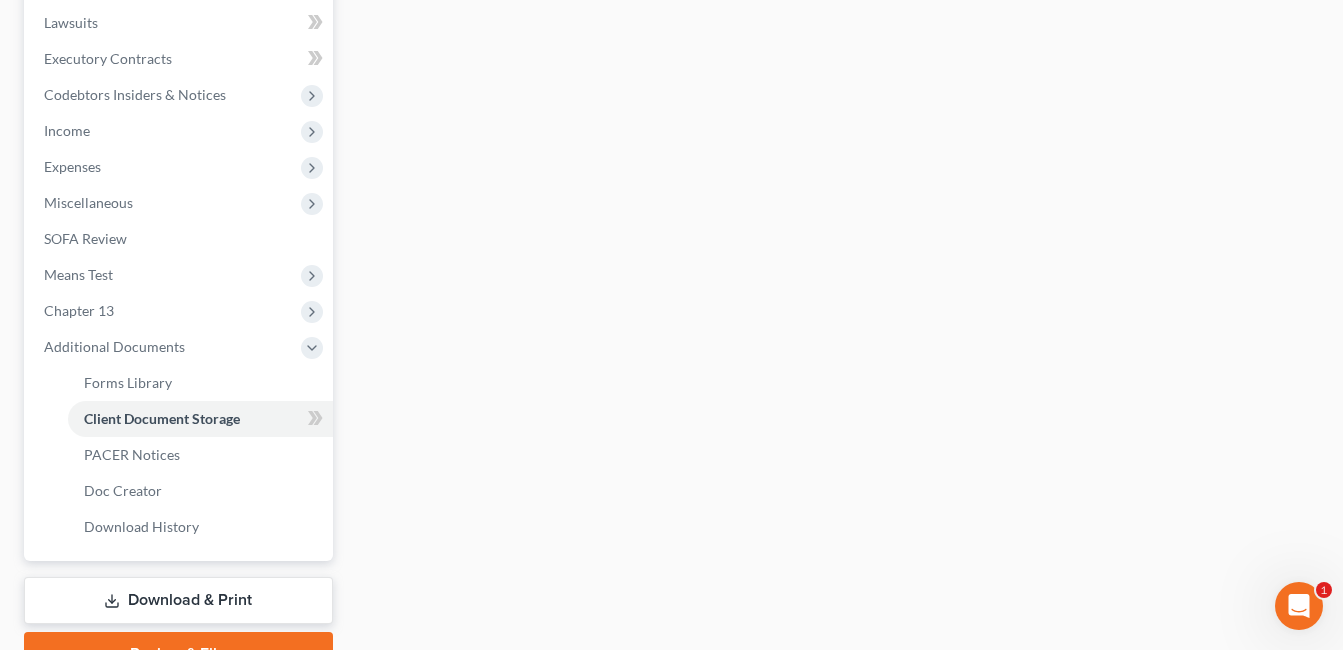 select on "7" 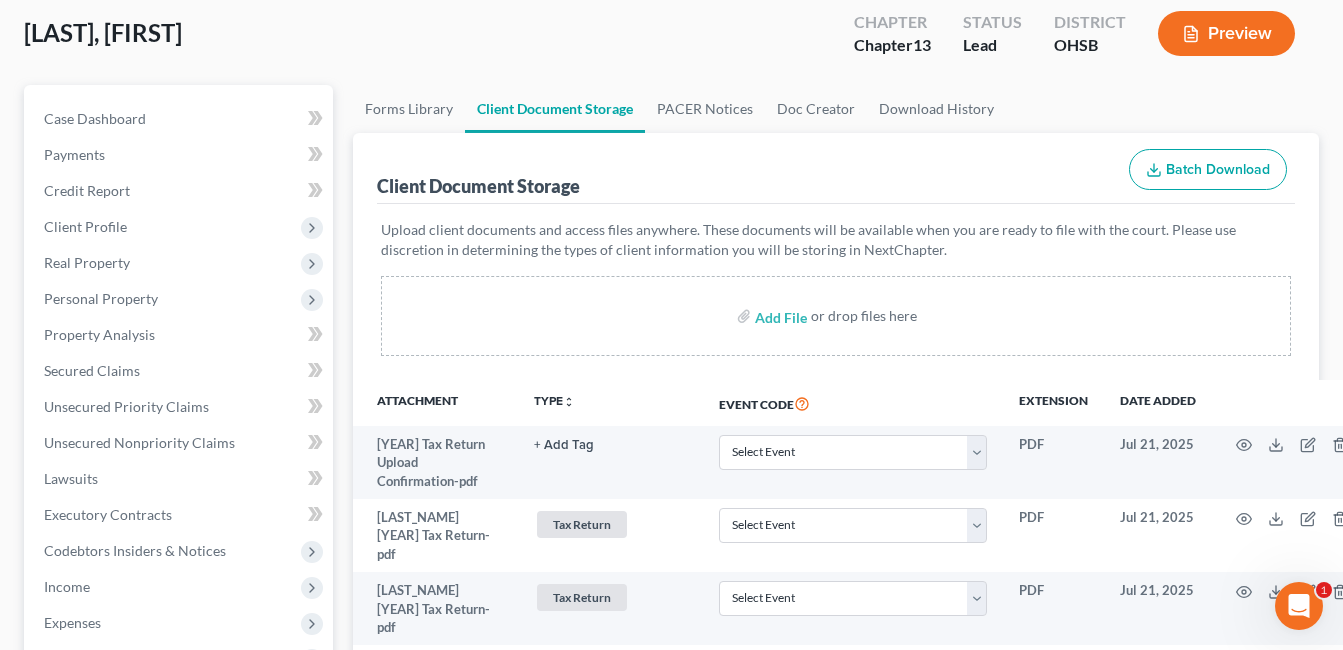 scroll, scrollTop: 0, scrollLeft: 0, axis: both 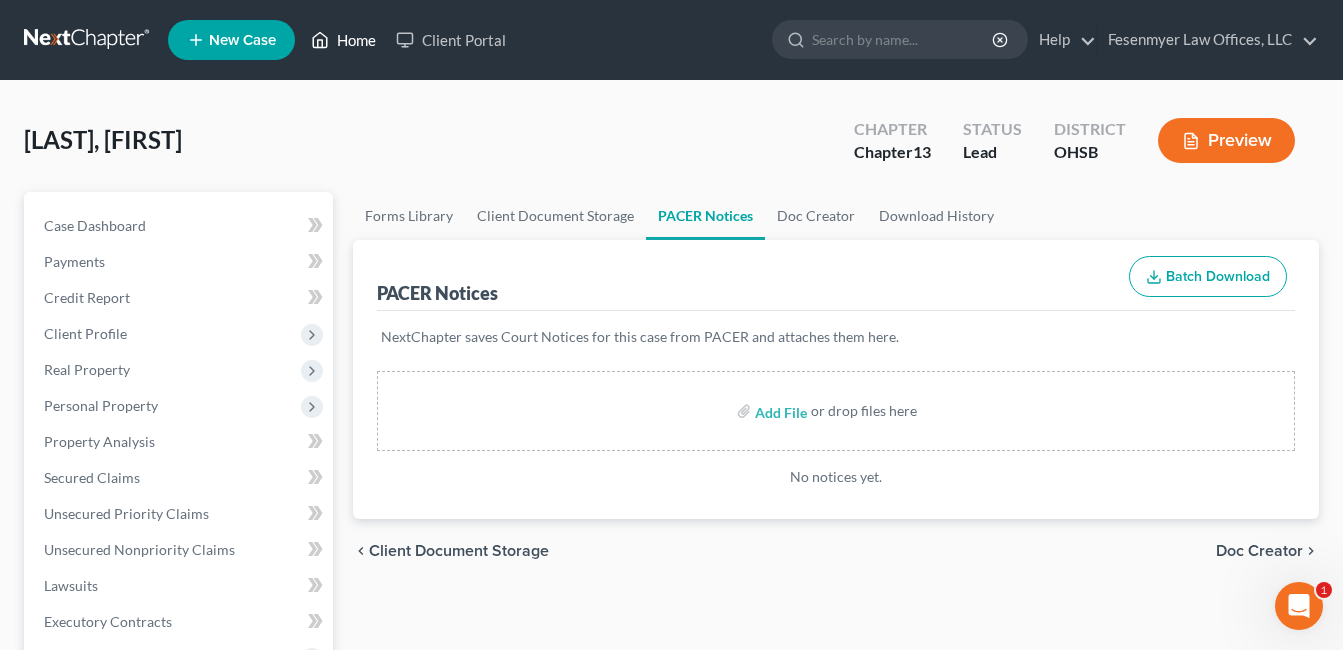 click on "Home" at bounding box center (343, 40) 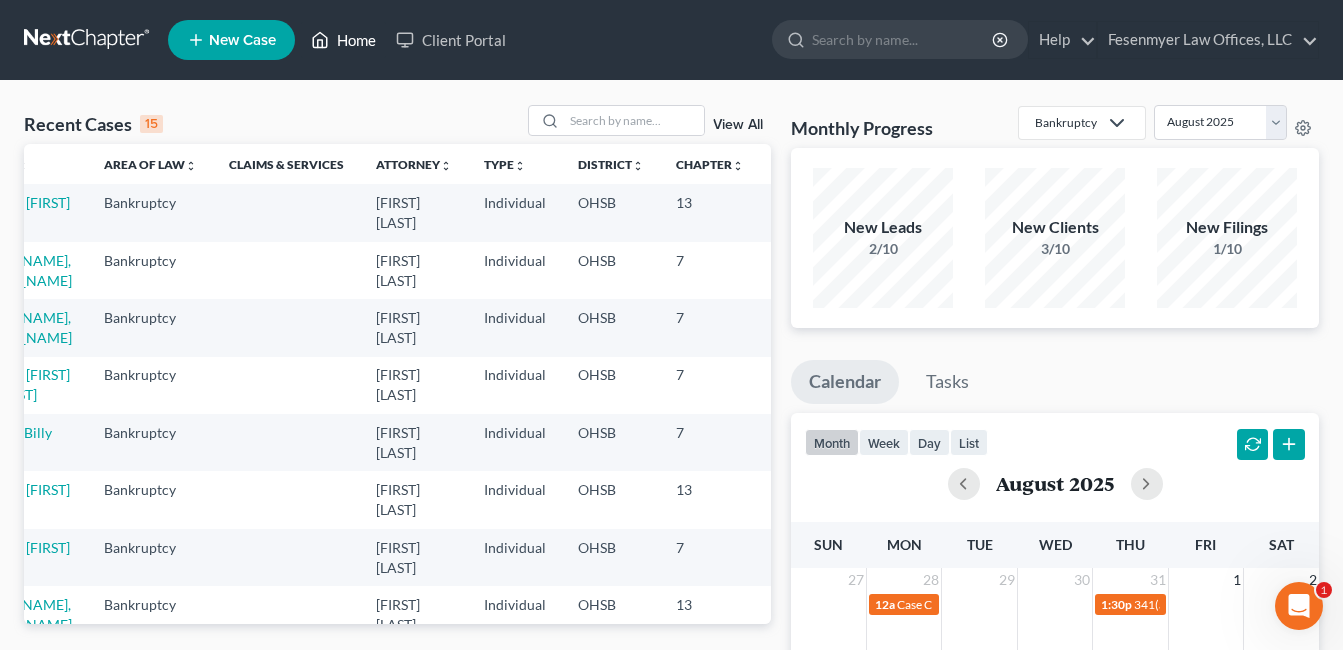 scroll, scrollTop: 0, scrollLeft: 0, axis: both 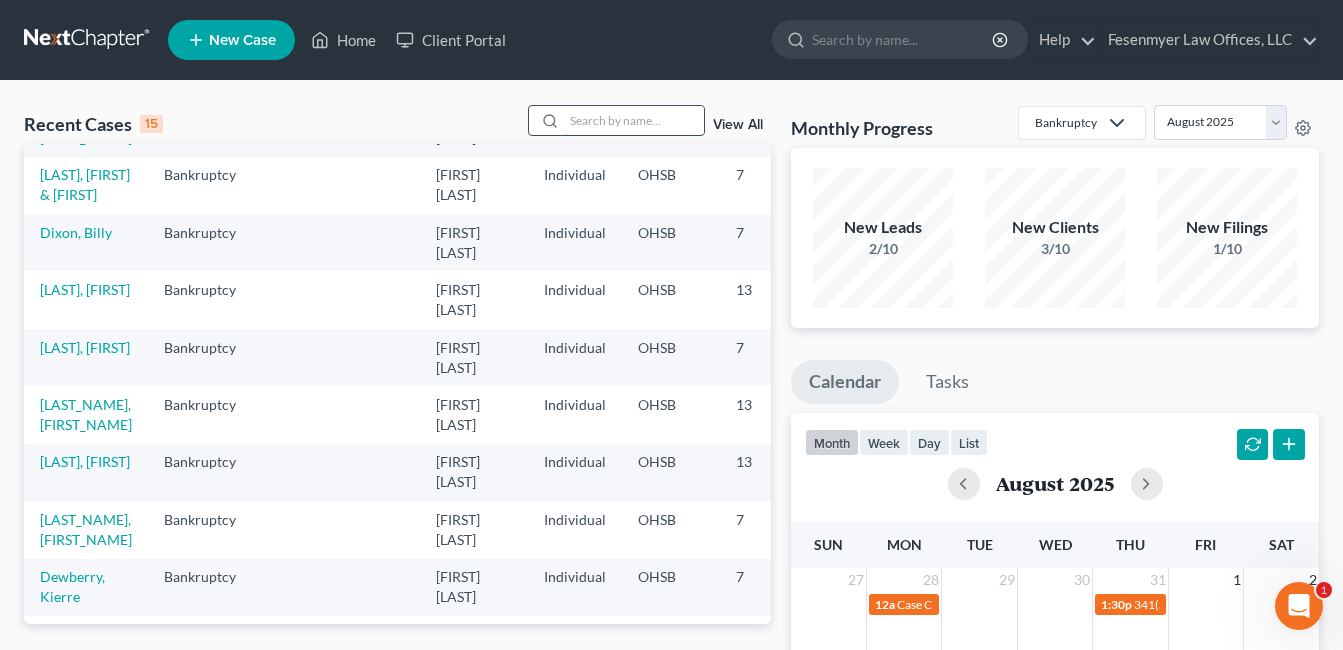 click at bounding box center [634, 120] 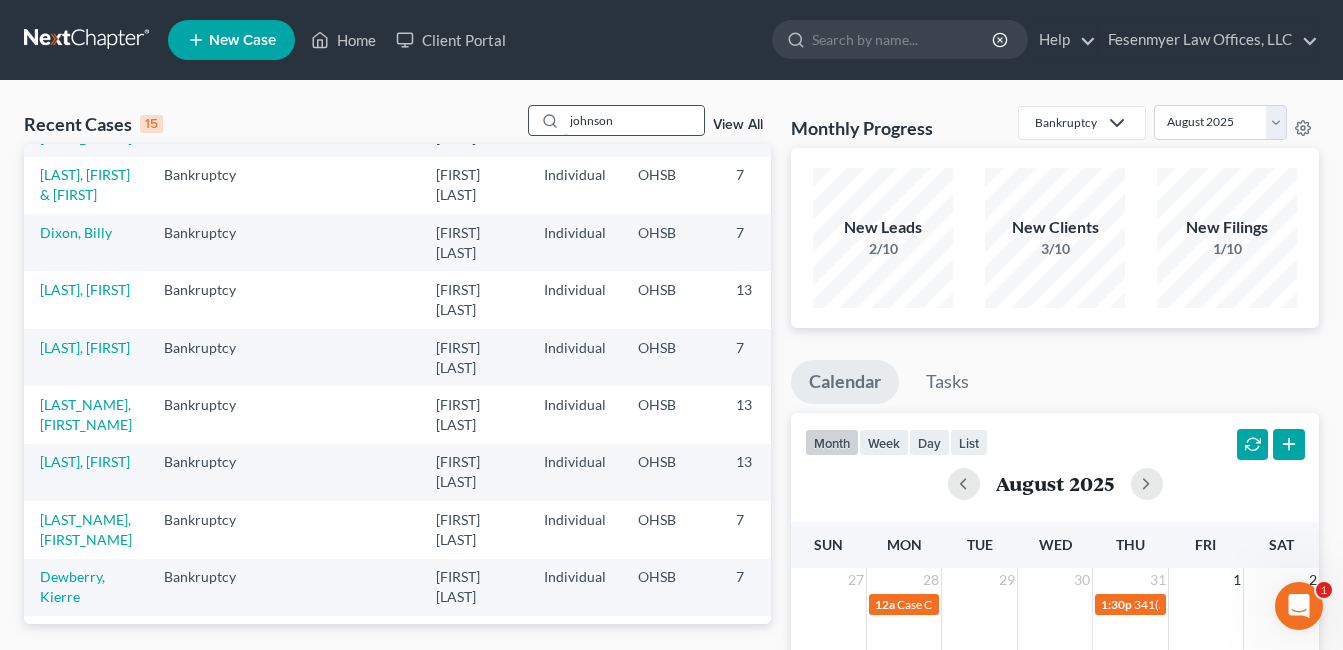 type on "johnson" 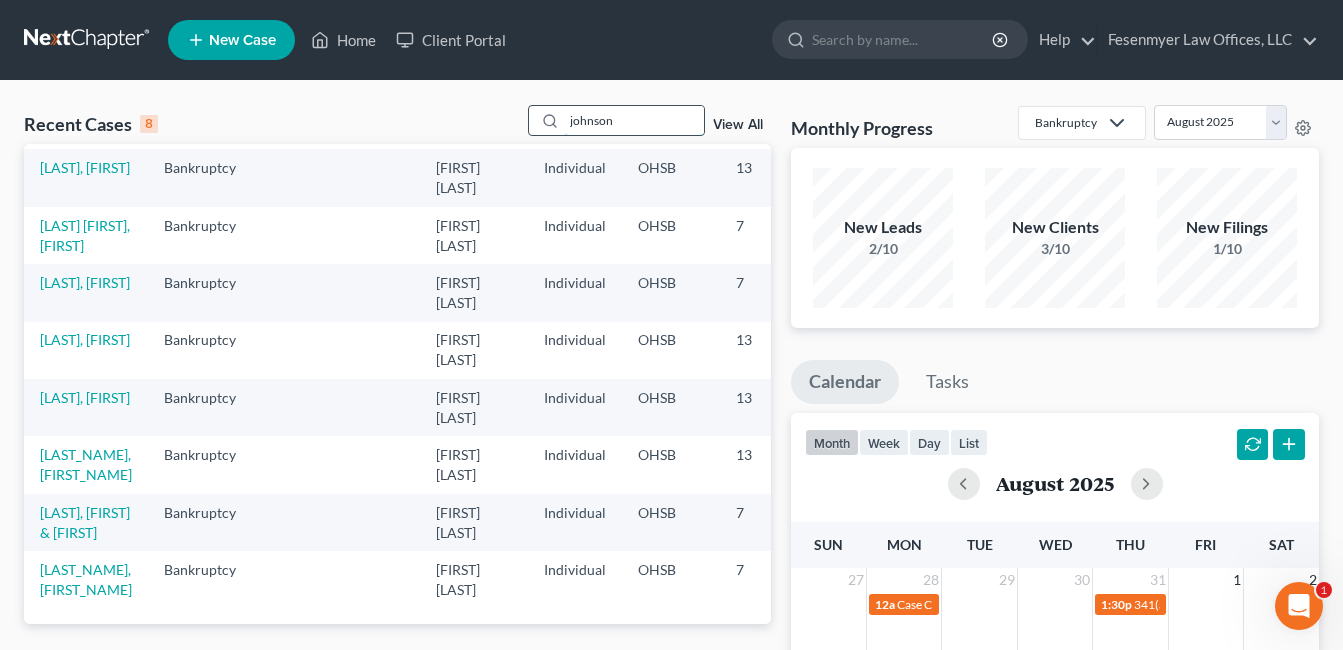 scroll, scrollTop: 90, scrollLeft: 0, axis: vertical 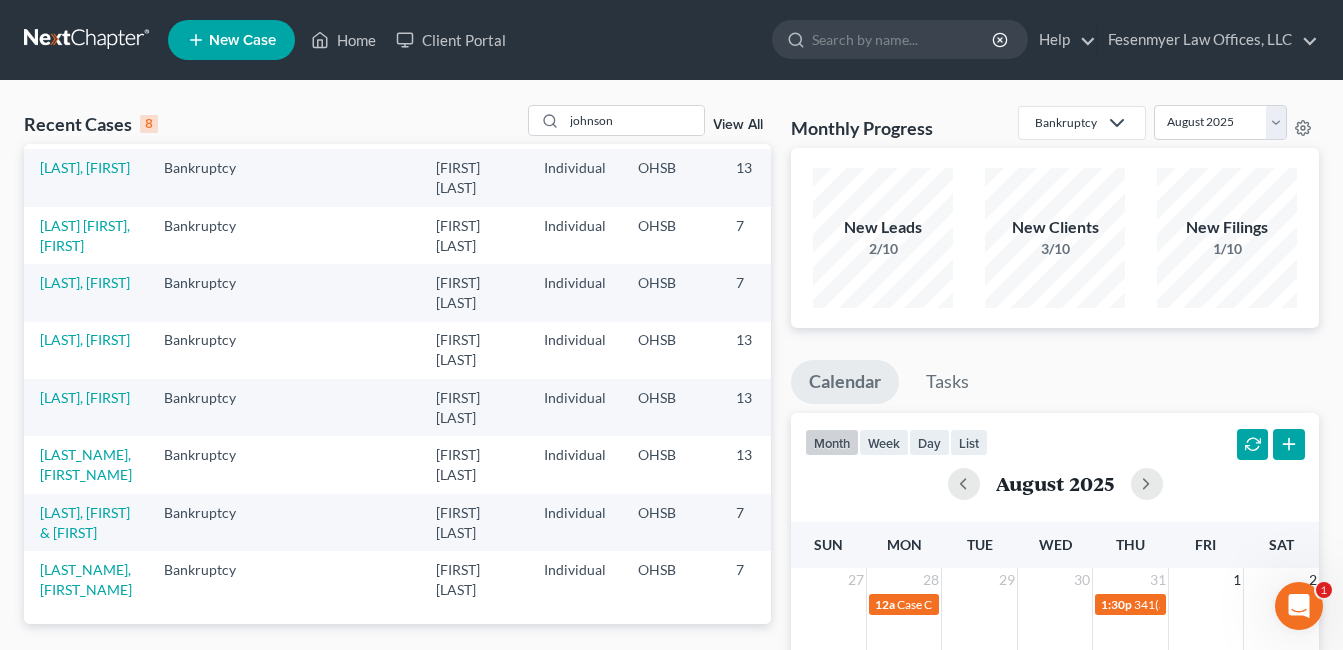 click on "View All" at bounding box center [738, 125] 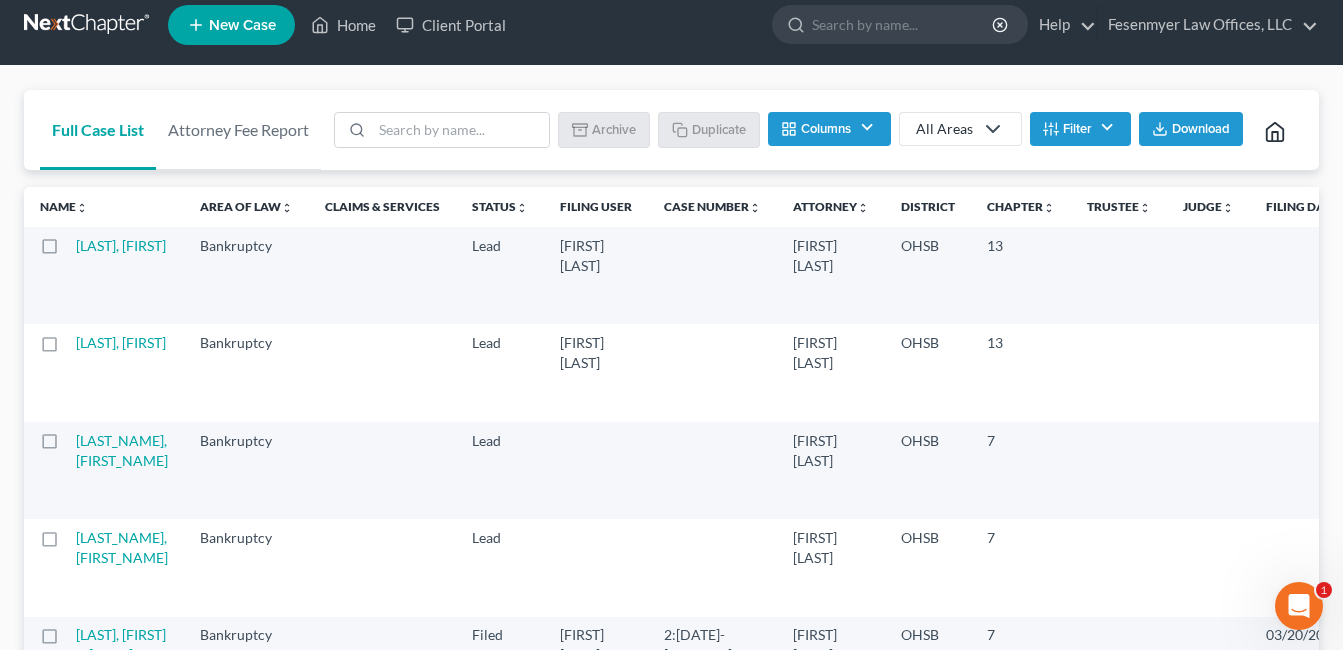 scroll, scrollTop: 0, scrollLeft: 0, axis: both 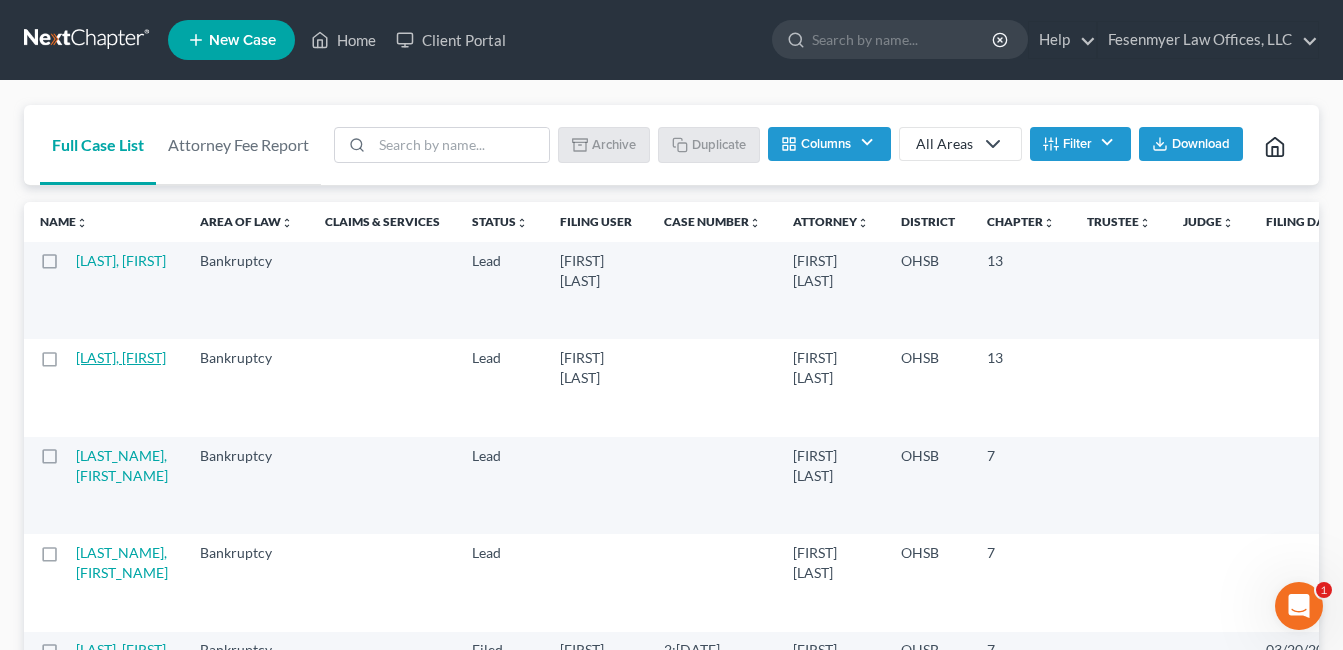 click on "[LAST], [FIRST]" at bounding box center (121, 357) 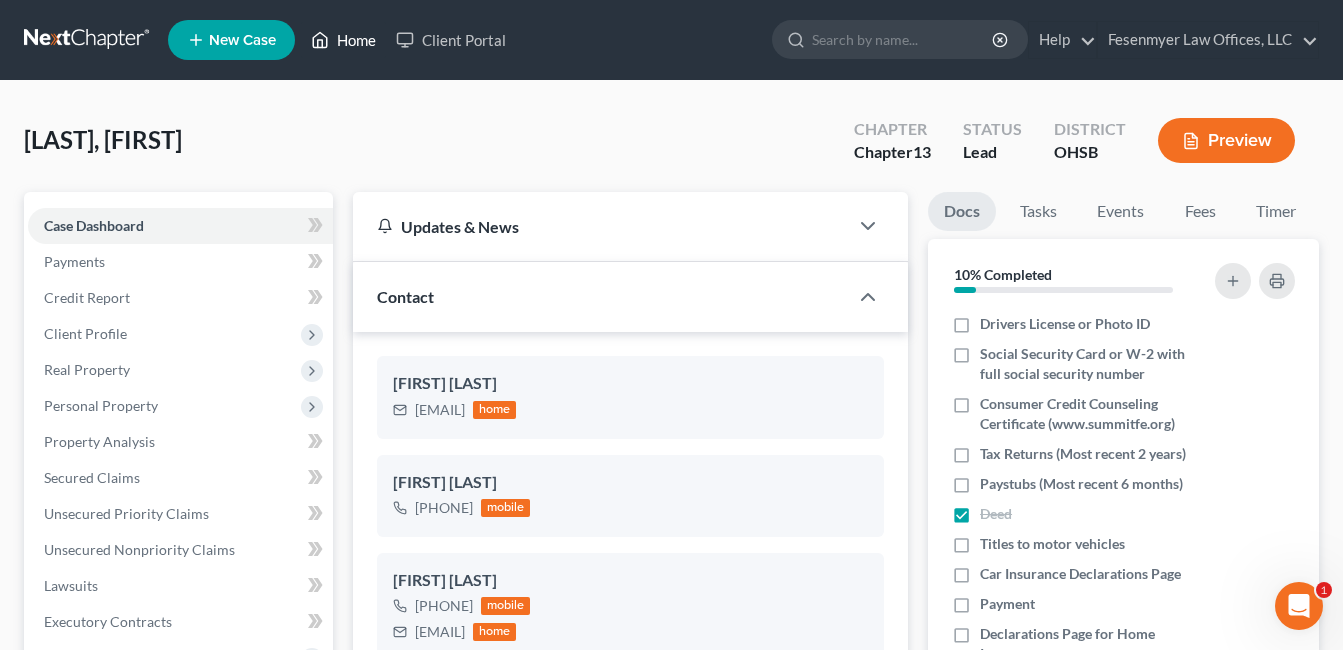 click on "Home" at bounding box center [343, 40] 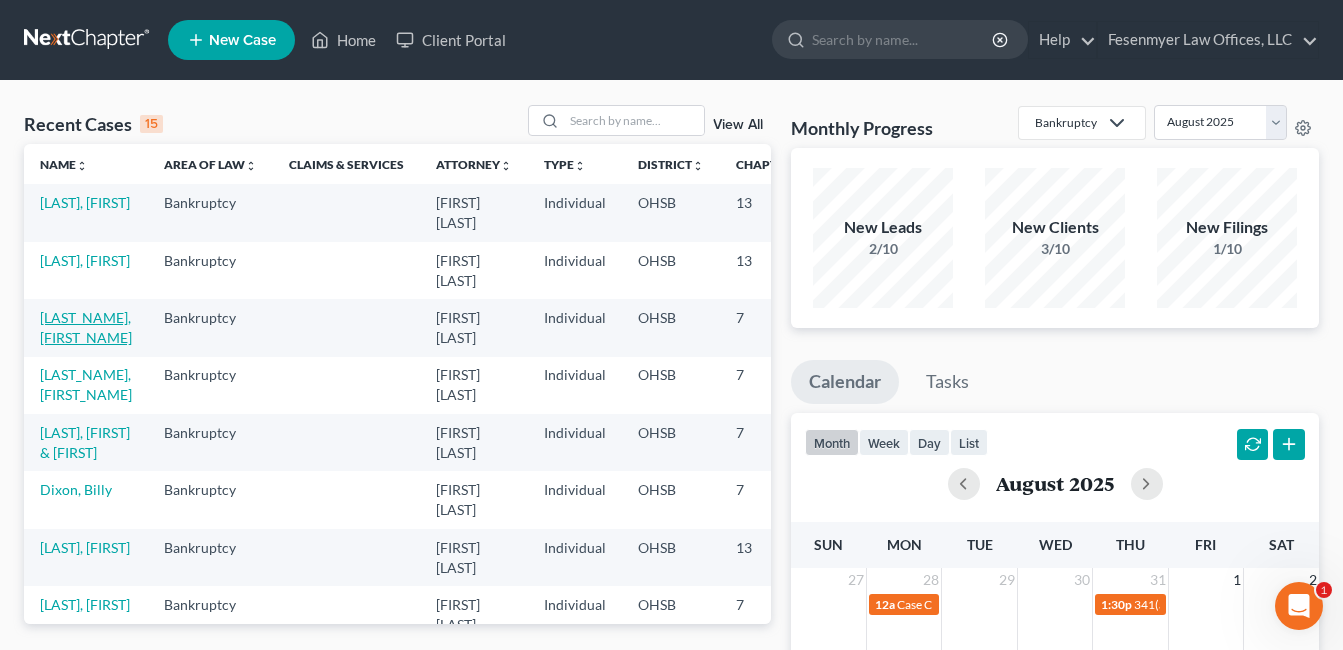 click on "[LAST_NAME], [FIRST_NAME]" at bounding box center [86, 327] 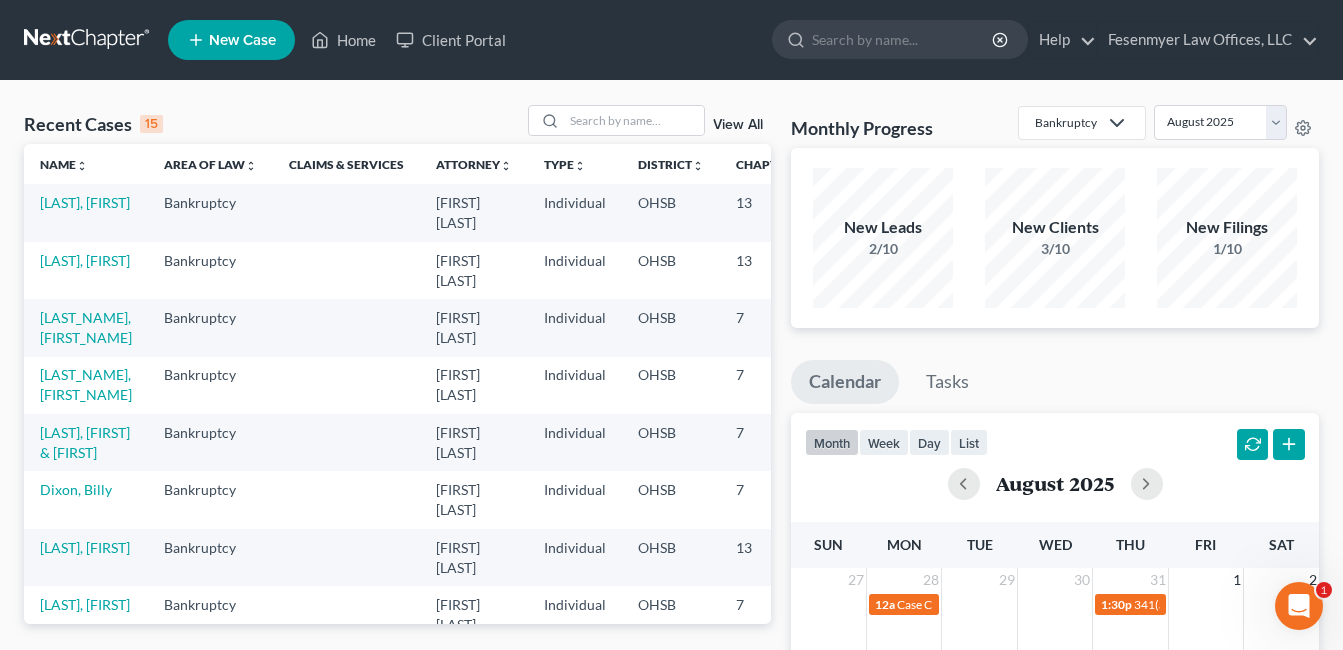 select on "4" 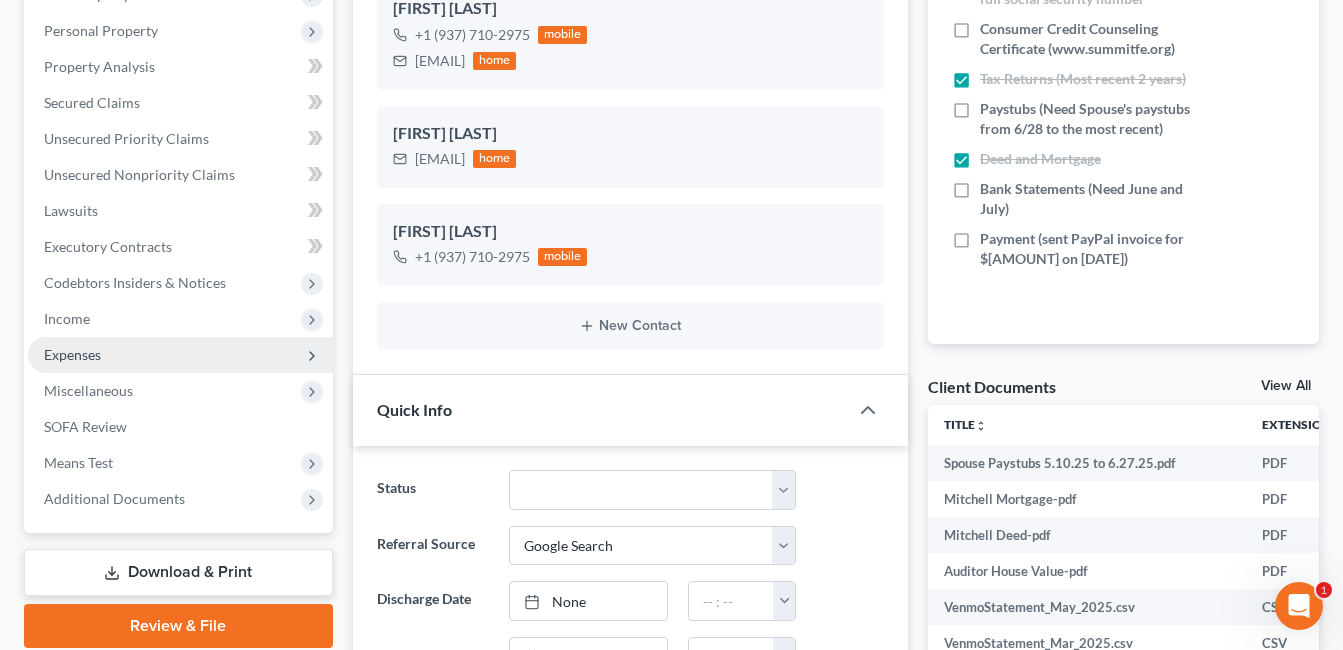 scroll, scrollTop: 600, scrollLeft: 0, axis: vertical 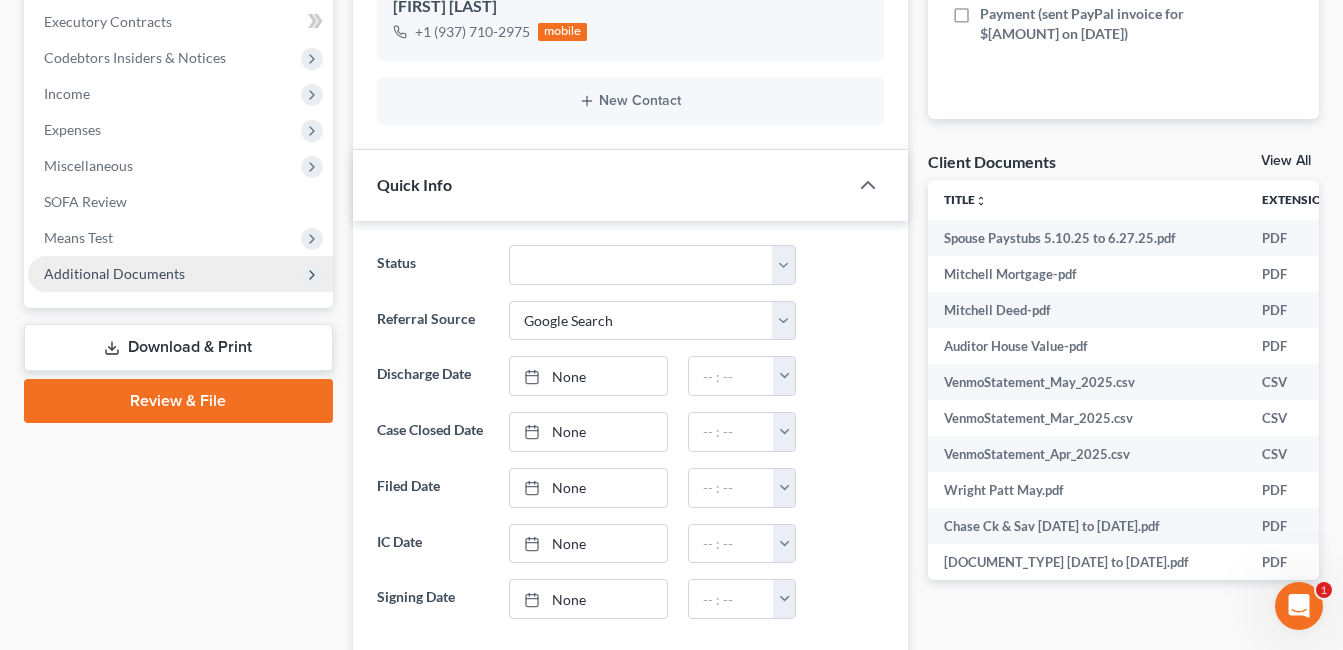 click on "Additional Documents" at bounding box center (114, 273) 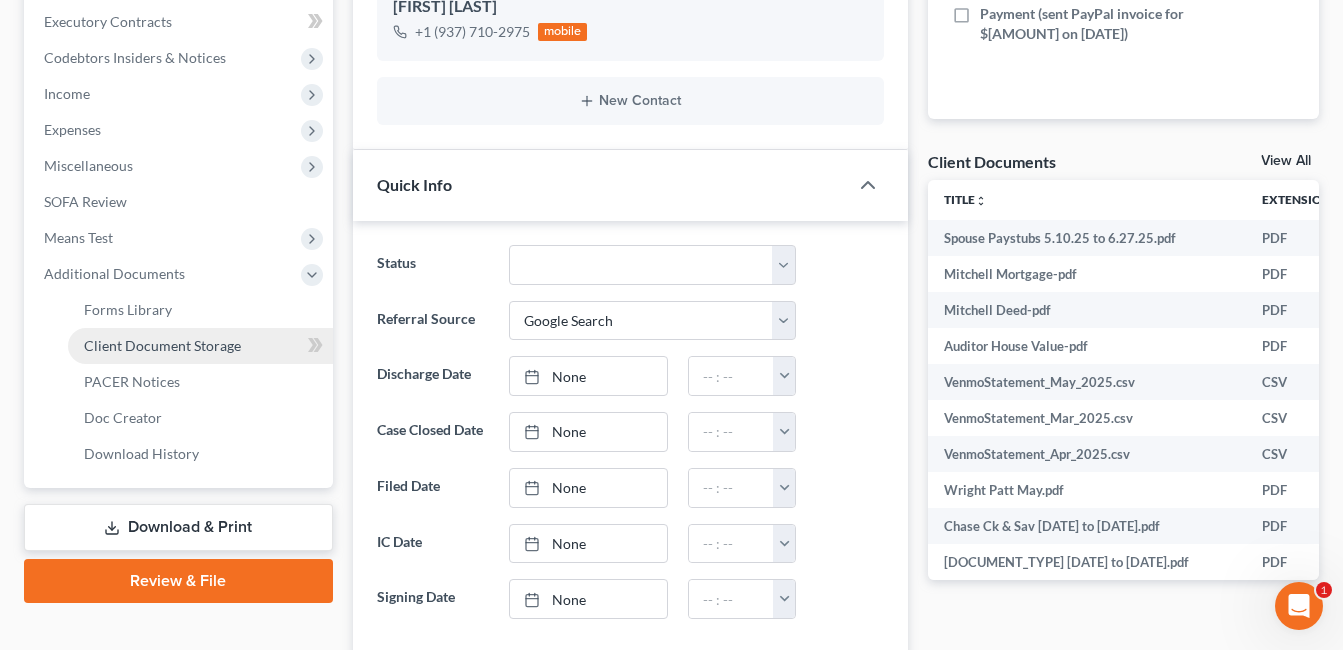 click on "Client Document Storage" at bounding box center (162, 345) 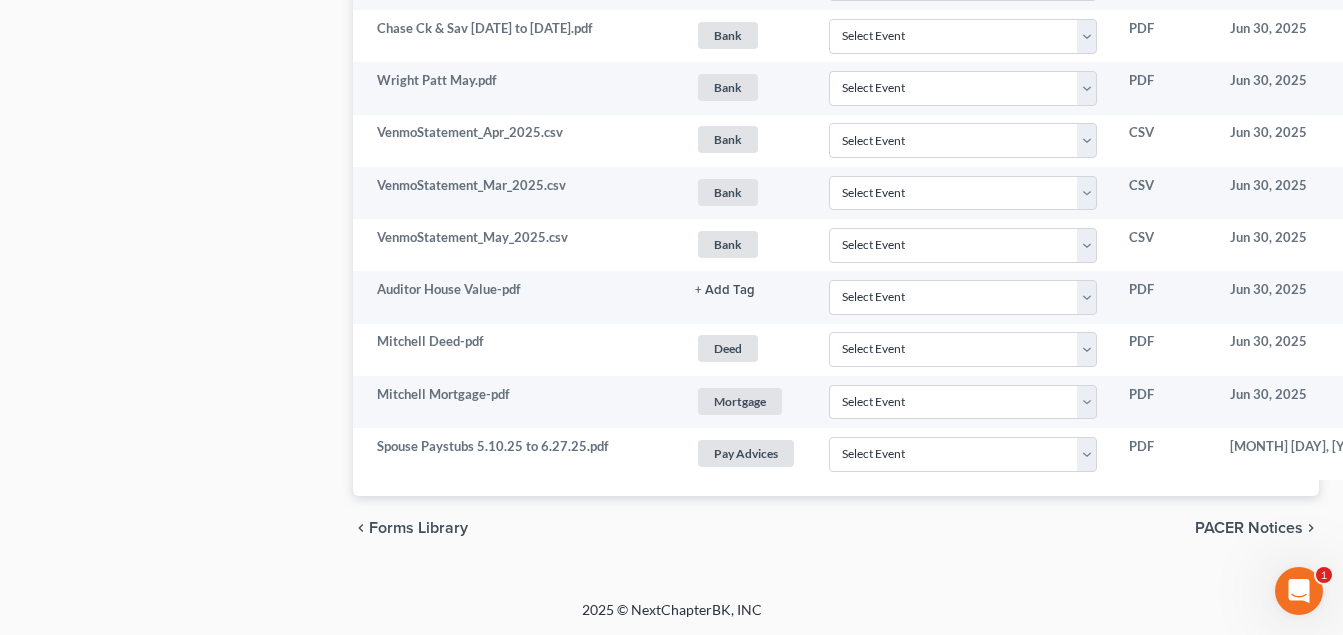 scroll, scrollTop: 1312, scrollLeft: 0, axis: vertical 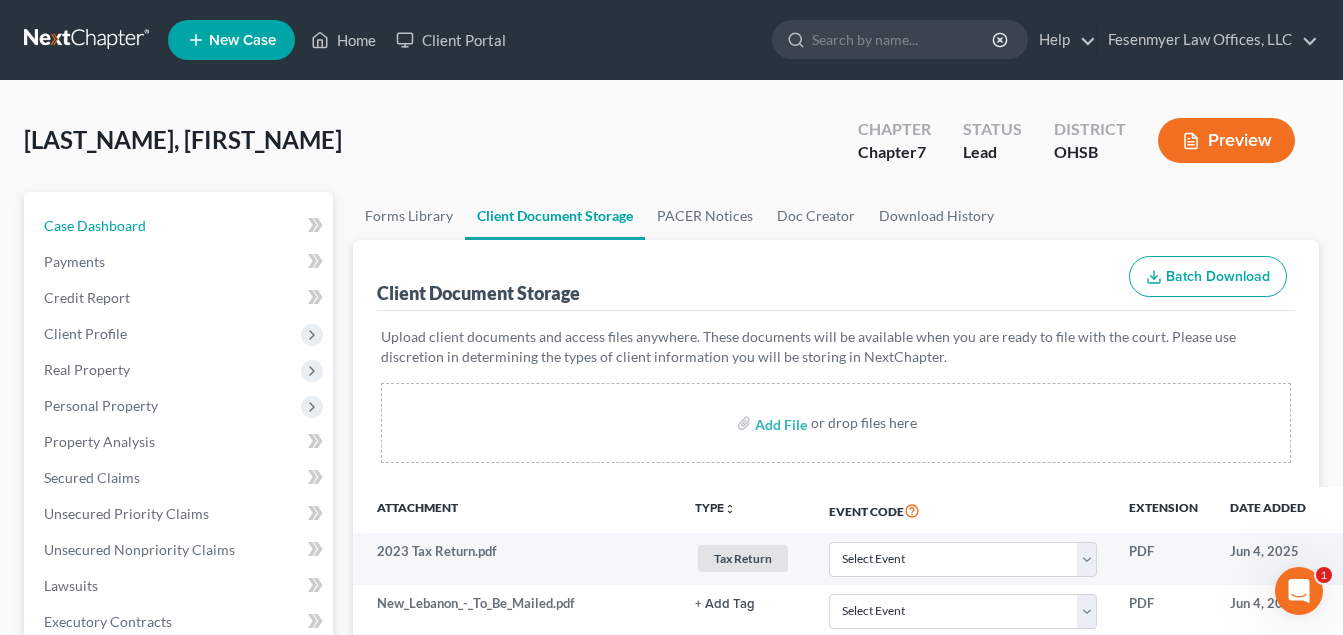 drag, startPoint x: 136, startPoint y: 213, endPoint x: 1056, endPoint y: 206, distance: 920.0266 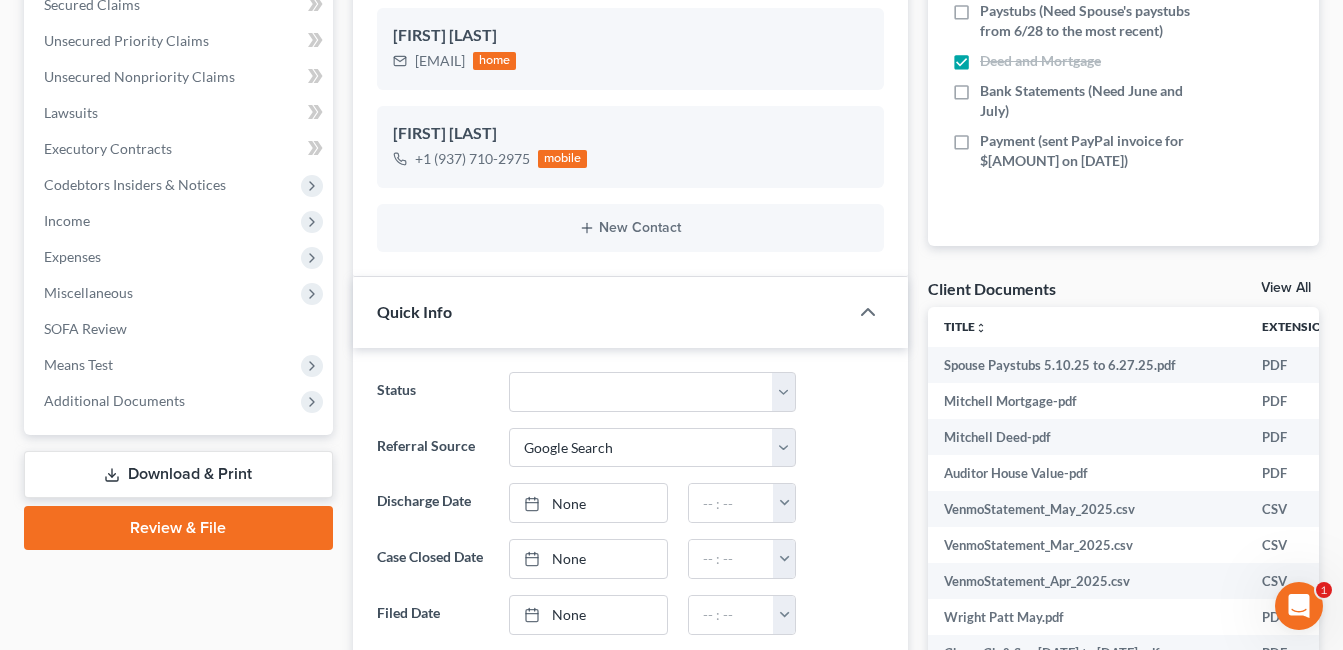 scroll, scrollTop: 500, scrollLeft: 0, axis: vertical 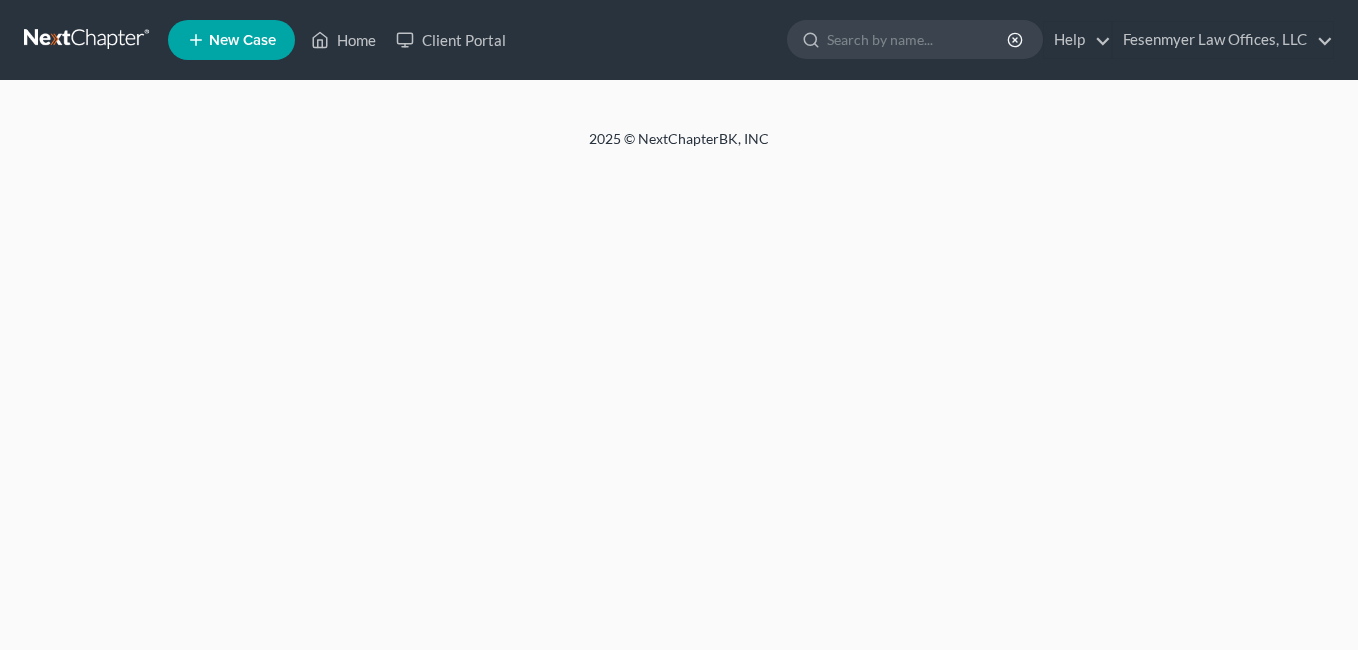 select on "4" 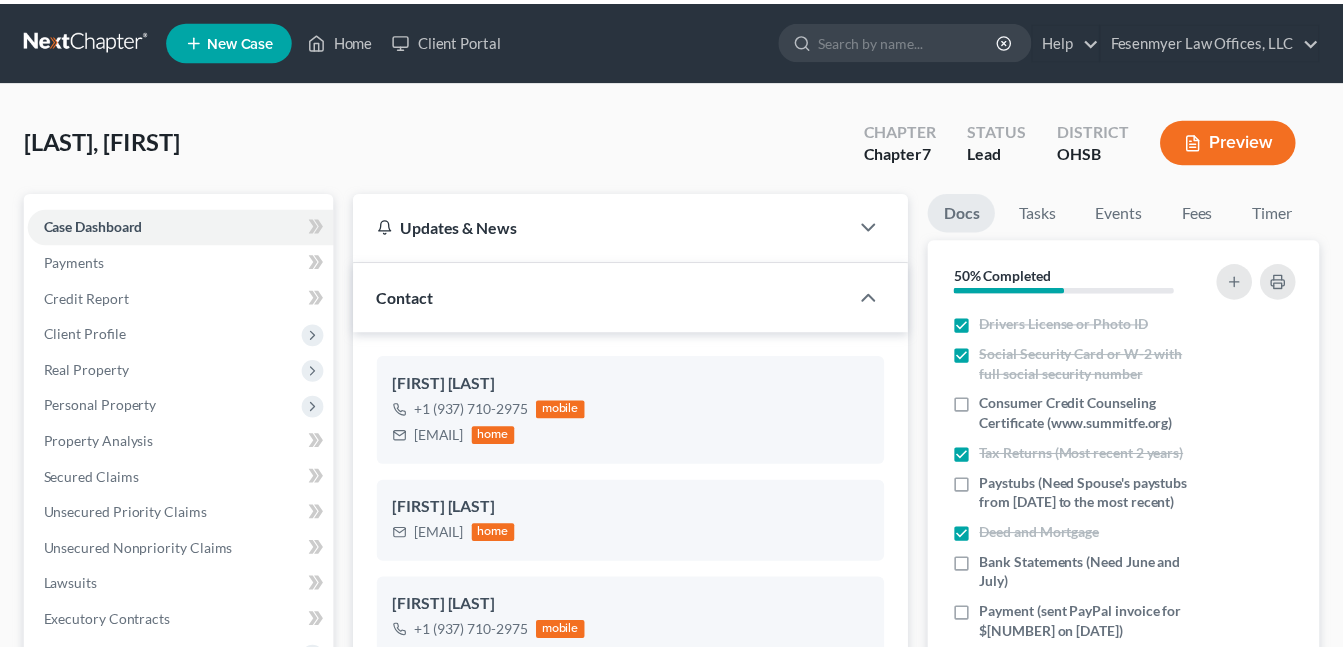 scroll, scrollTop: 500, scrollLeft: 0, axis: vertical 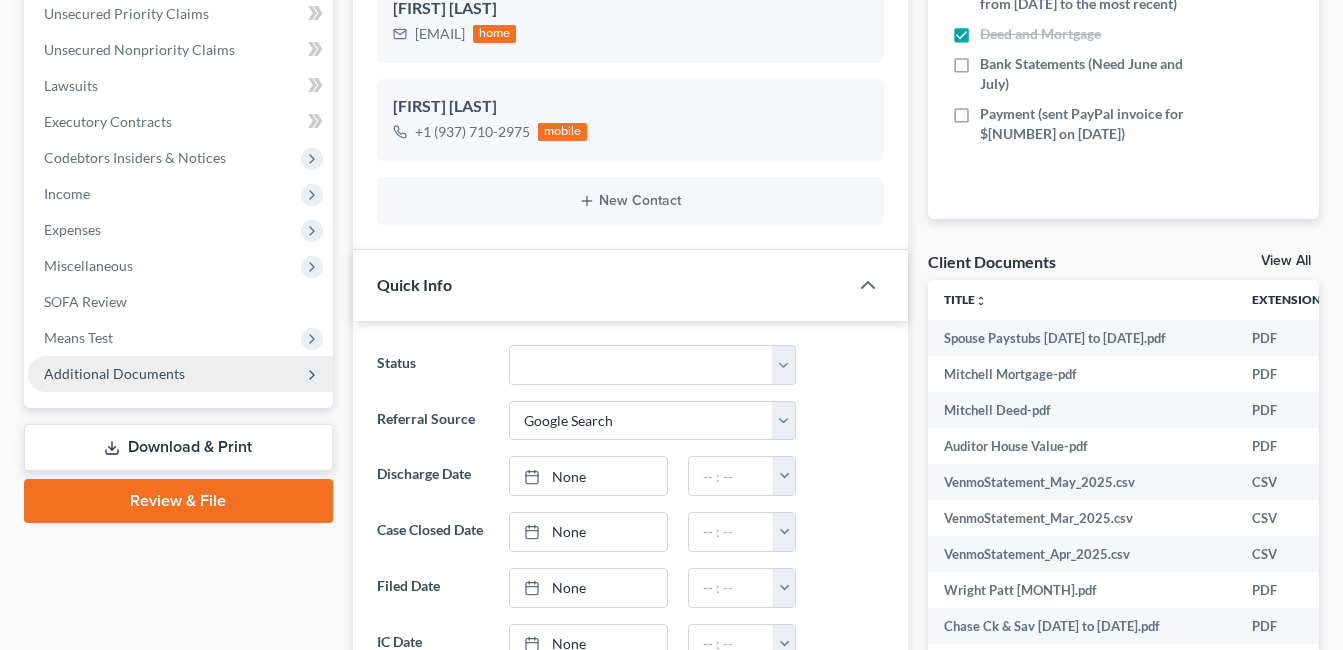 click on "Additional Documents" at bounding box center (114, 373) 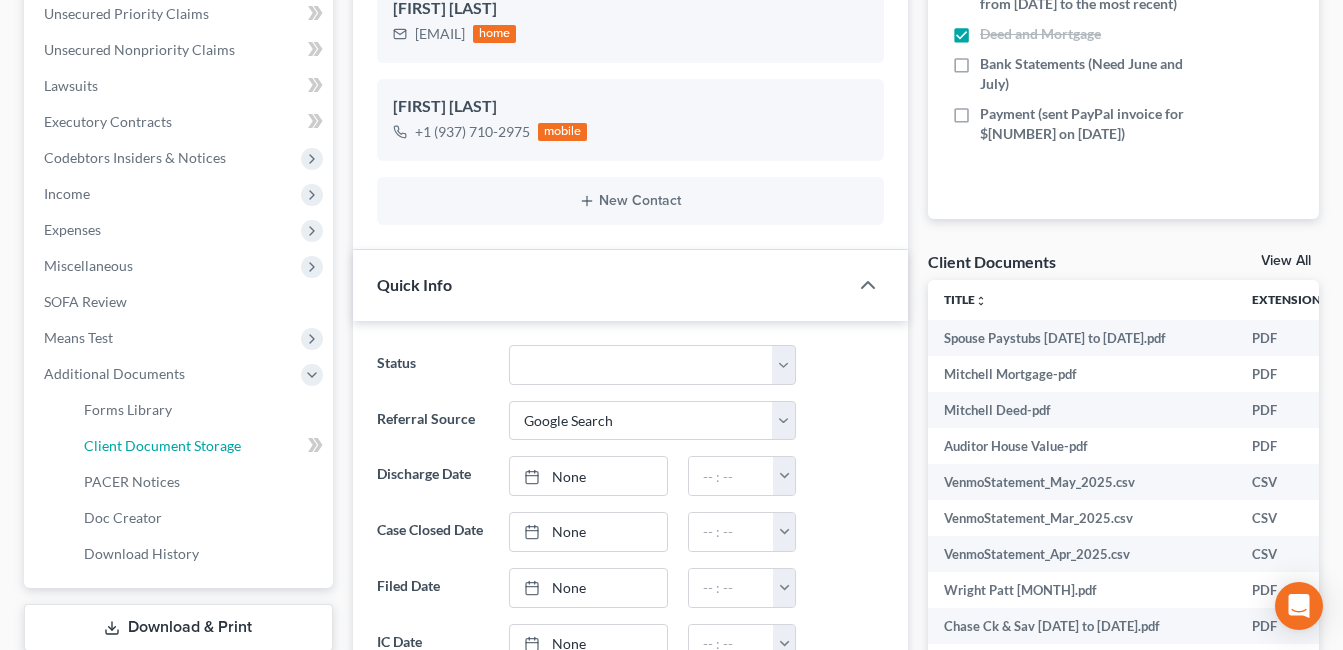 click on "Client Document Storage" at bounding box center [162, 445] 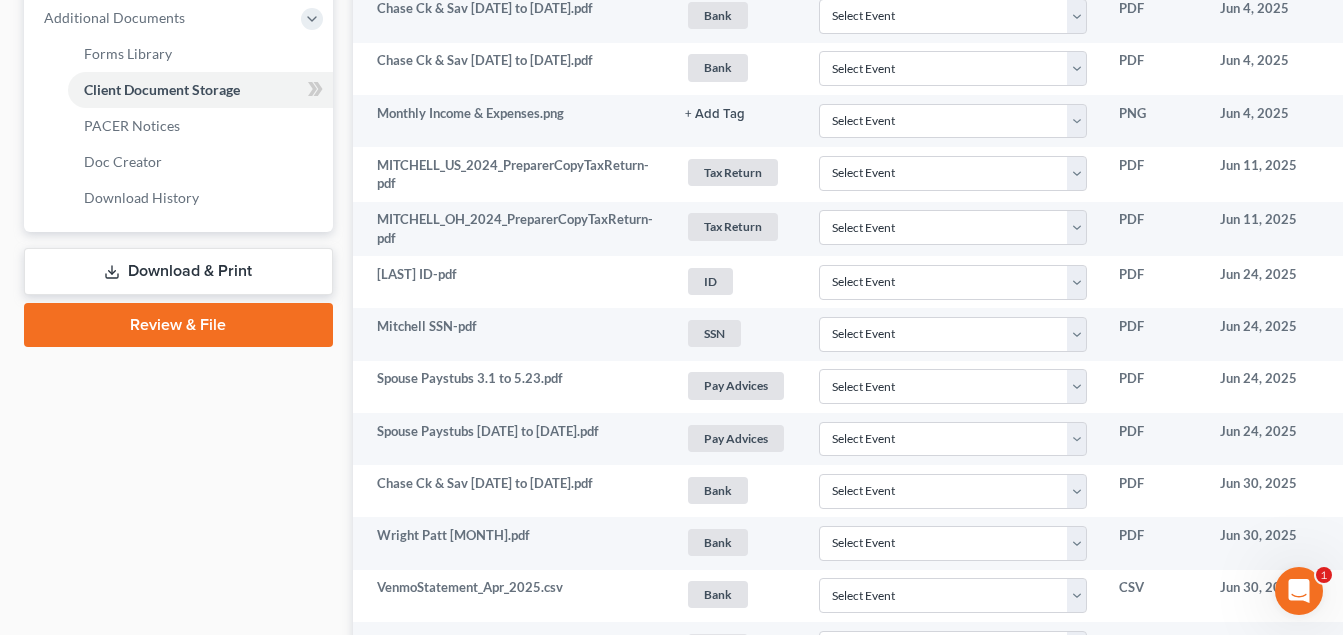 scroll, scrollTop: 1100, scrollLeft: 0, axis: vertical 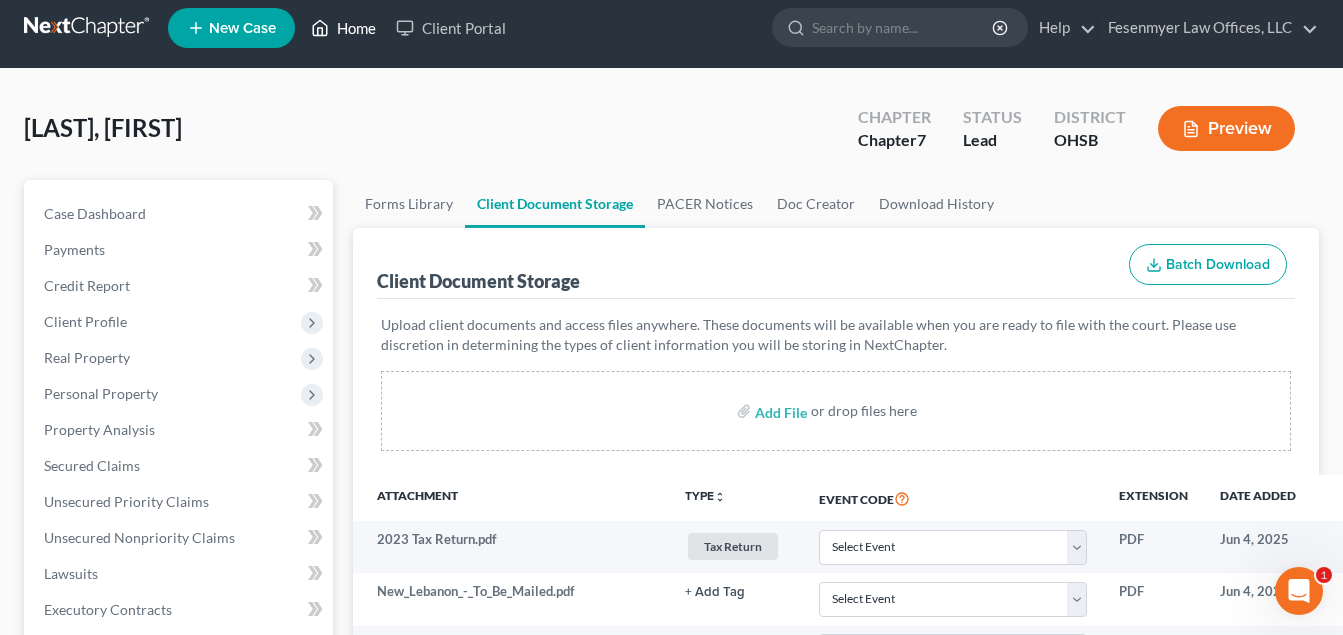 drag, startPoint x: 328, startPoint y: 32, endPoint x: 345, endPoint y: 42, distance: 19.723083 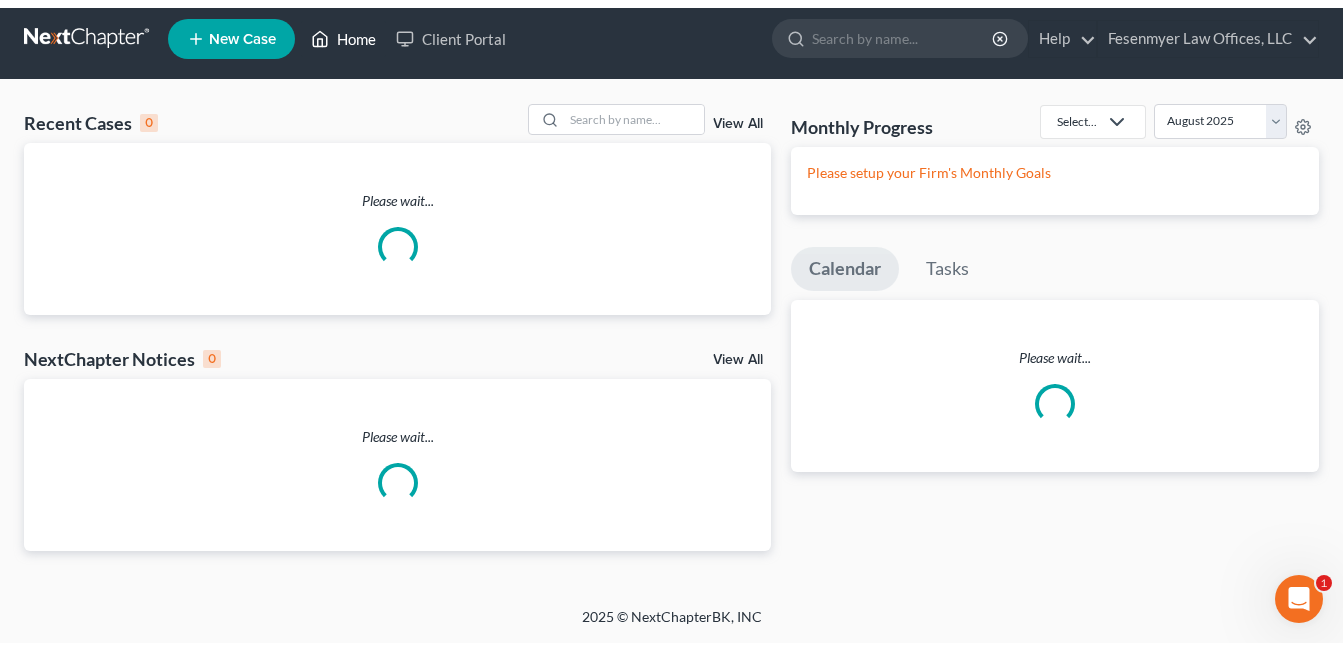 scroll, scrollTop: 0, scrollLeft: 0, axis: both 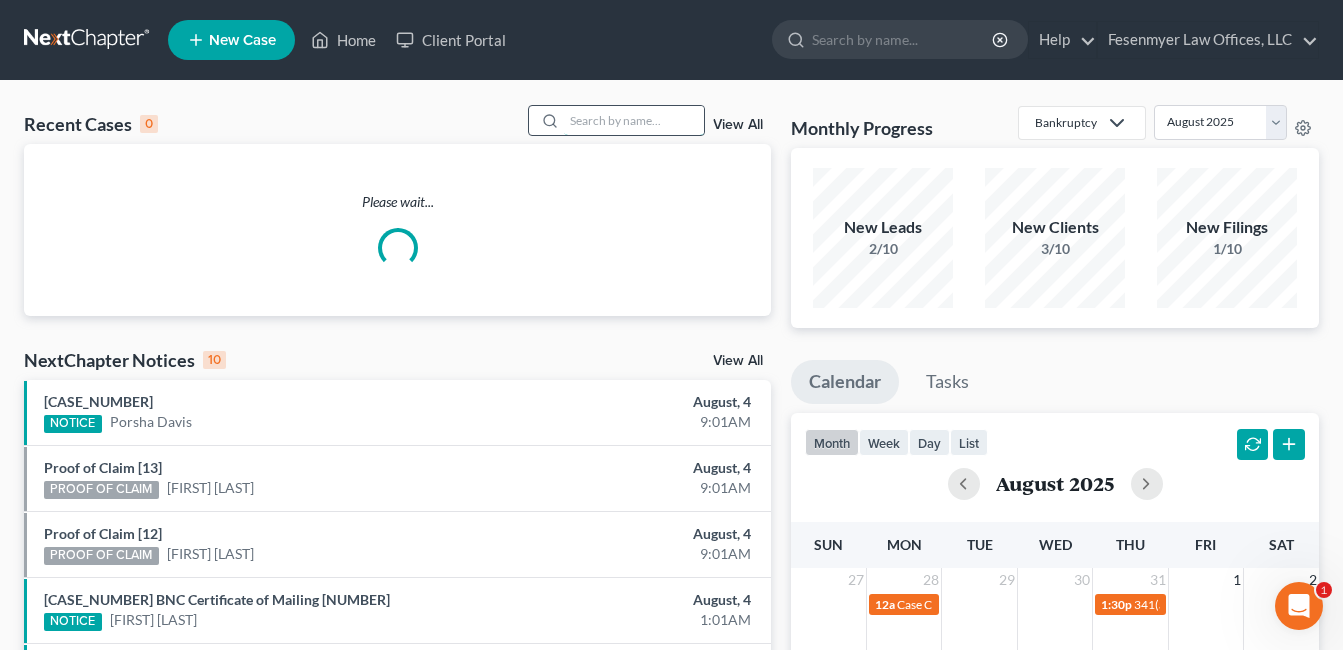 click at bounding box center [634, 120] 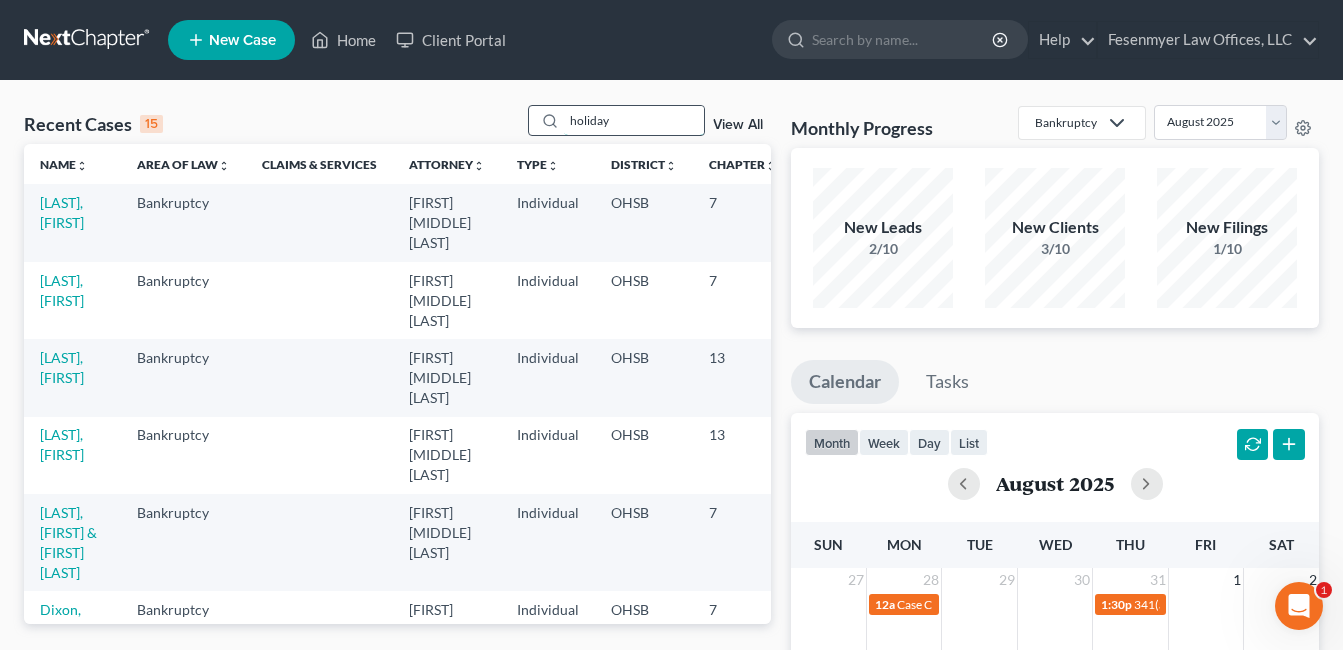 type on "holiday" 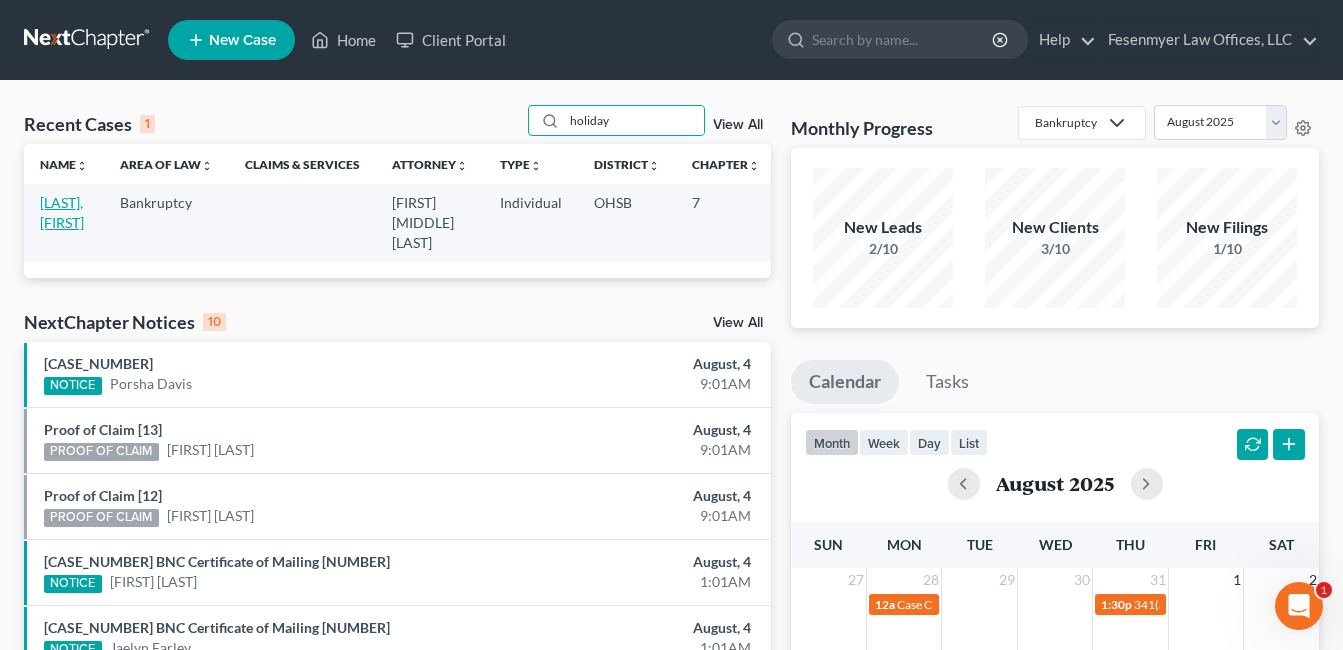 click on "[LAST_NAME], [FIRST_NAME]" at bounding box center [62, 212] 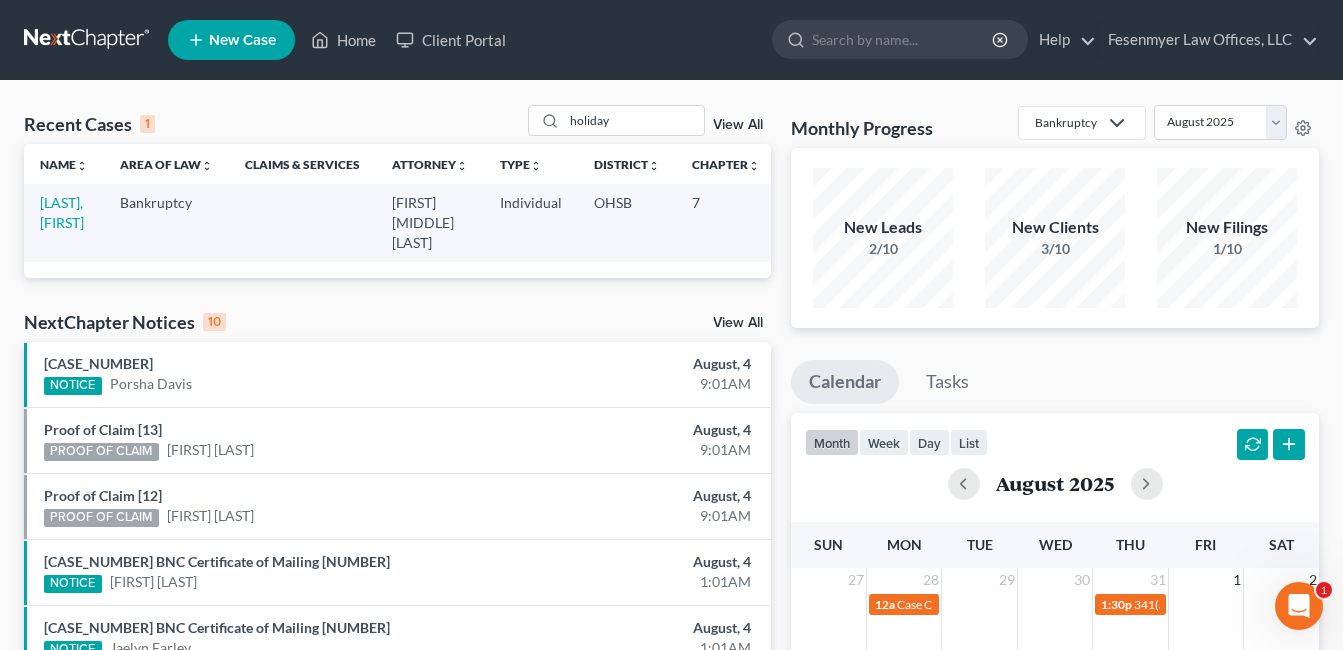select on "0" 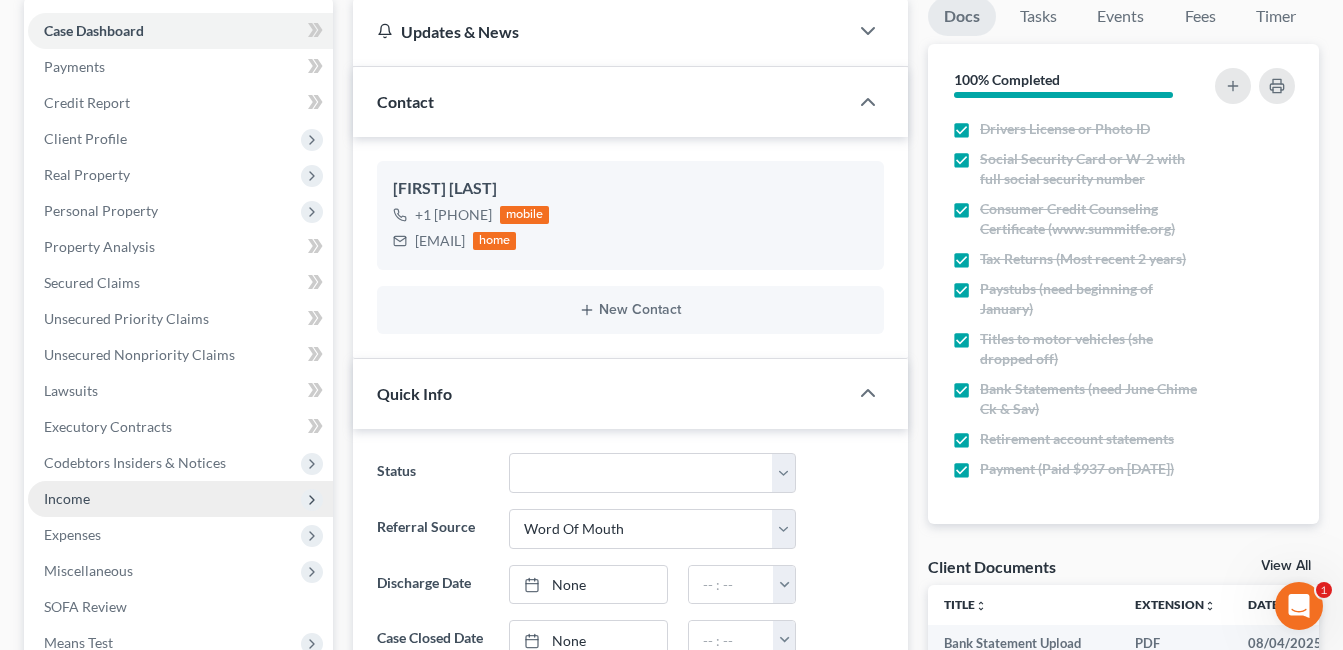 scroll, scrollTop: 200, scrollLeft: 0, axis: vertical 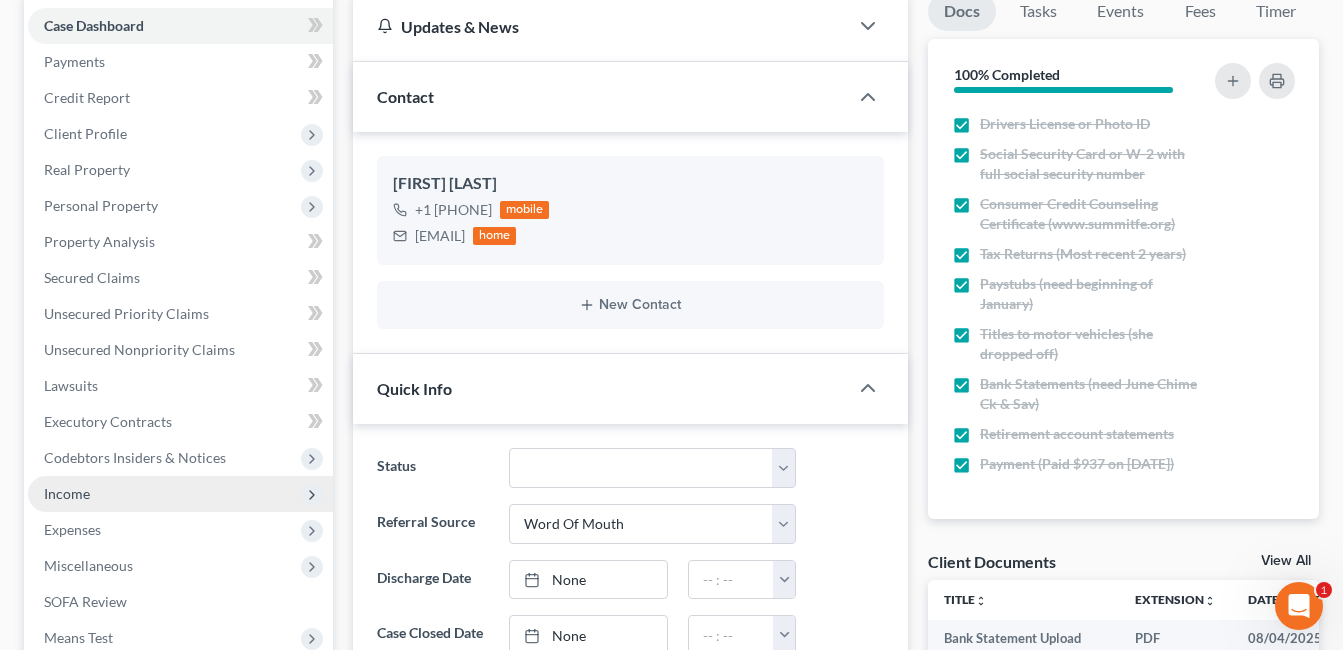 click on "Income" at bounding box center (180, 494) 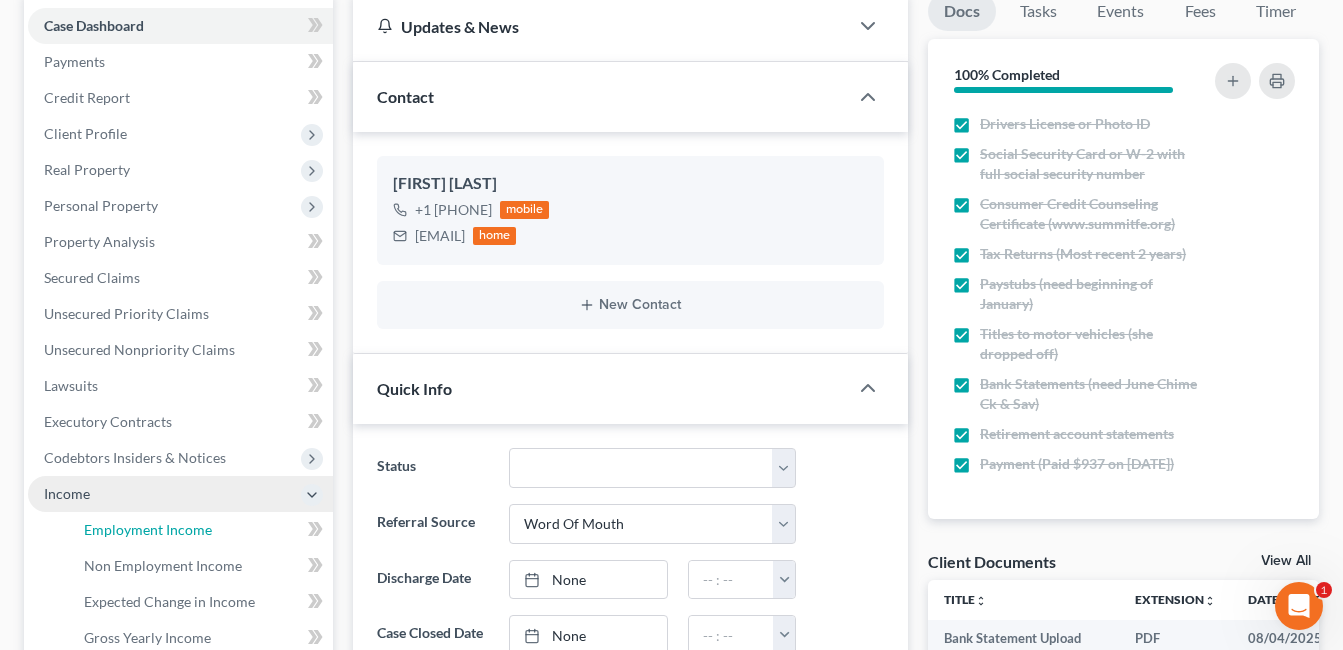 drag, startPoint x: 138, startPoint y: 525, endPoint x: 157, endPoint y: 510, distance: 24.207438 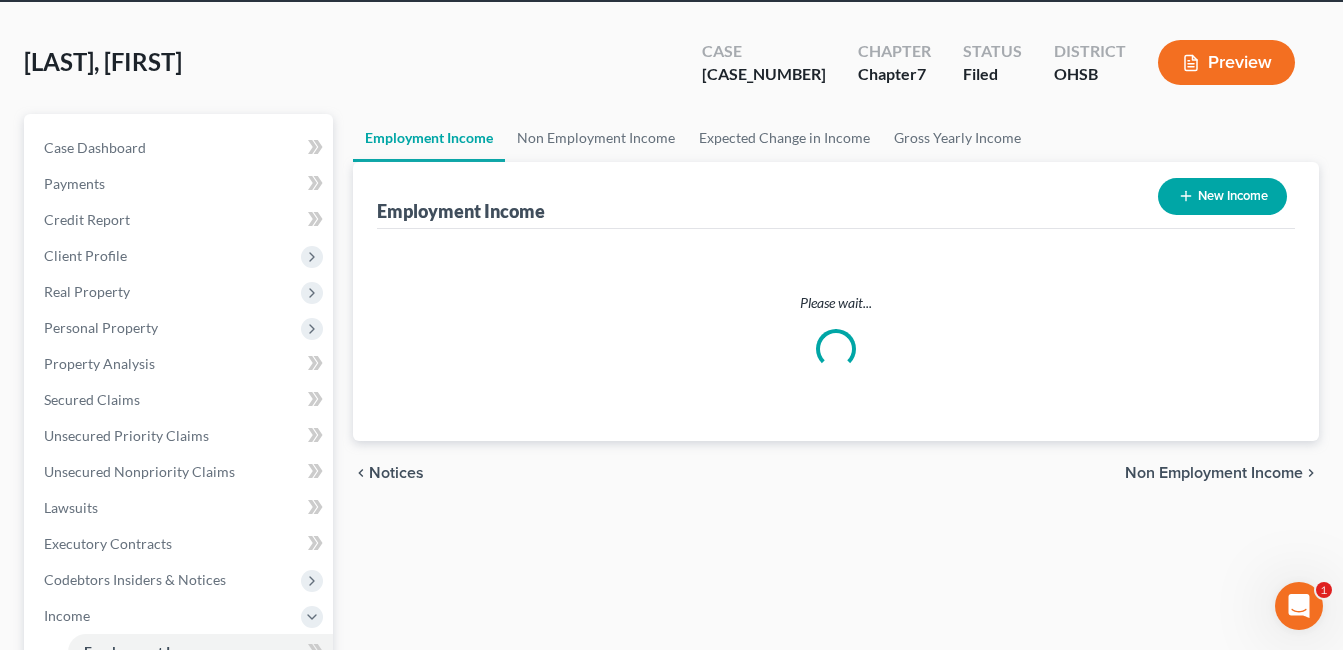 scroll, scrollTop: 0, scrollLeft: 0, axis: both 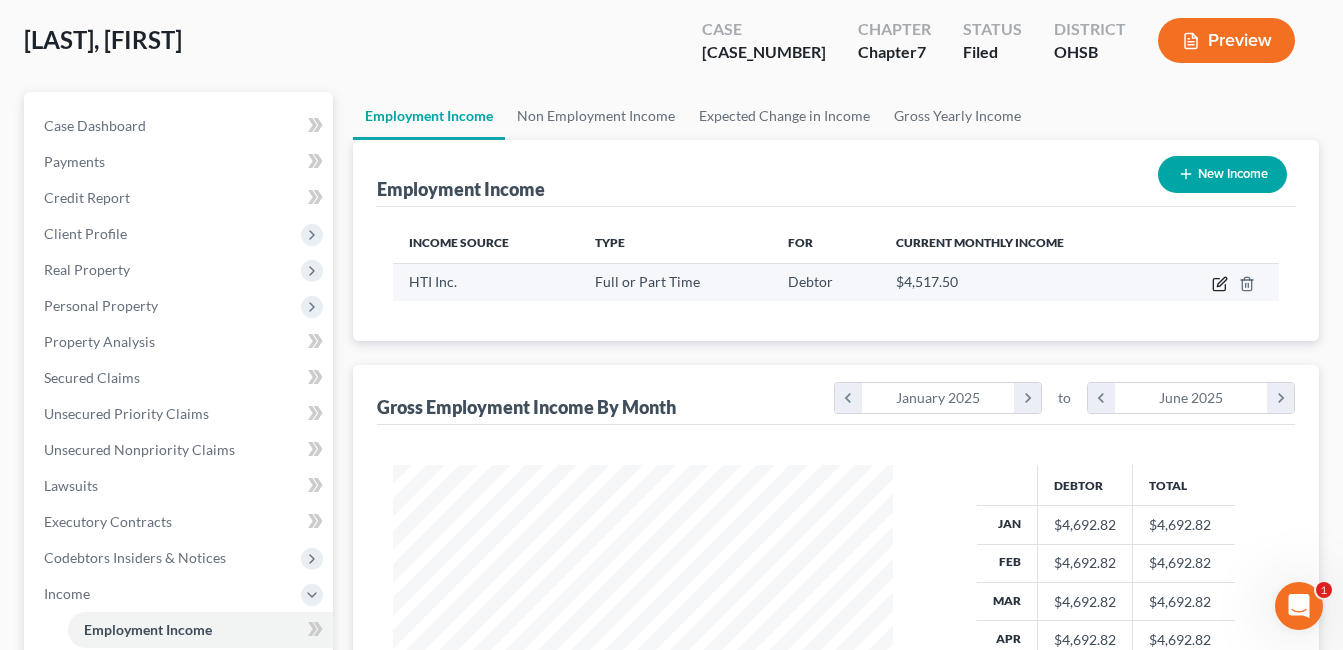 click 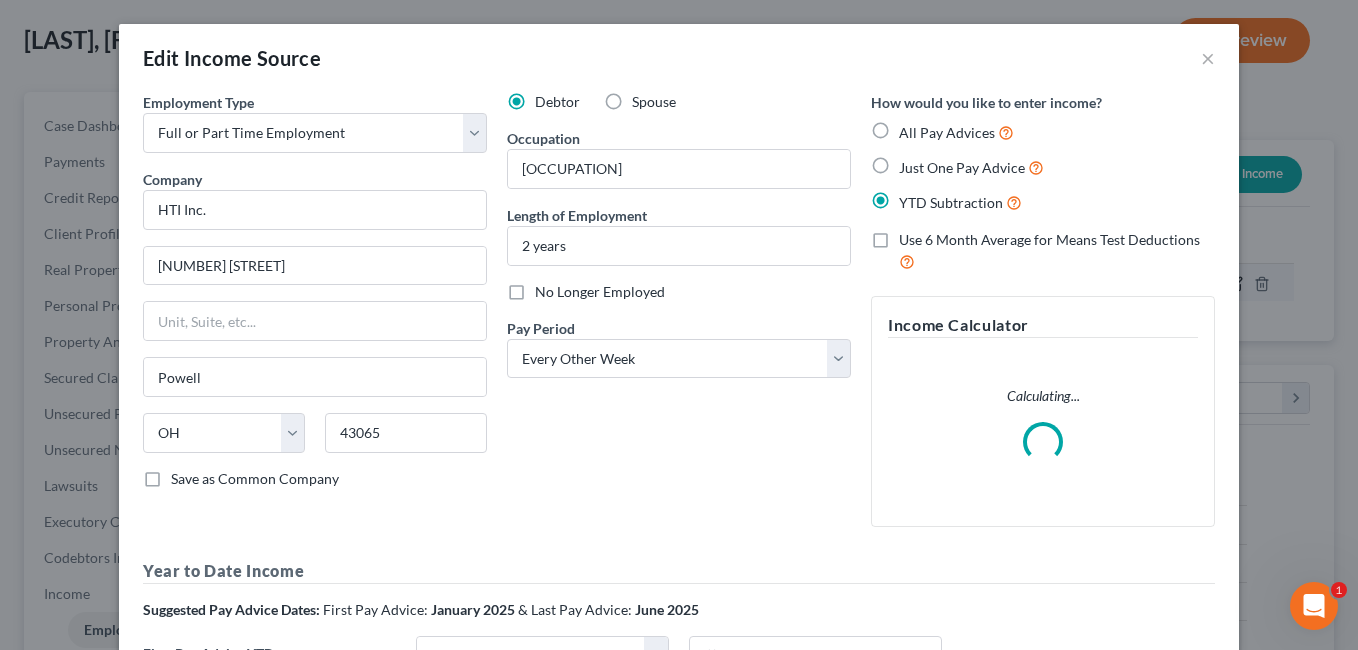 scroll, scrollTop: 999642, scrollLeft: 999453, axis: both 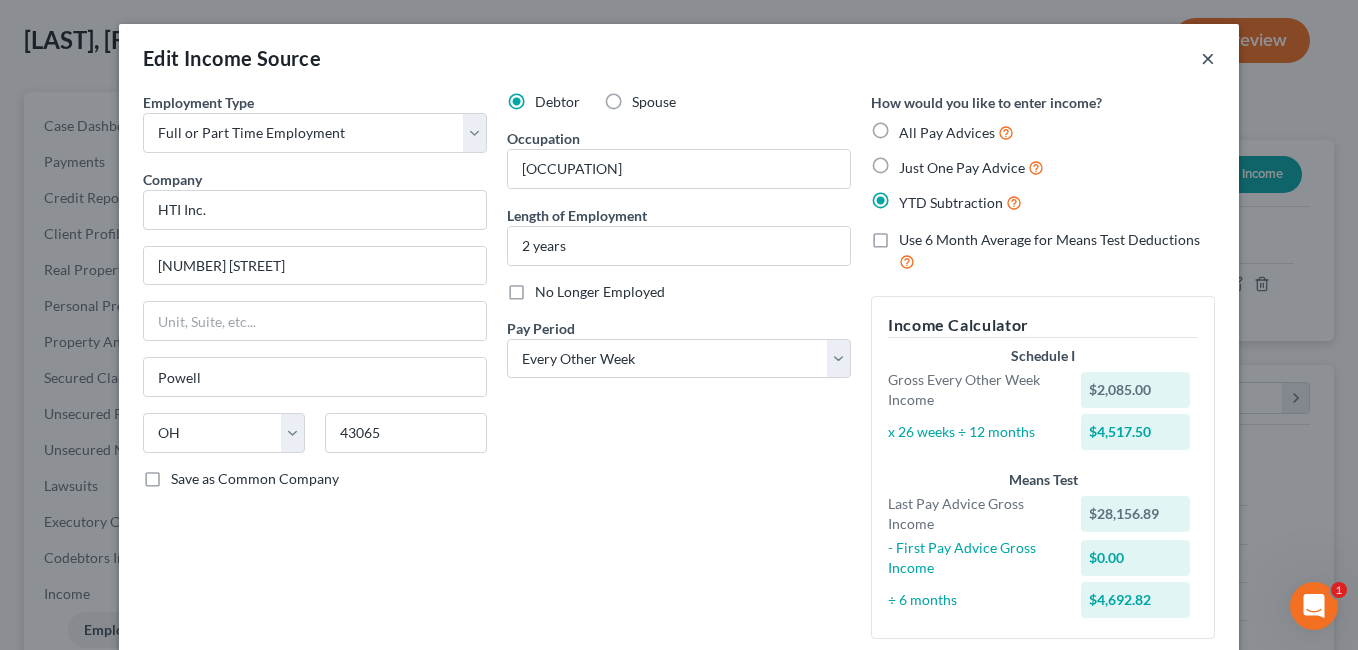 click on "×" at bounding box center (1208, 58) 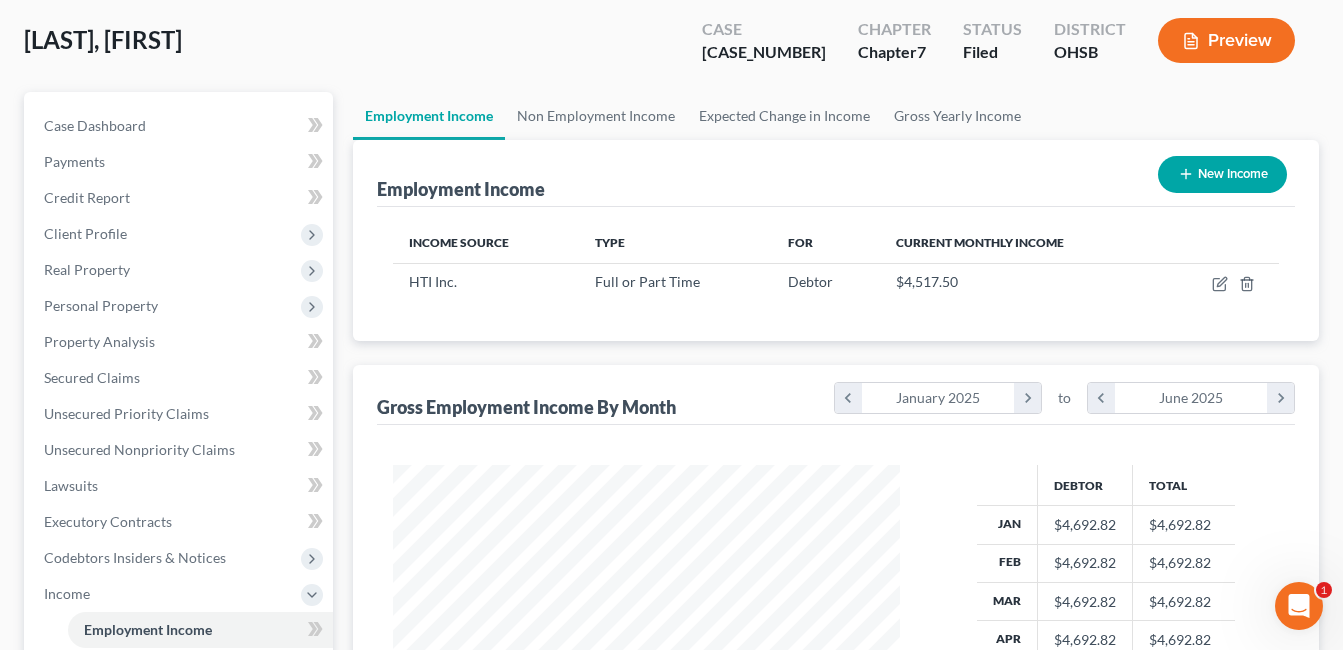 scroll, scrollTop: 359, scrollLeft: 541, axis: both 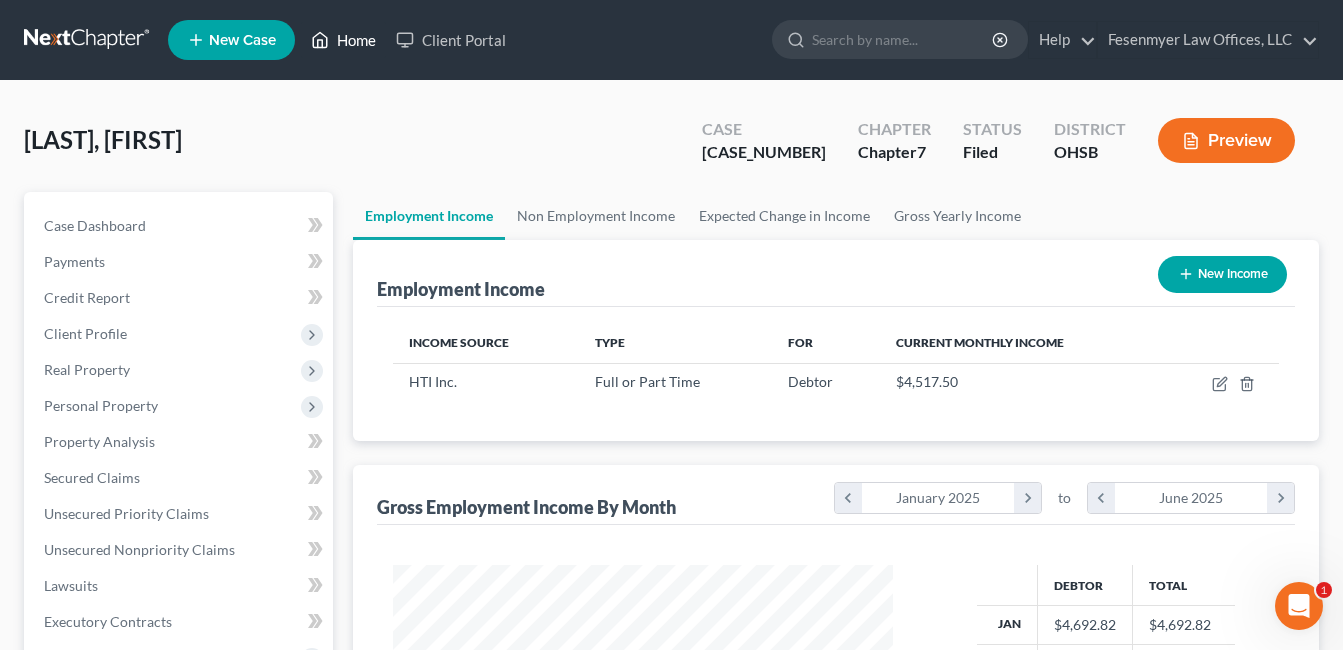 drag, startPoint x: 333, startPoint y: 31, endPoint x: 356, endPoint y: 53, distance: 31.827662 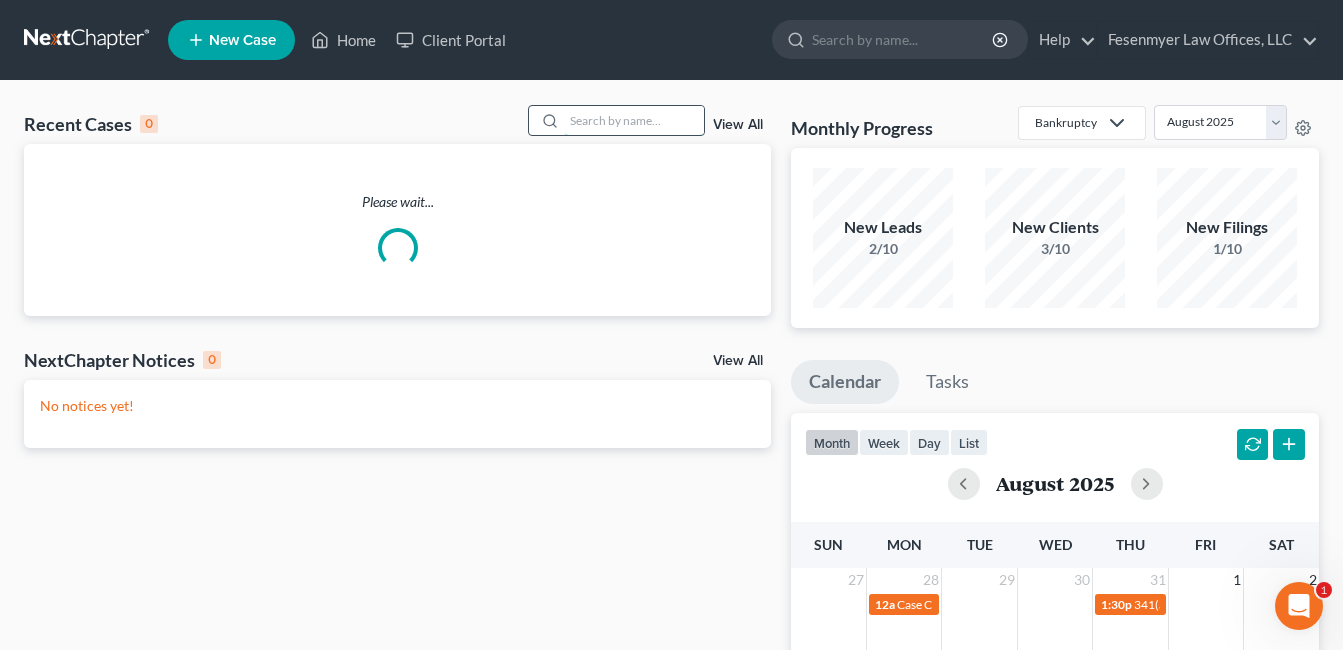 click at bounding box center [634, 120] 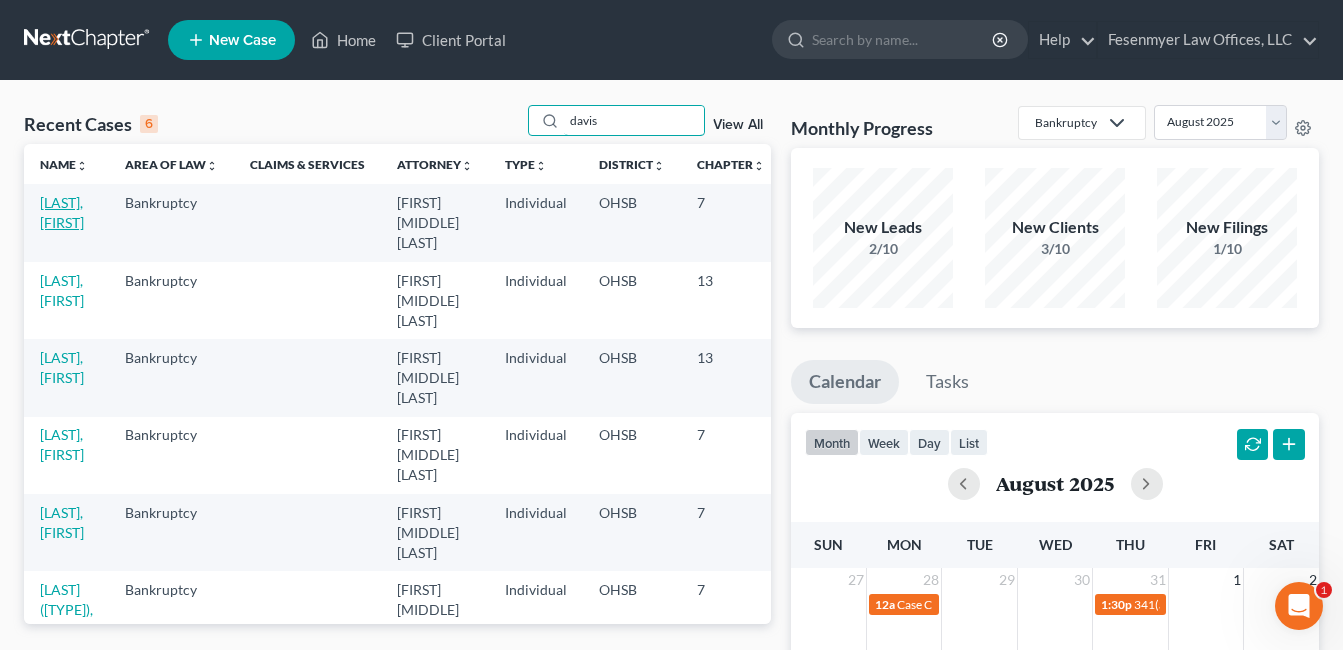 type on "davis" 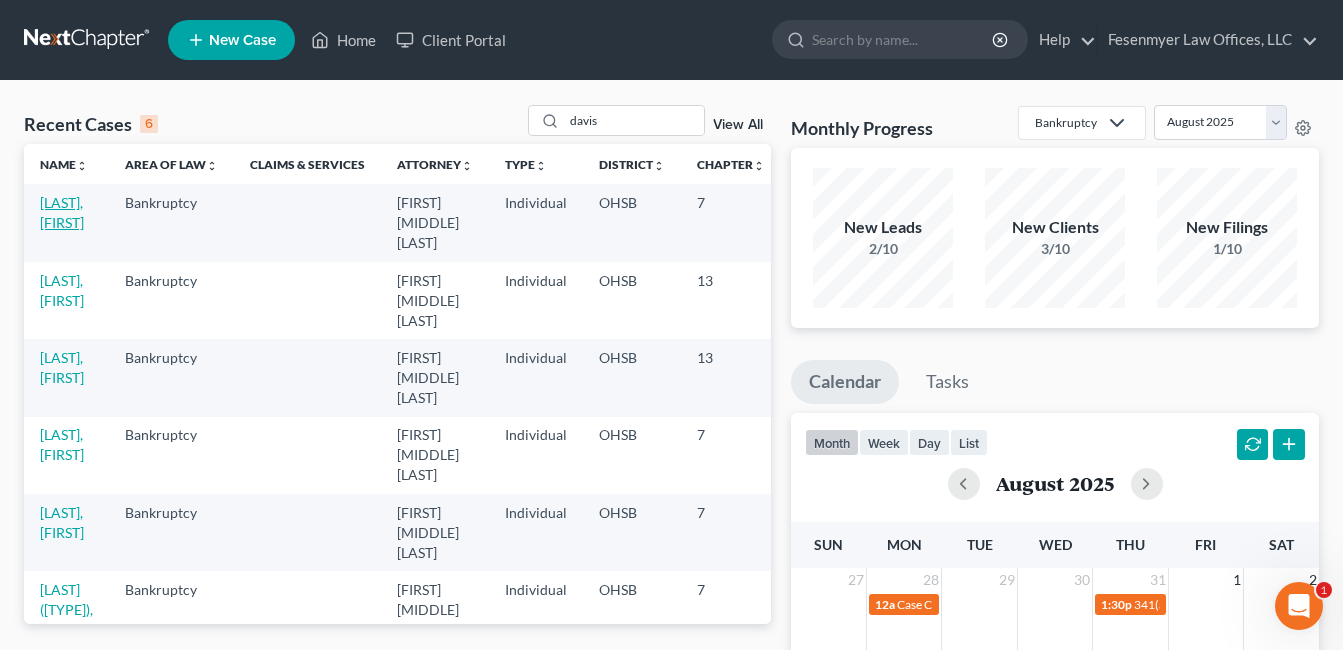 click on "[LAST_NAME], [FIRST_NAME]" at bounding box center [62, 212] 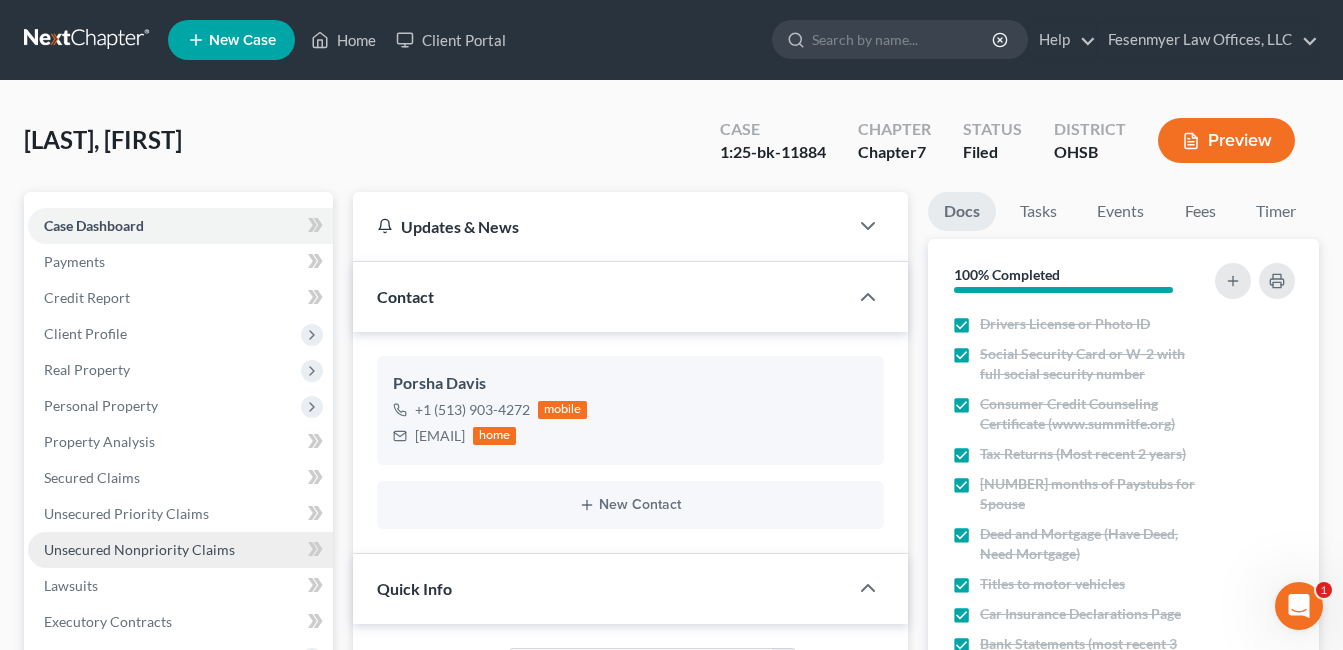 click on "Unsecured Nonpriority Claims" at bounding box center (139, 549) 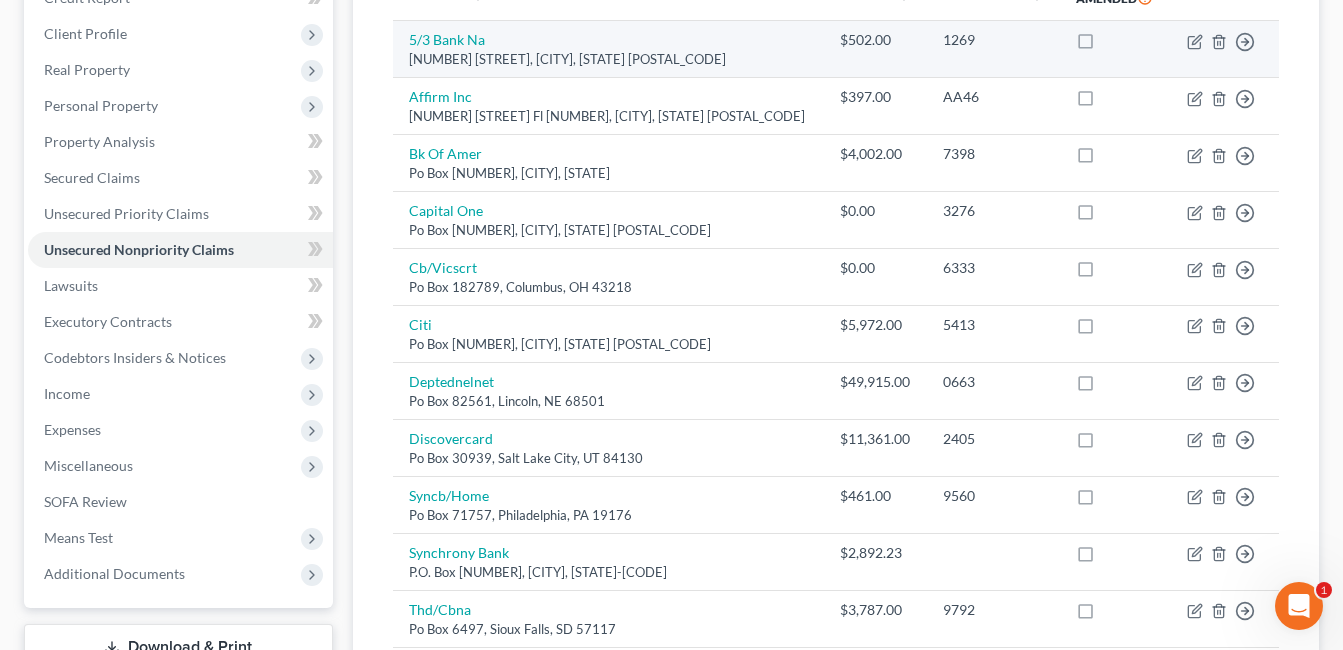 scroll, scrollTop: 200, scrollLeft: 0, axis: vertical 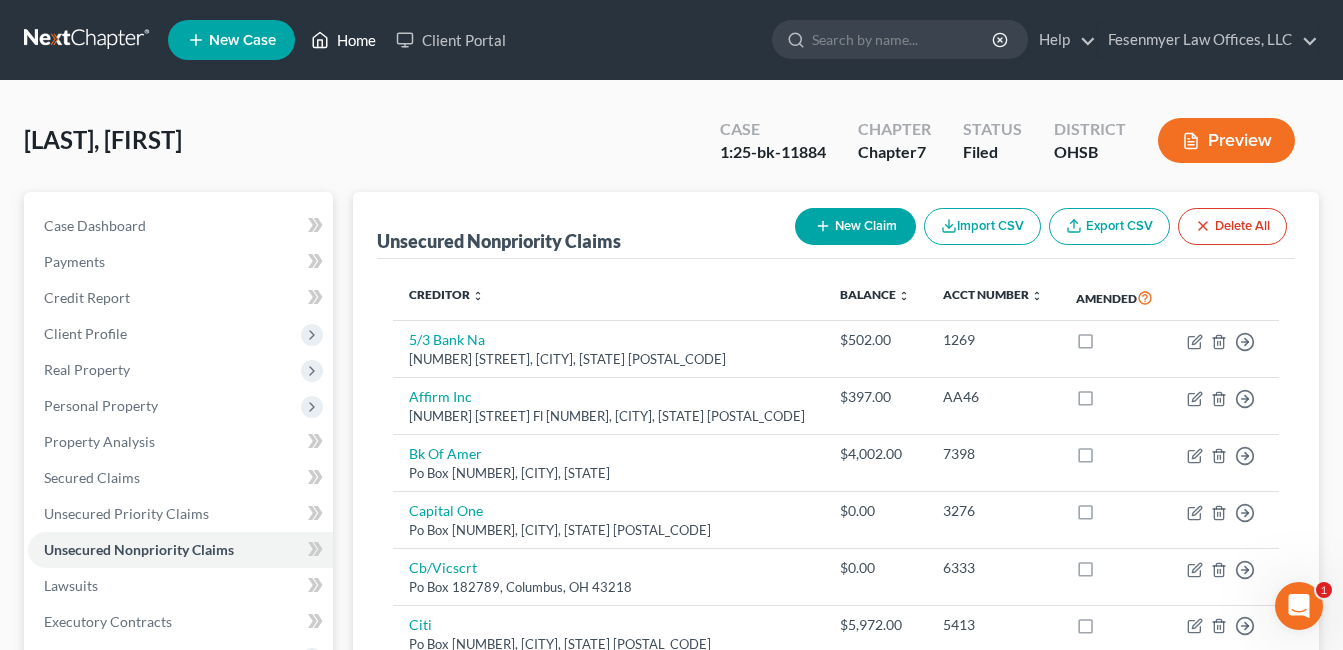 click on "Home" at bounding box center (343, 40) 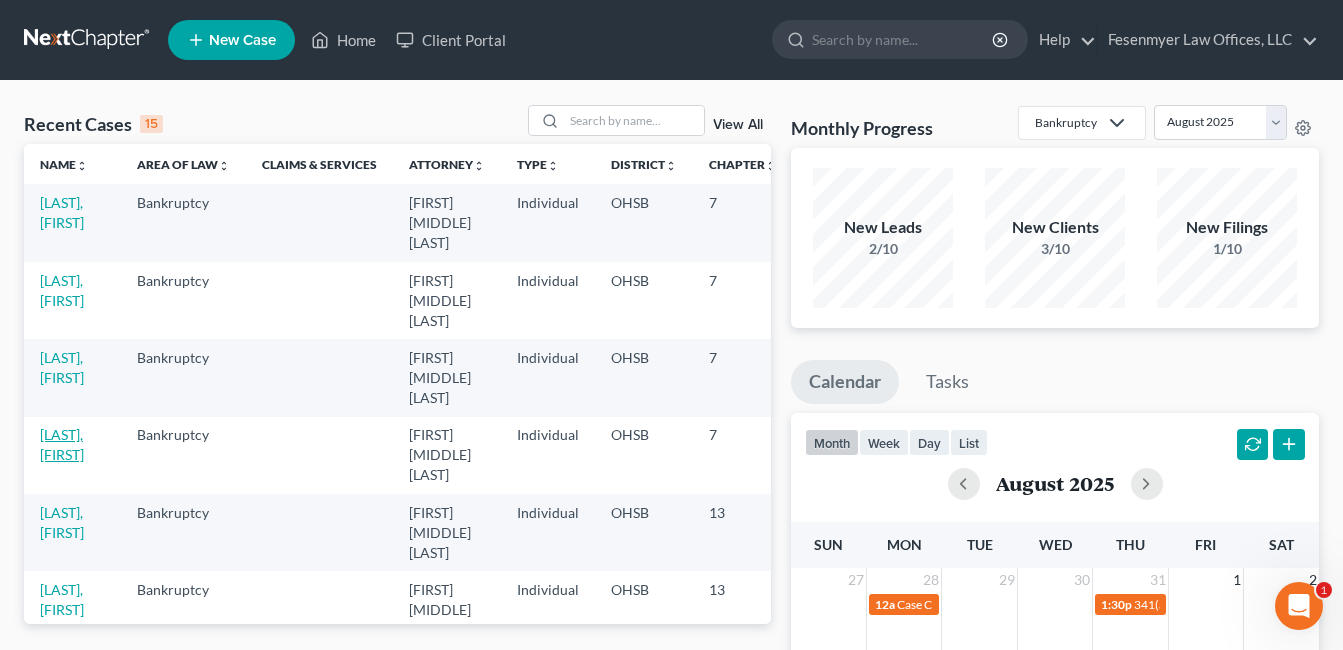 click on "[LAST_NAME], [FIRST_NAME]" at bounding box center [62, 444] 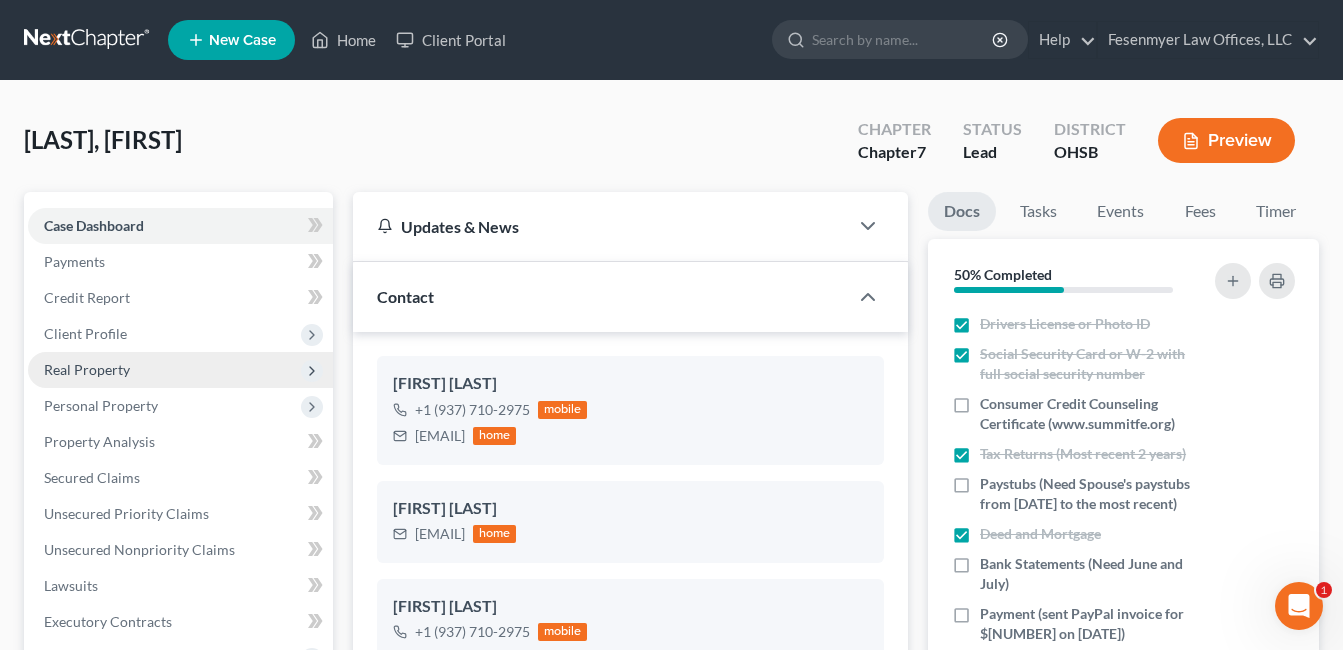 scroll, scrollTop: 500, scrollLeft: 0, axis: vertical 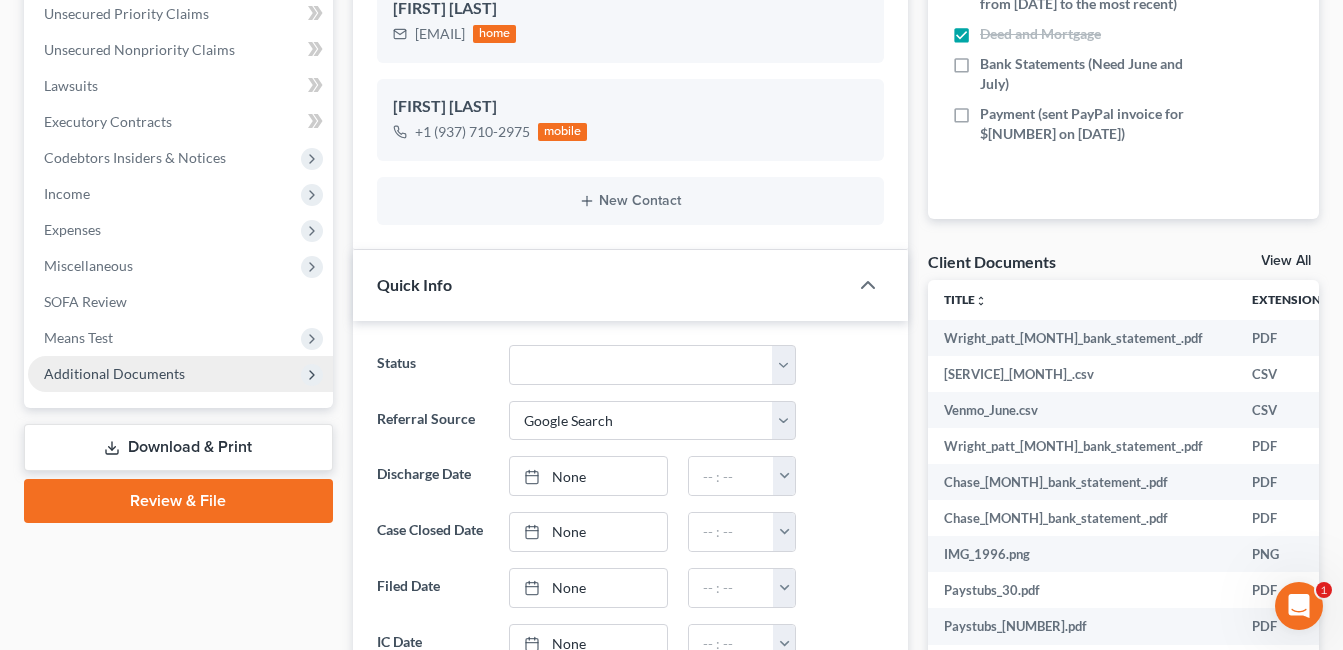 click on "Additional Documents" at bounding box center [180, 374] 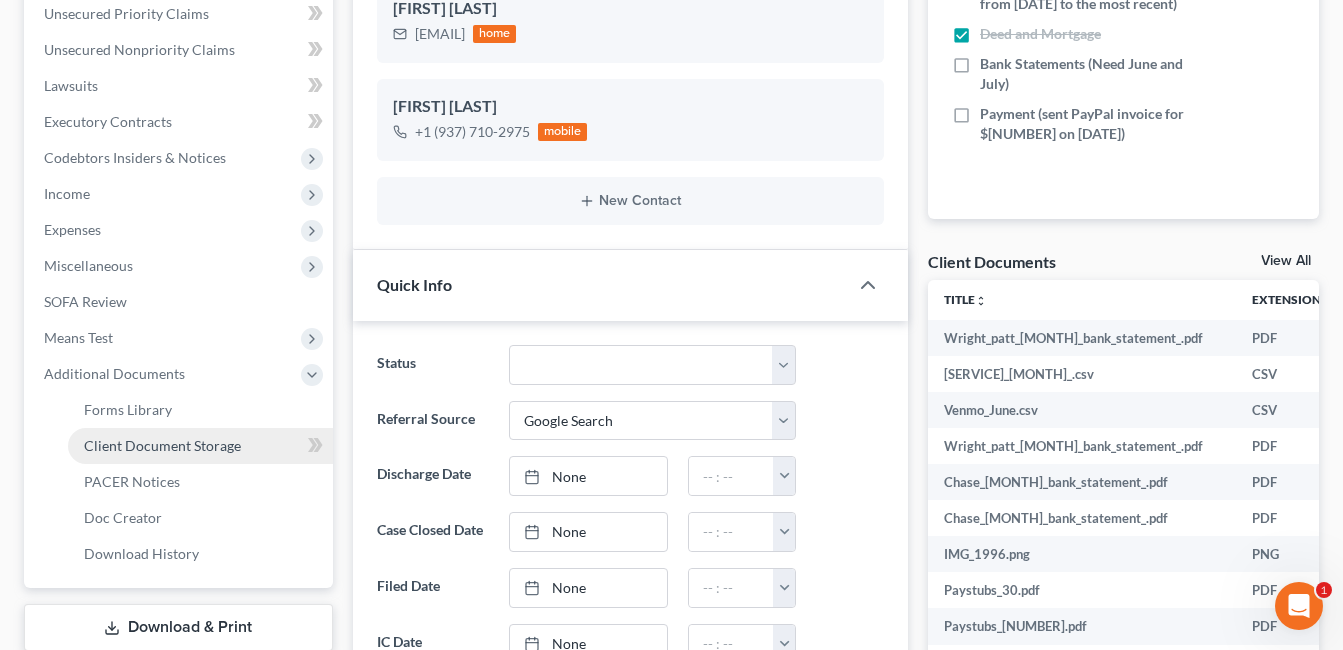 click on "Client Document Storage" at bounding box center [162, 445] 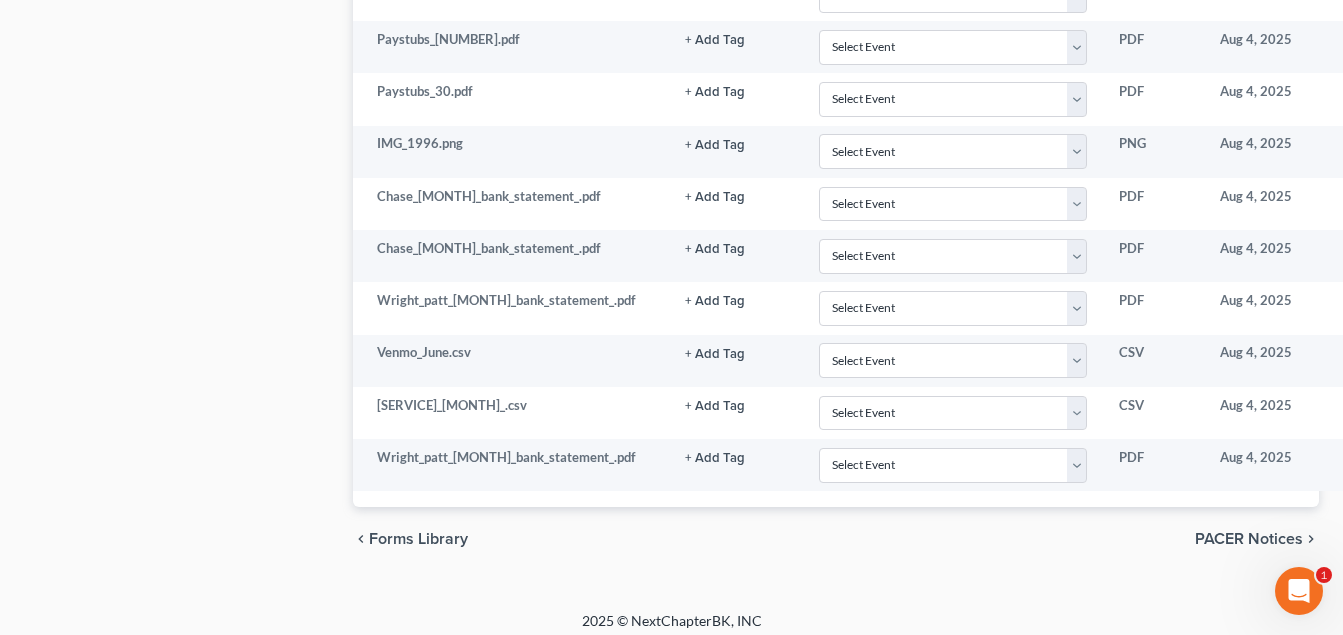 scroll, scrollTop: 1991, scrollLeft: 0, axis: vertical 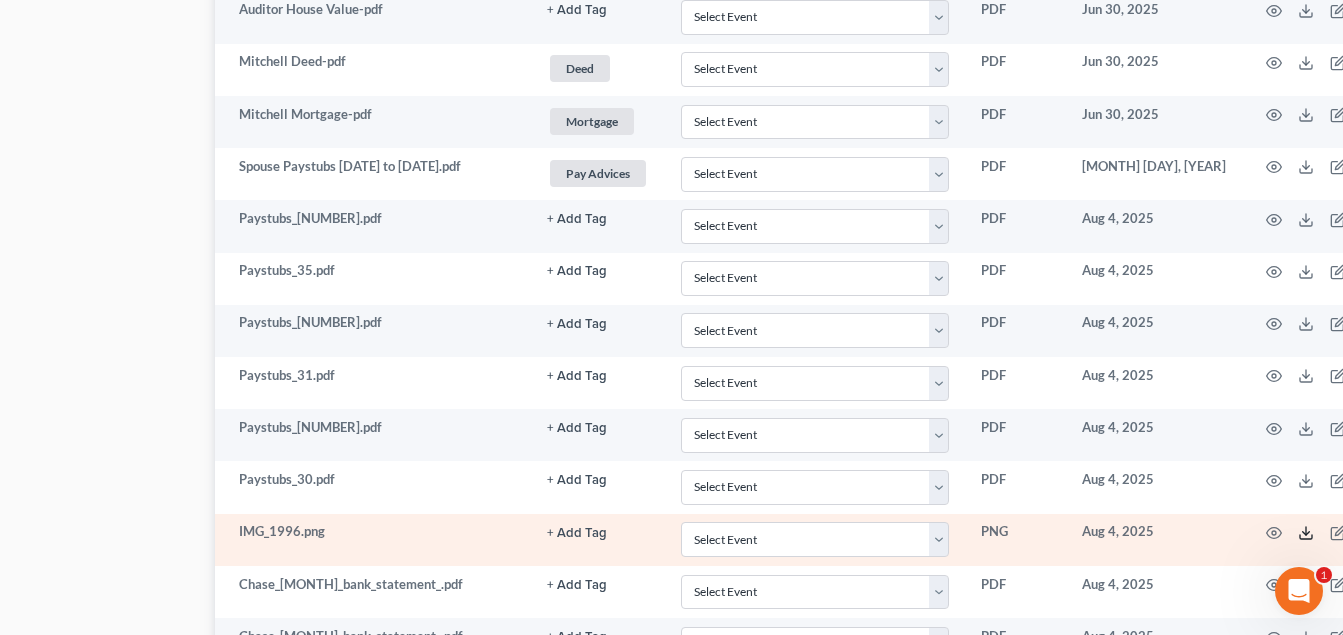 click 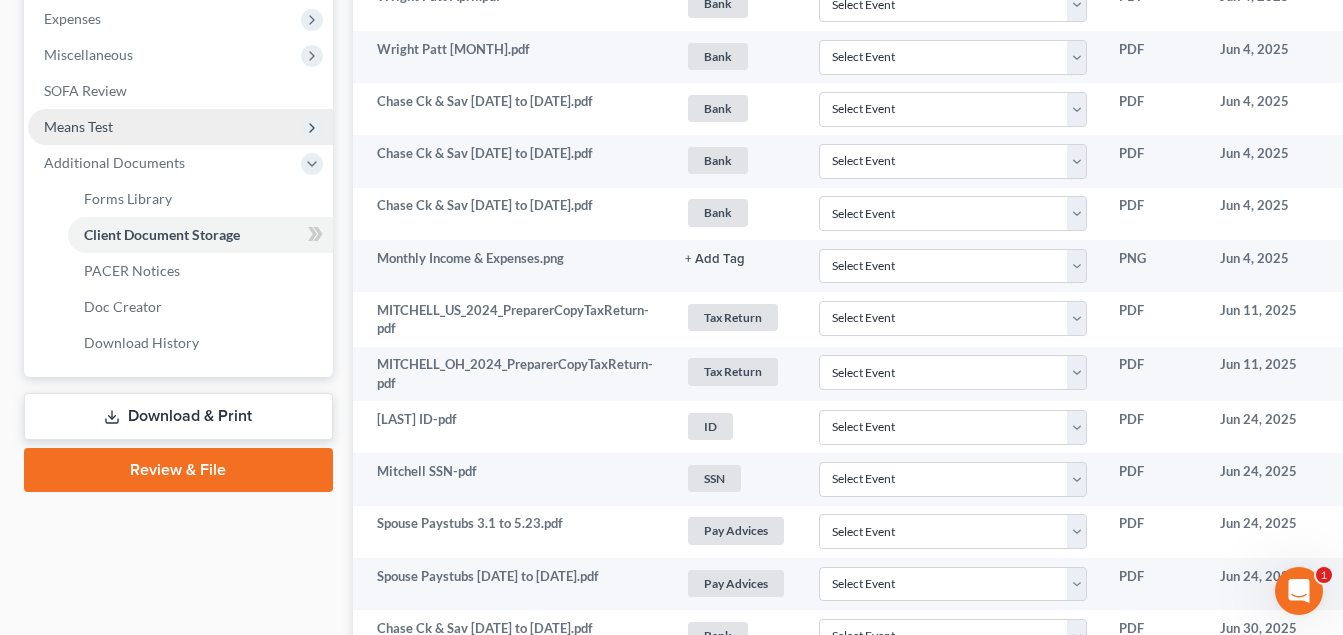 scroll, scrollTop: 491, scrollLeft: 0, axis: vertical 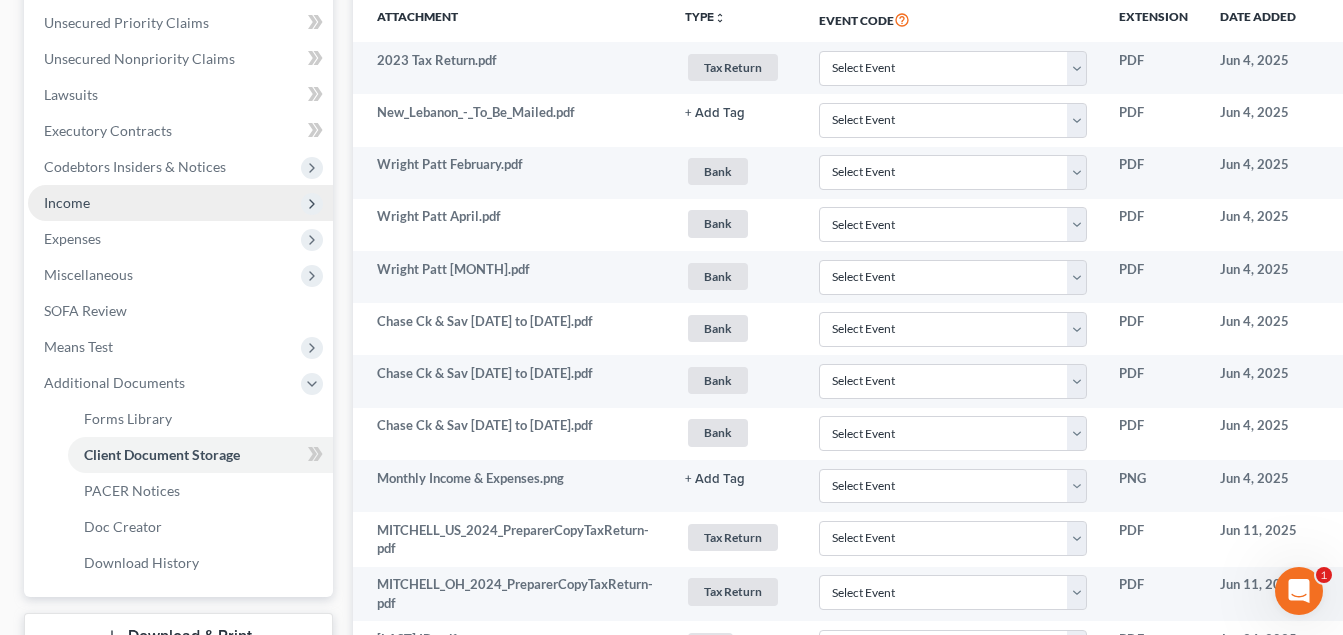 click on "Income" at bounding box center [180, 203] 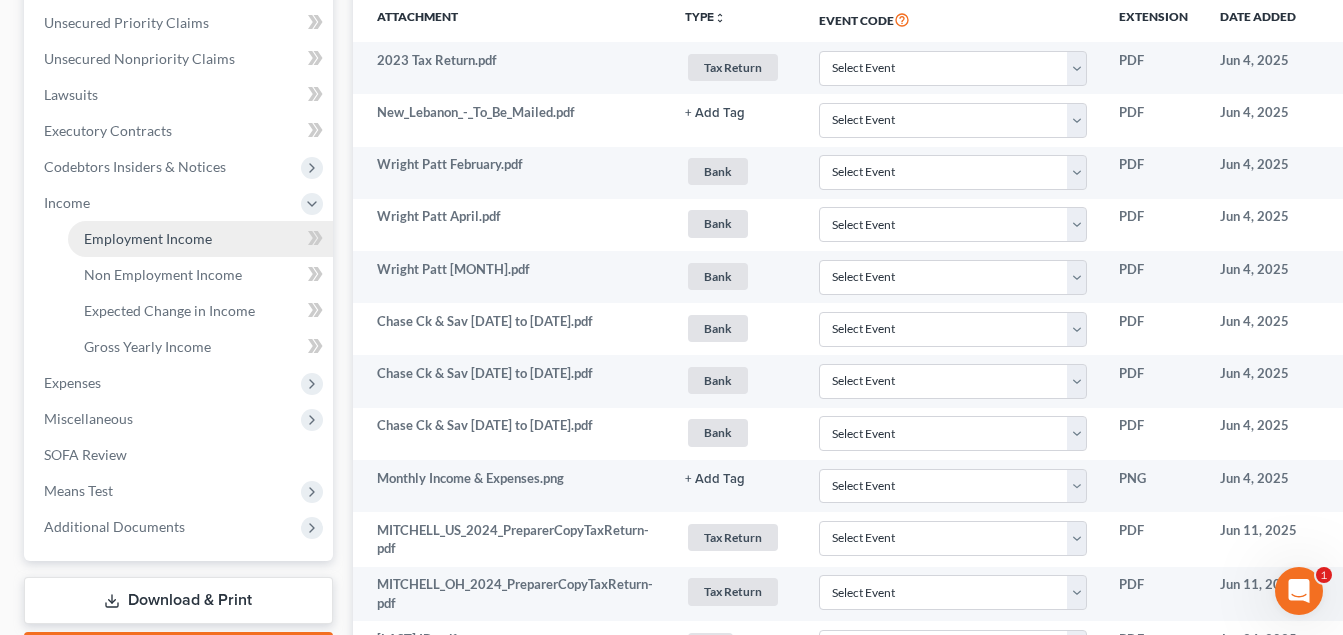 click on "Employment Income" at bounding box center (148, 238) 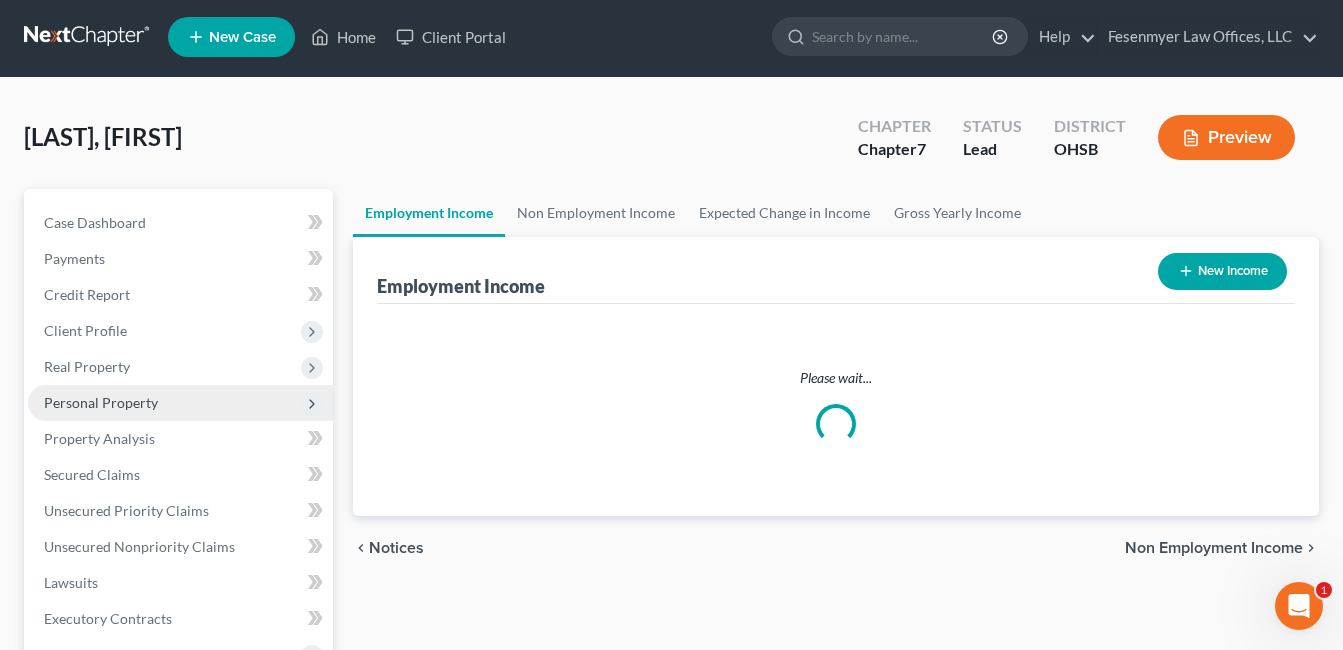 scroll, scrollTop: 0, scrollLeft: 0, axis: both 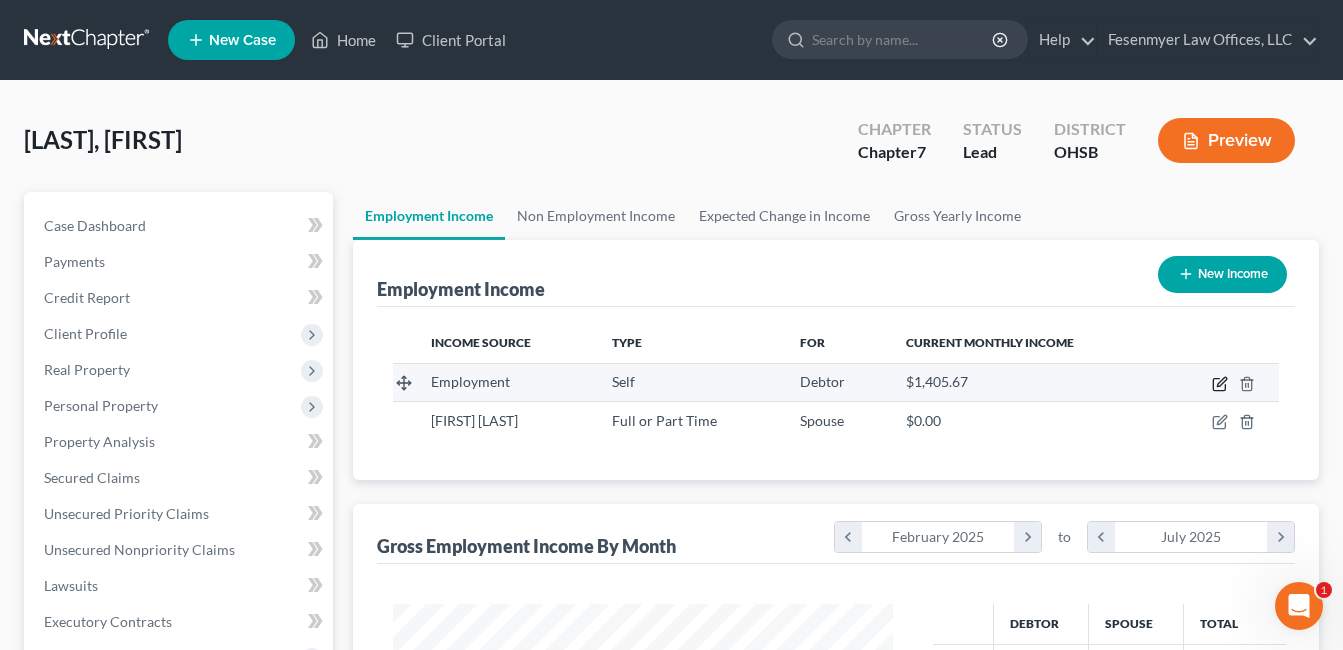 click 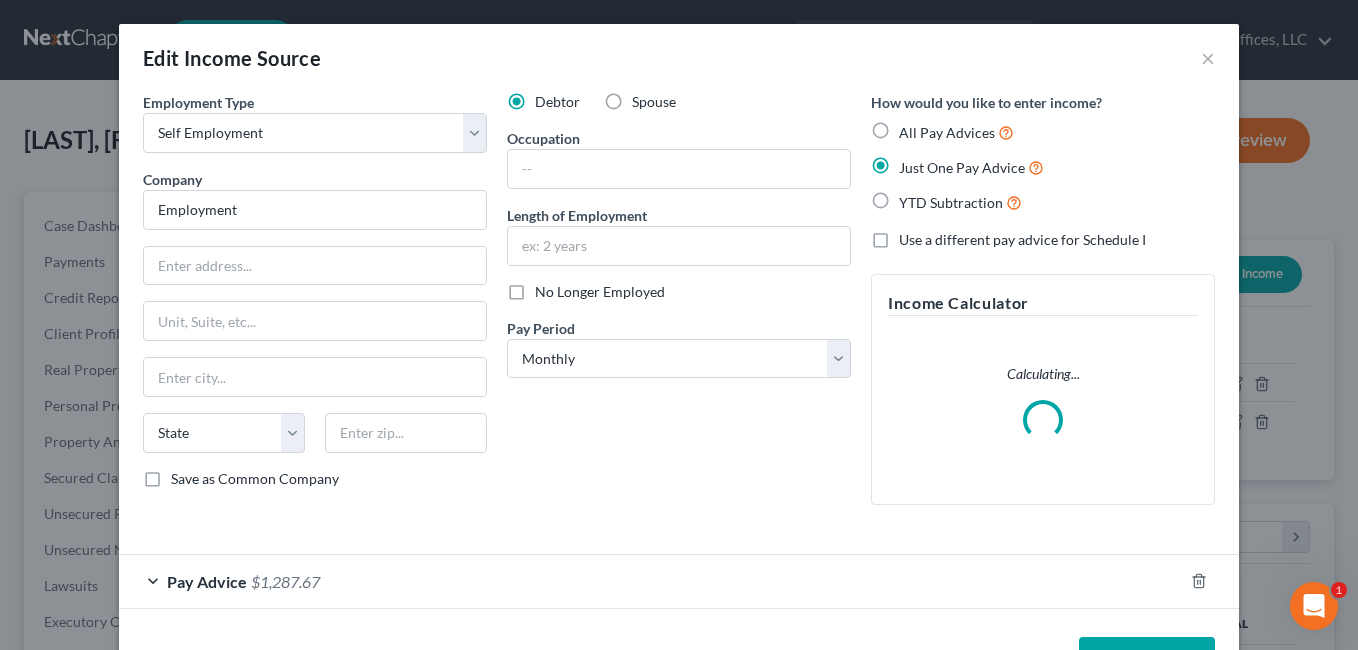 scroll, scrollTop: 999642, scrollLeft: 999453, axis: both 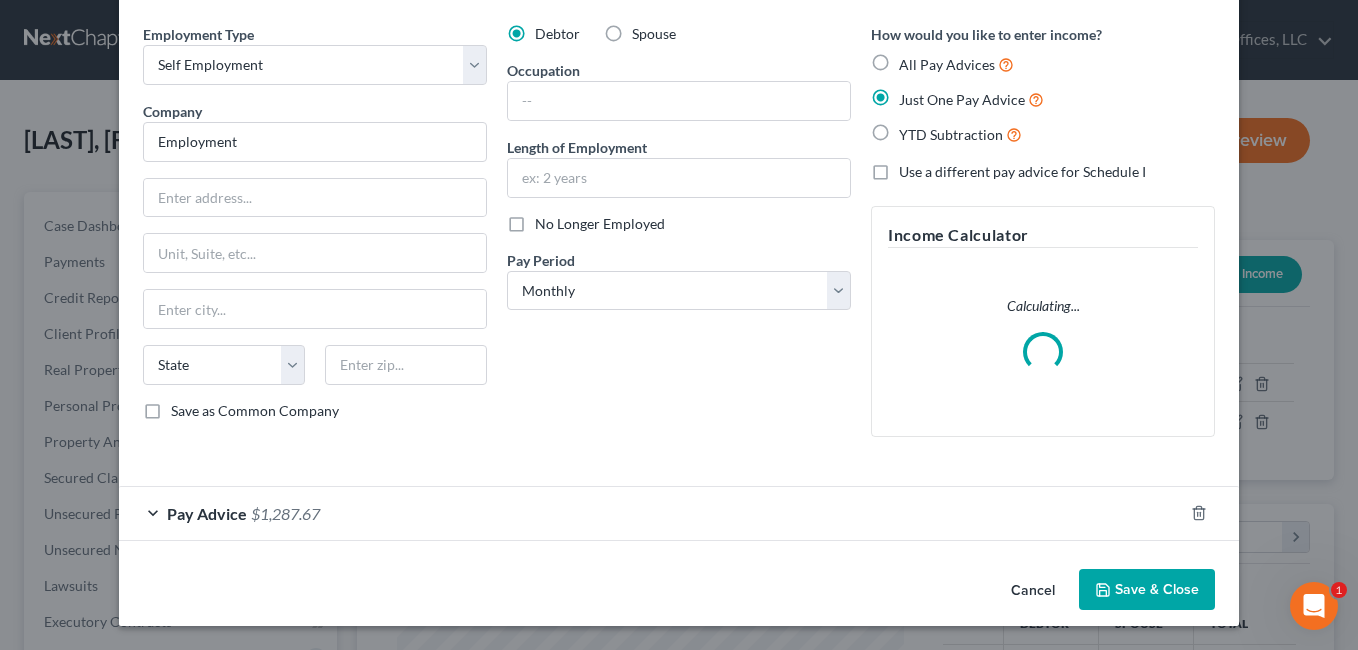 click on "Pay Advice $1,287.67" at bounding box center (651, 513) 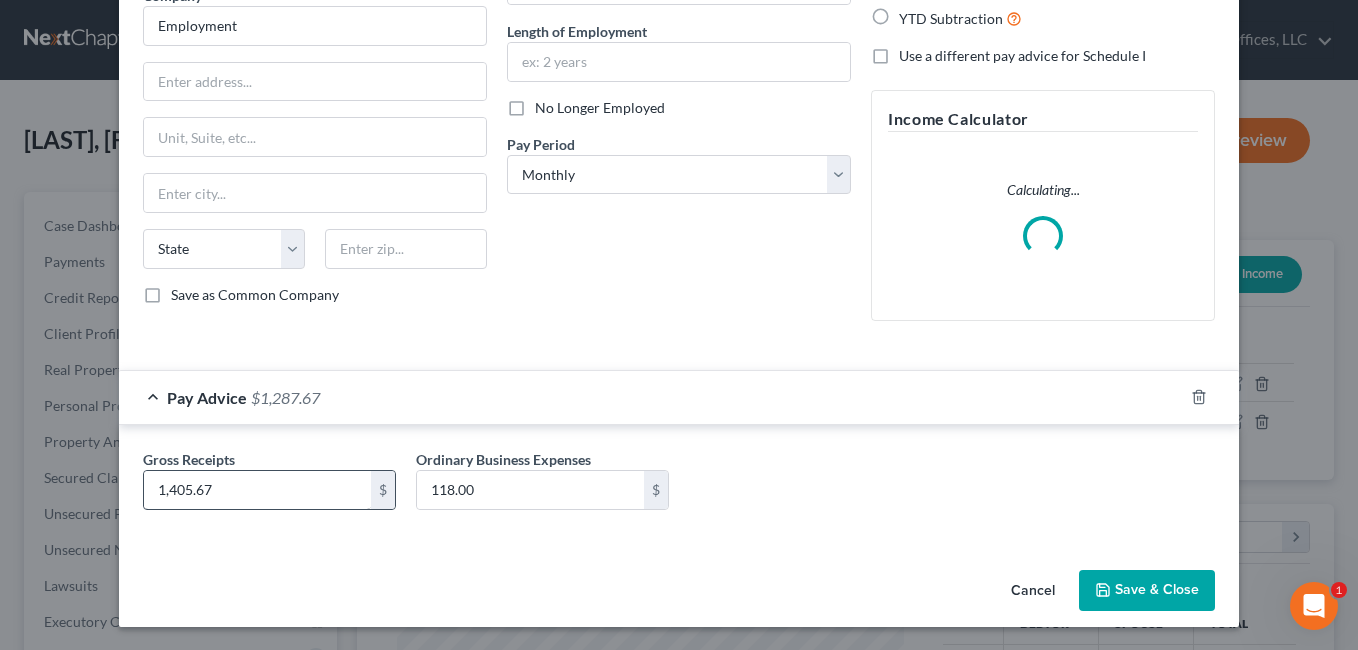 scroll, scrollTop: 185, scrollLeft: 0, axis: vertical 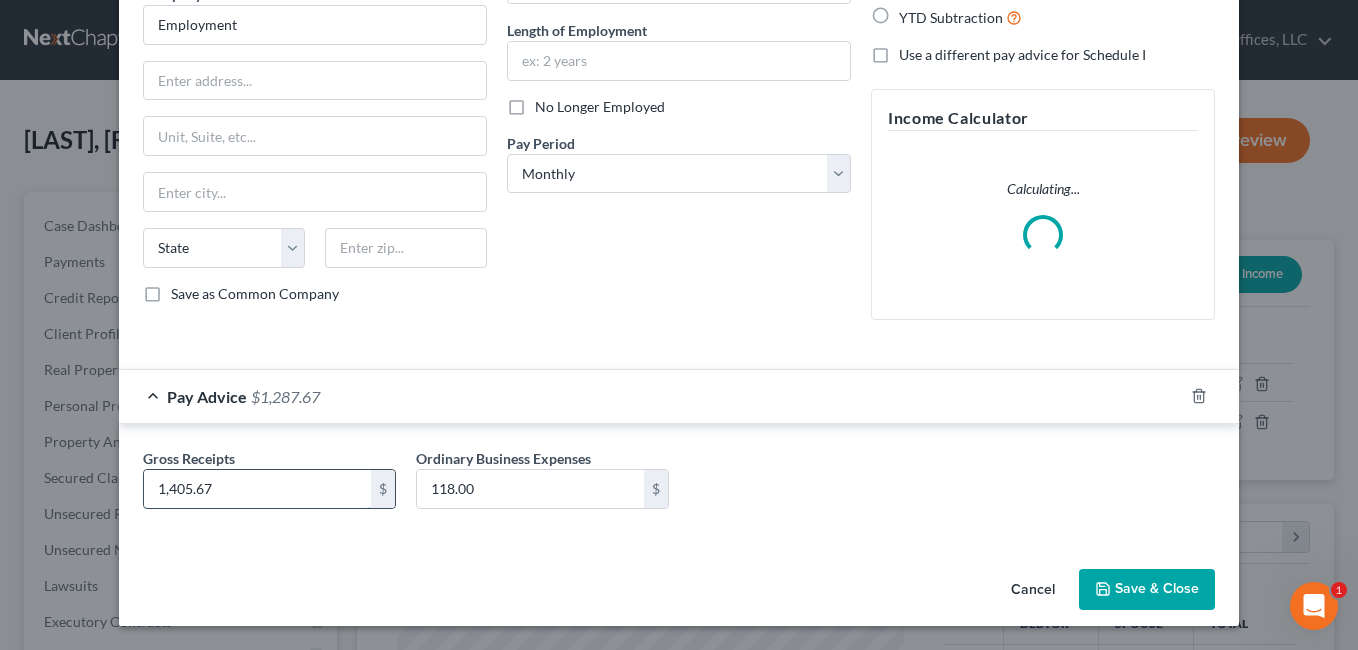 paste on "141.5" 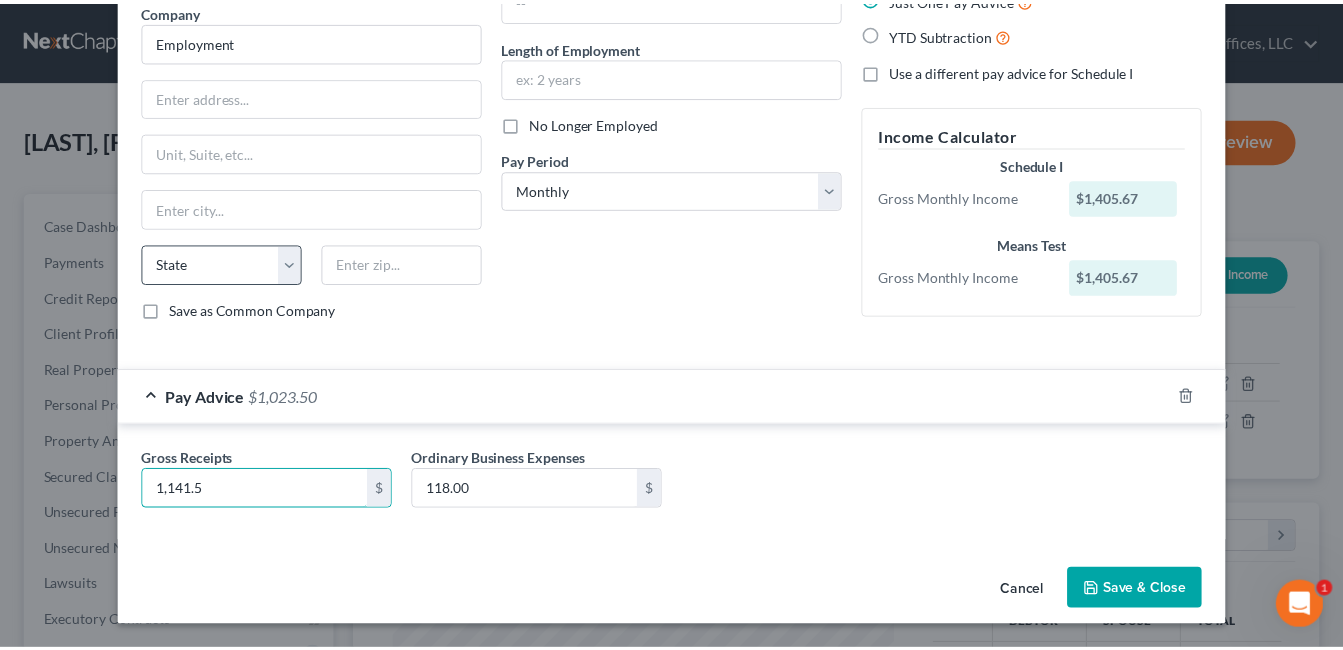 scroll, scrollTop: 169, scrollLeft: 0, axis: vertical 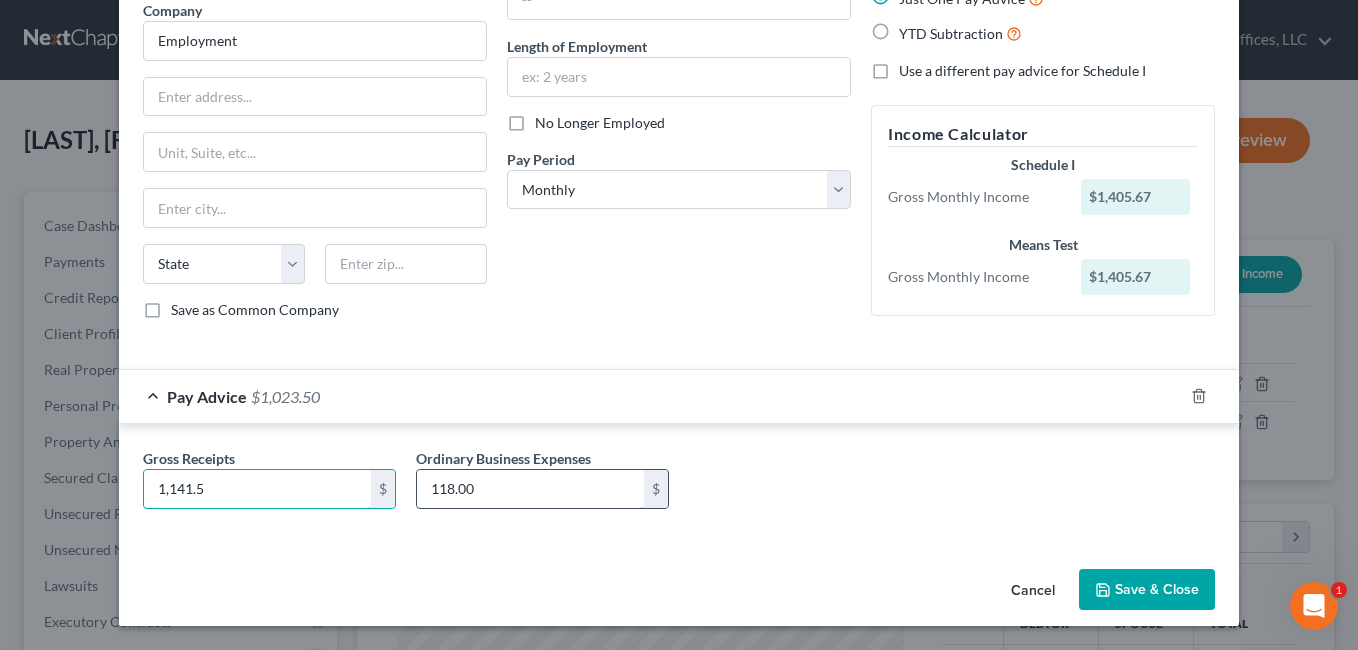 type on "1,141.5" 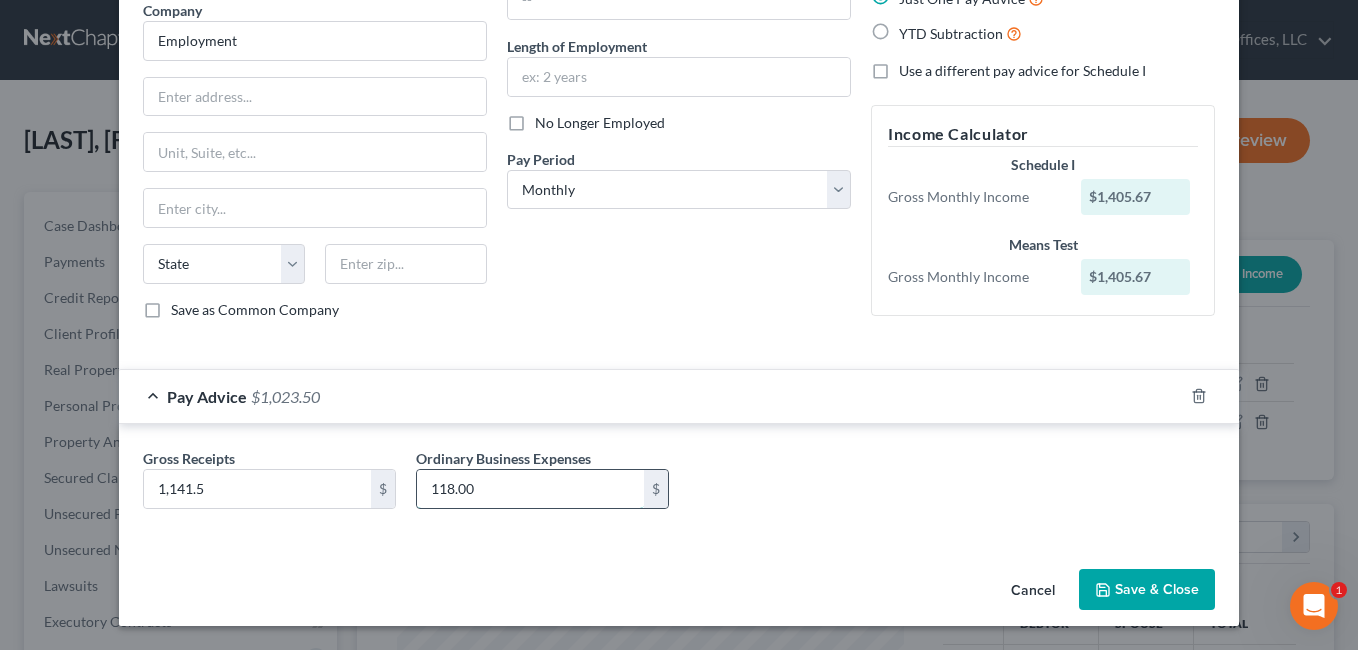 click on "118.00" at bounding box center (530, 489) 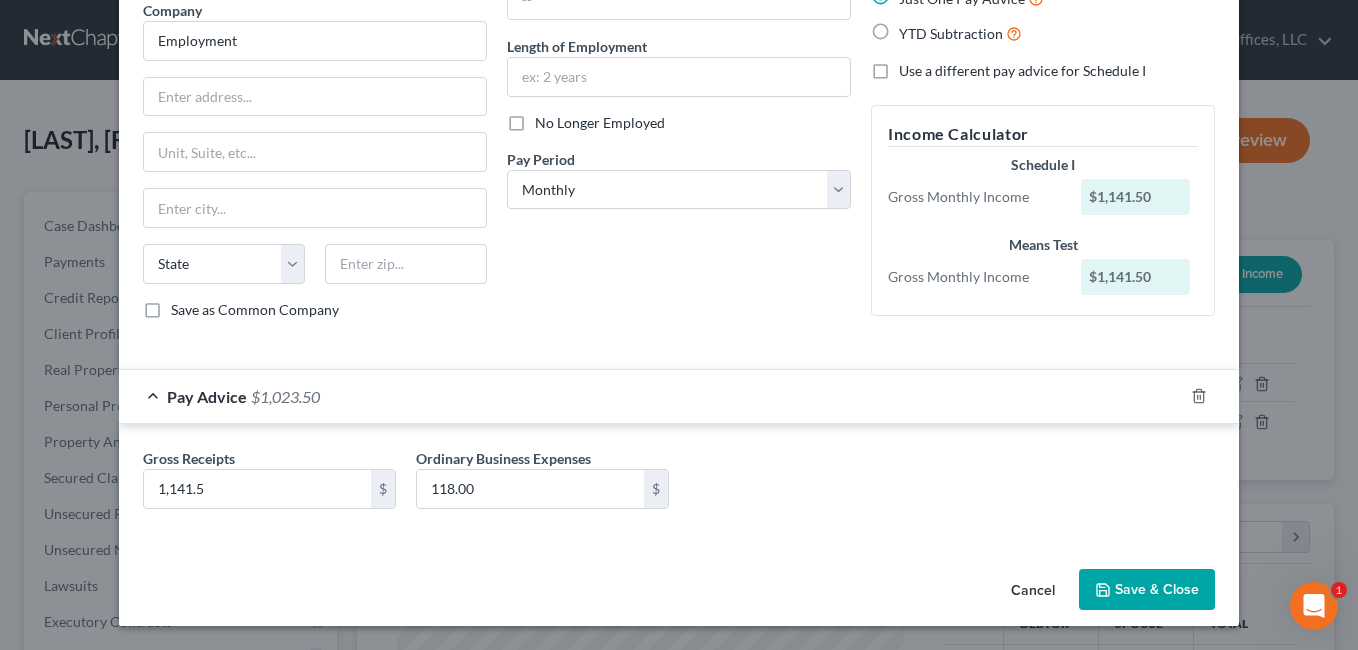 click on "Save & Close" at bounding box center [1147, 590] 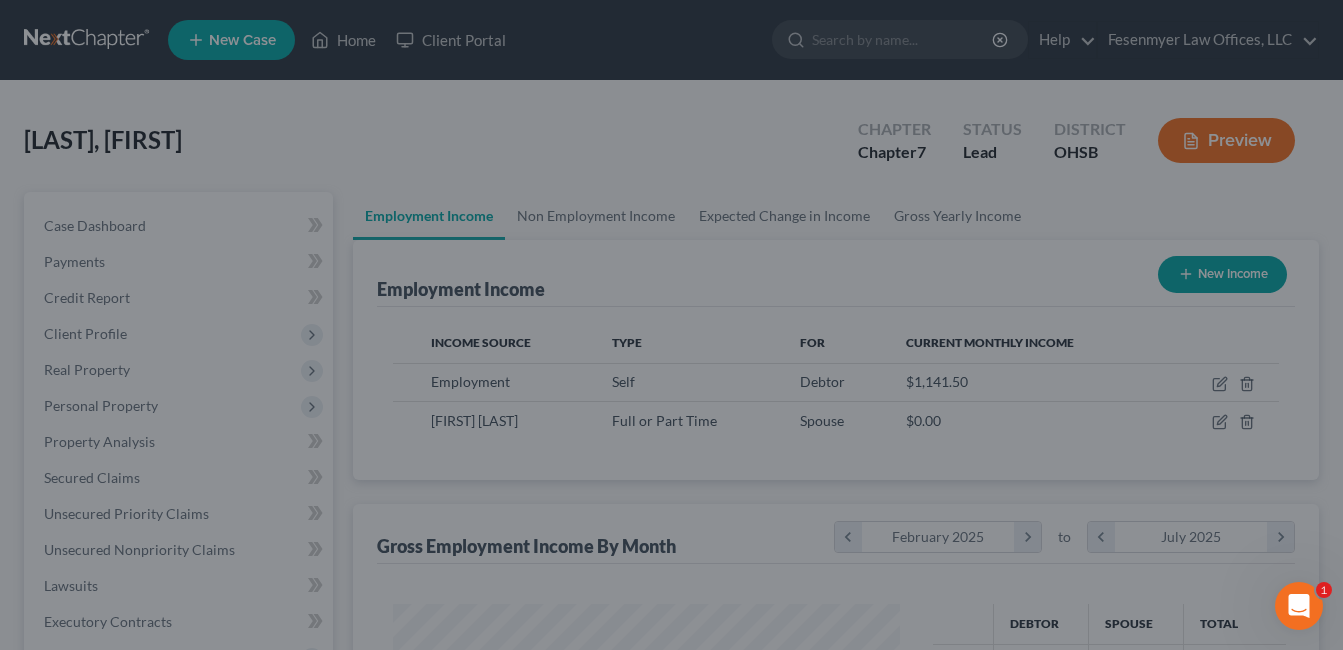 scroll, scrollTop: 359, scrollLeft: 541, axis: both 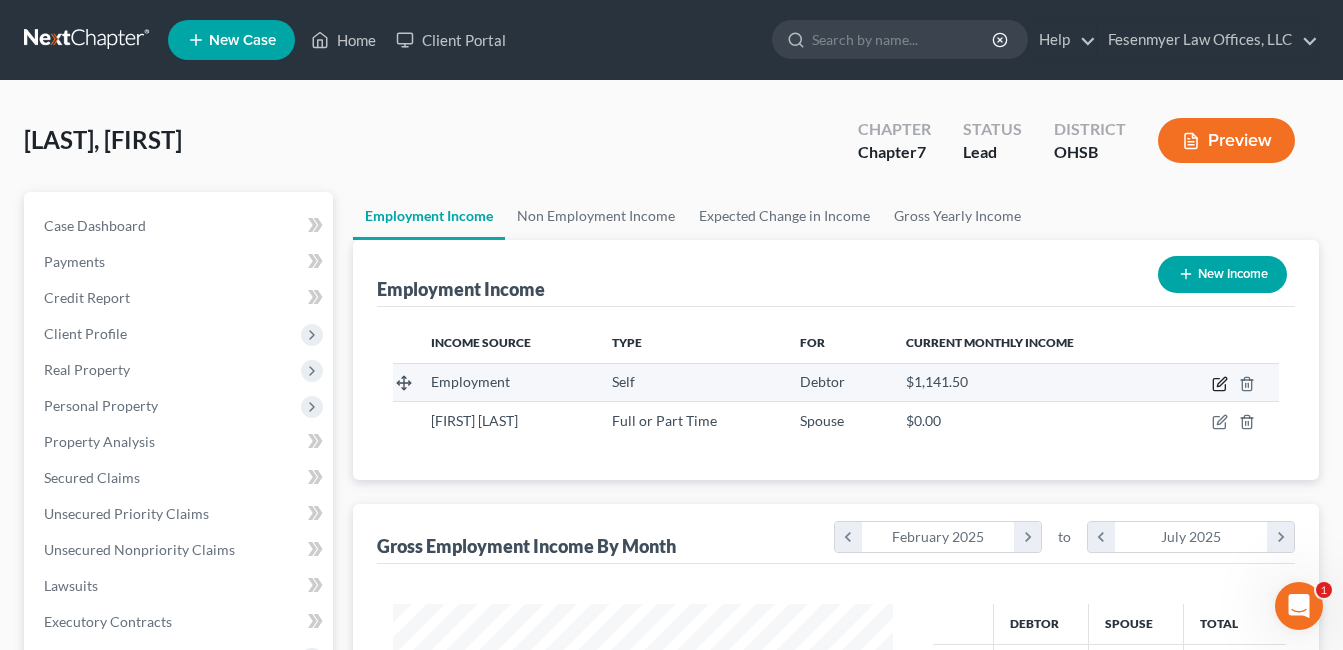 click 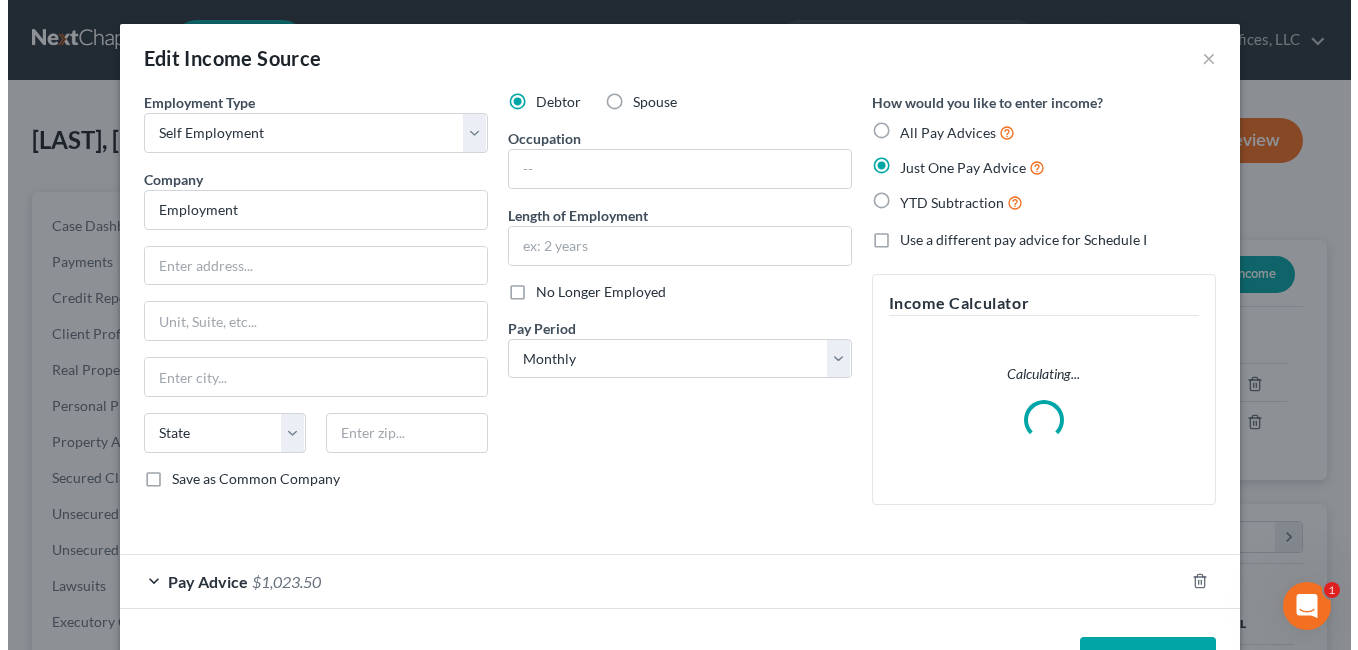 scroll, scrollTop: 999642, scrollLeft: 999453, axis: both 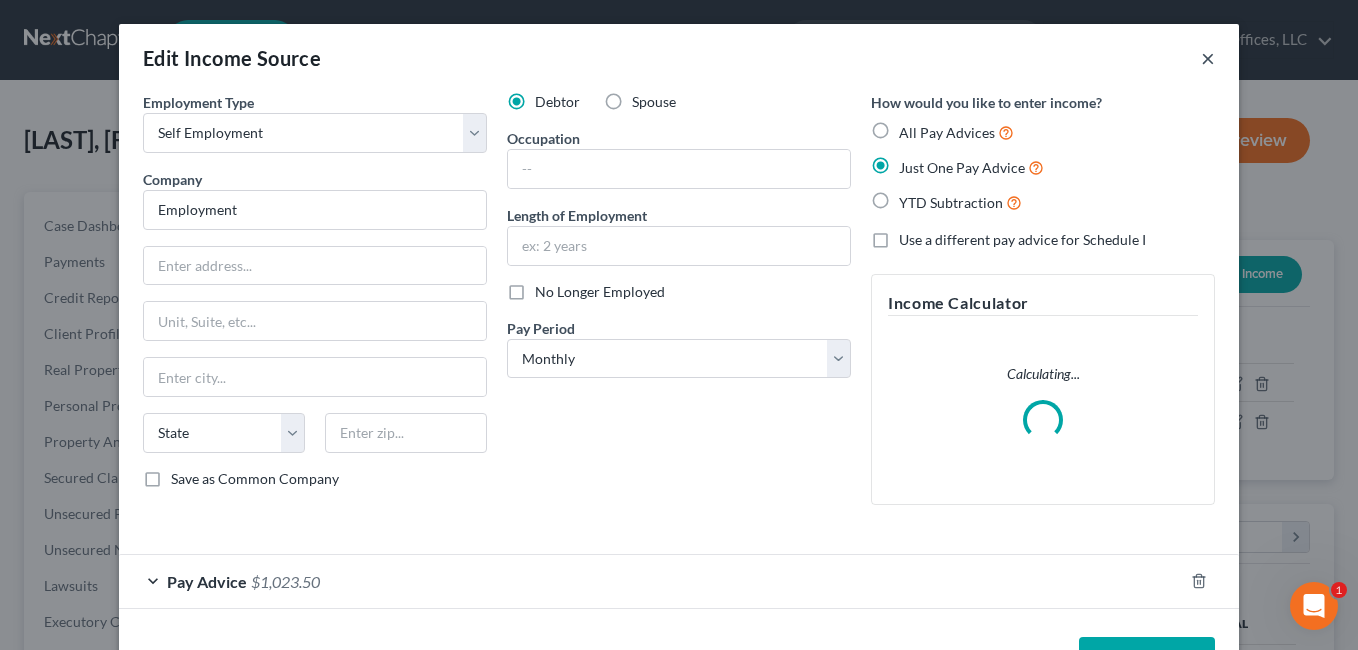 click on "Edit Income Source ×" at bounding box center (679, 58) 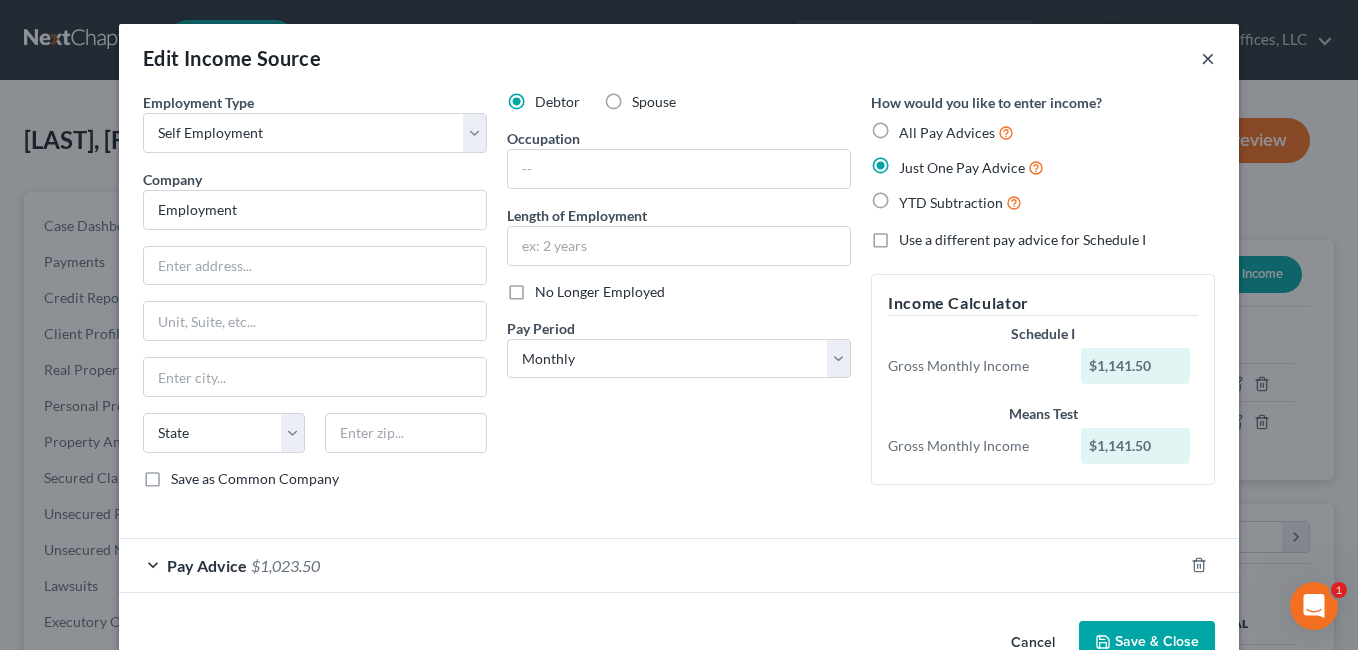 click on "×" at bounding box center (1208, 58) 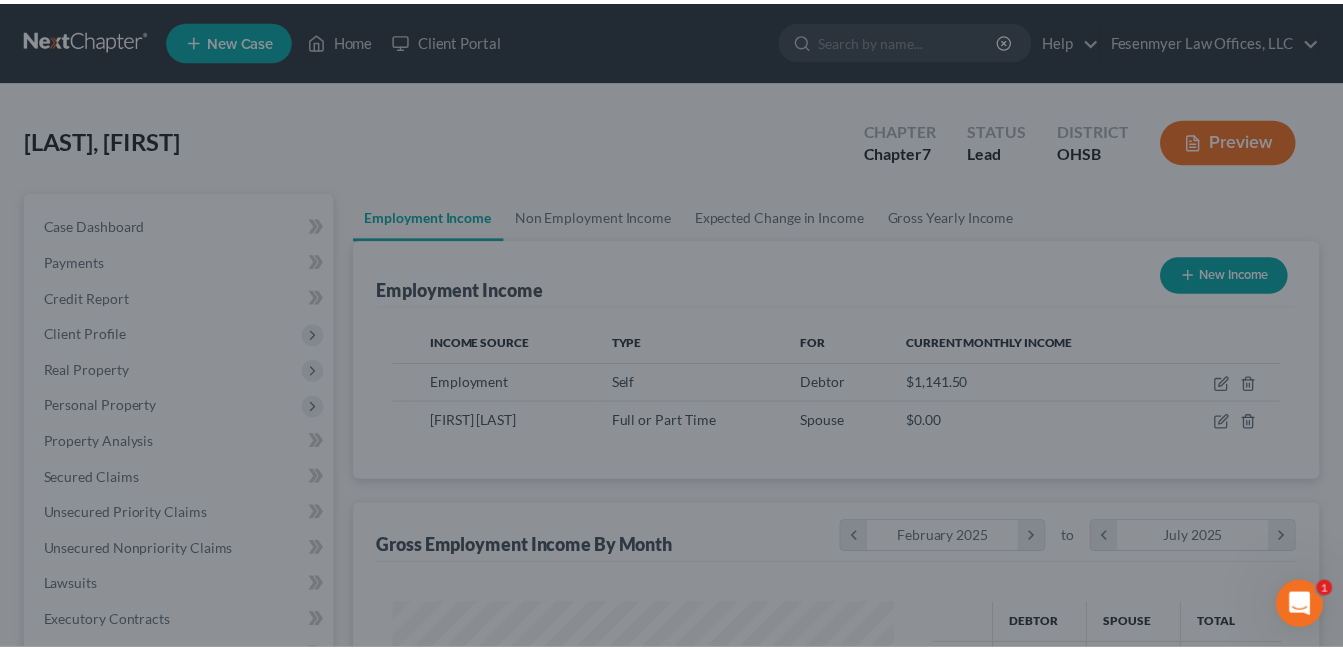 scroll, scrollTop: 359, scrollLeft: 541, axis: both 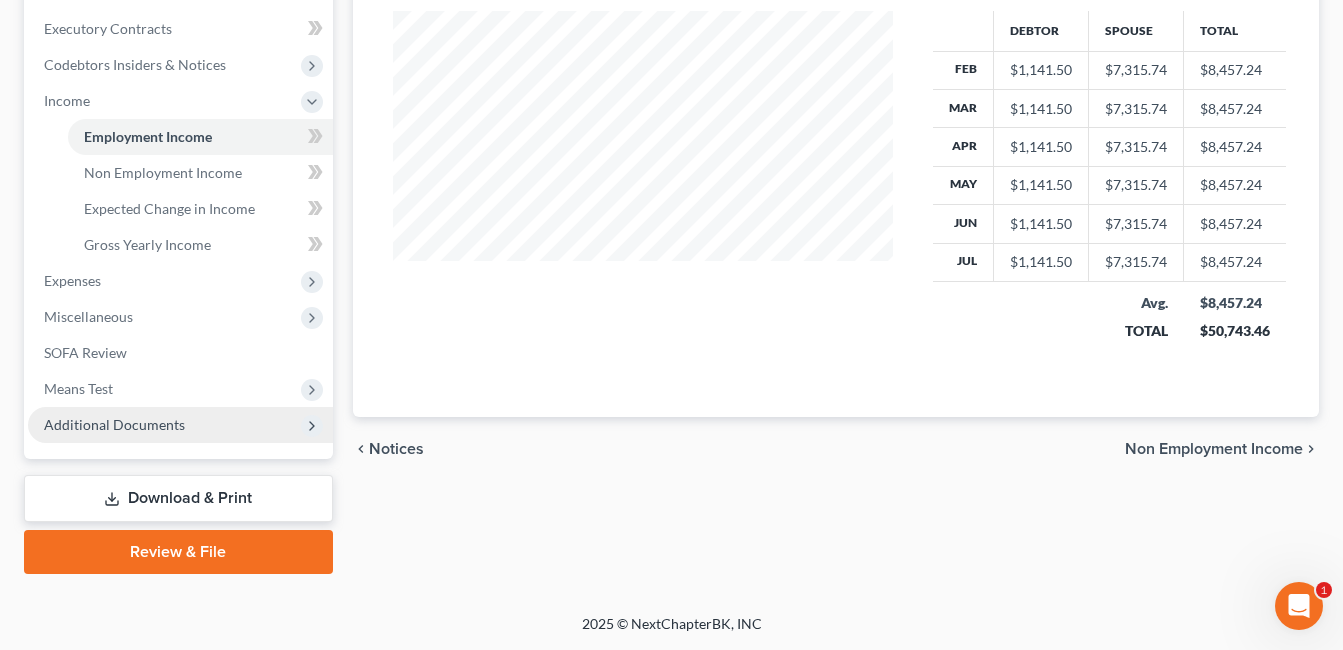 click on "Additional Documents" at bounding box center (180, 425) 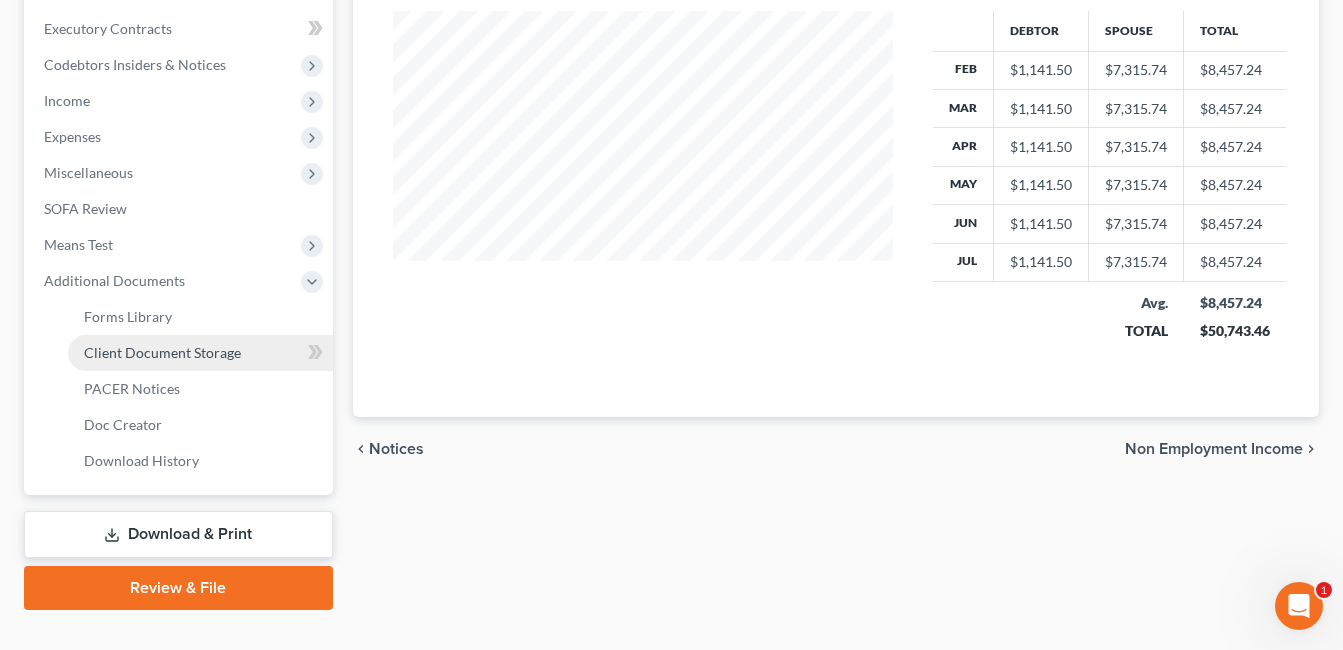 click on "Client Document Storage" at bounding box center [200, 353] 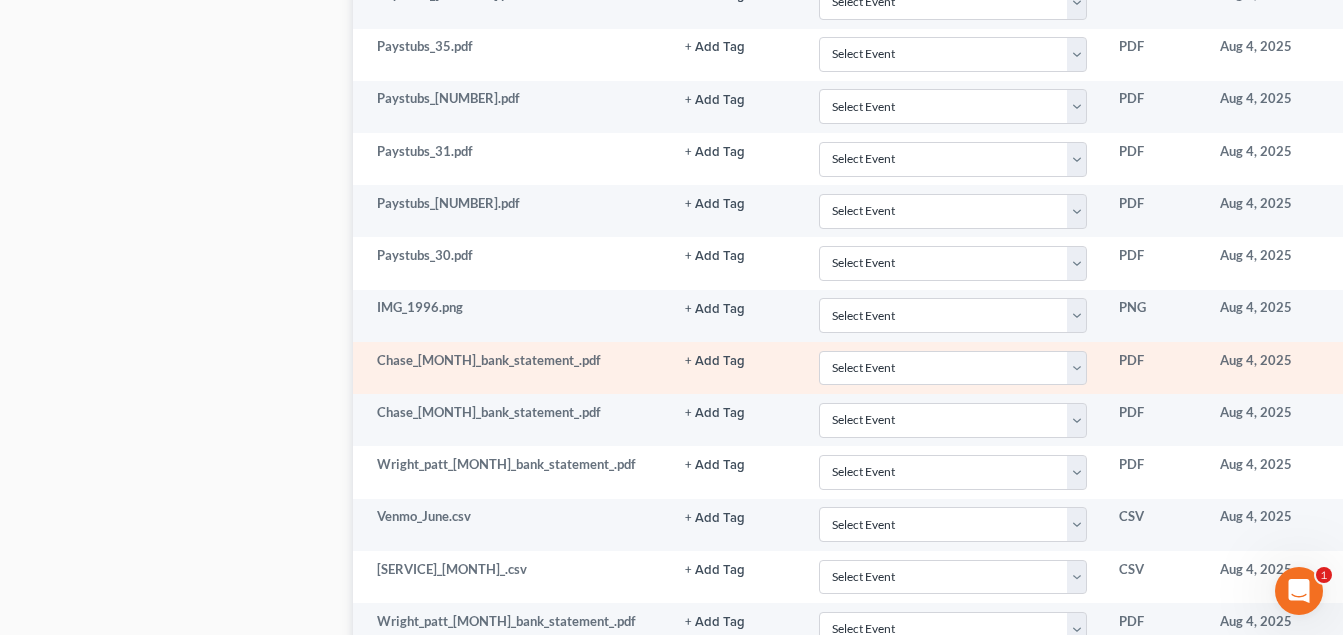 scroll, scrollTop: 1791, scrollLeft: 0, axis: vertical 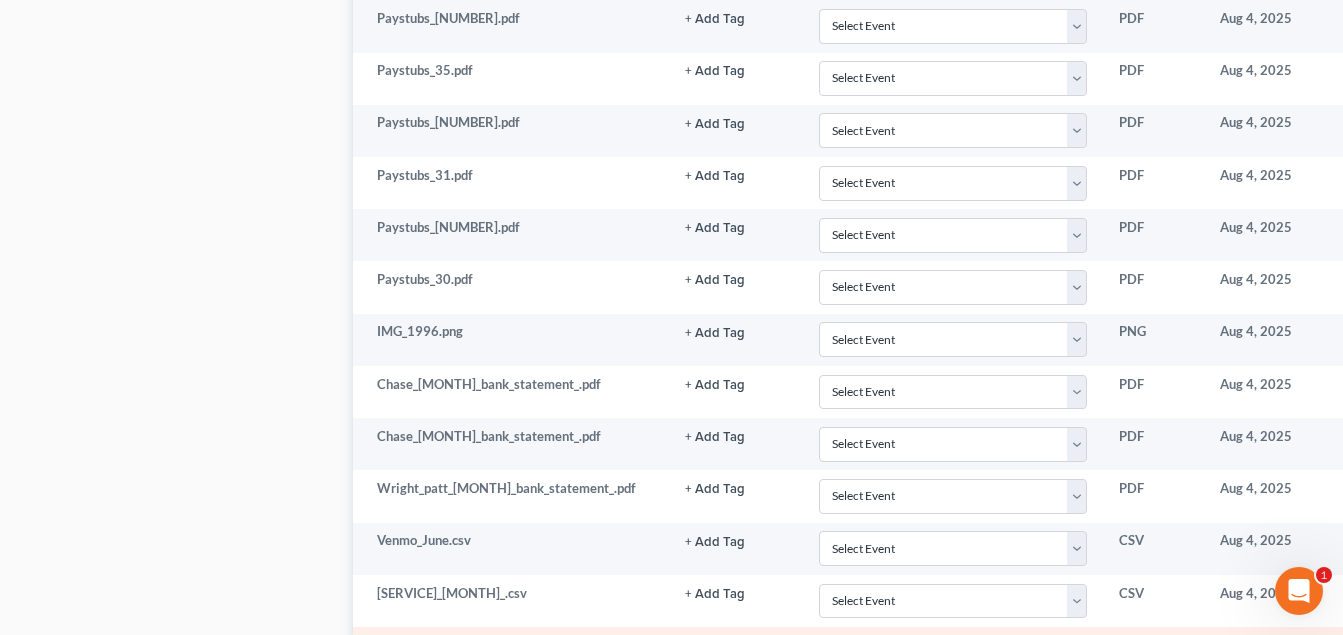 drag, startPoint x: 1074, startPoint y: 634, endPoint x: 1247, endPoint y: 625, distance: 173.23395 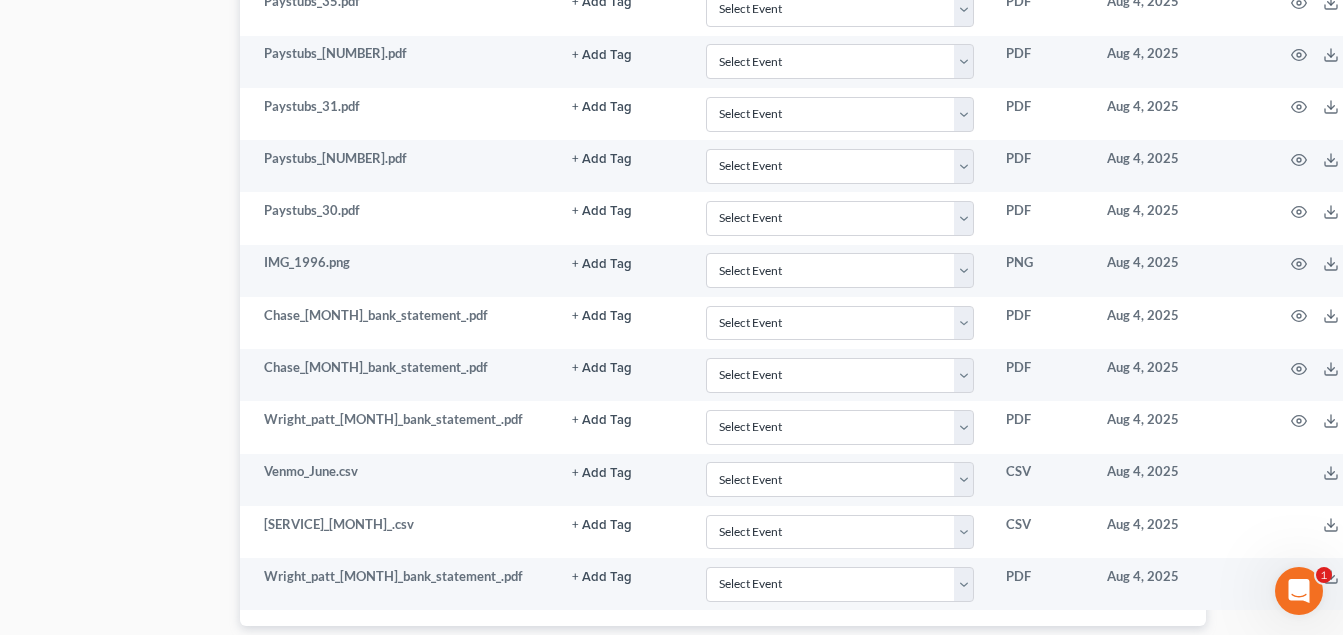 scroll, scrollTop: 1860, scrollLeft: 138, axis: both 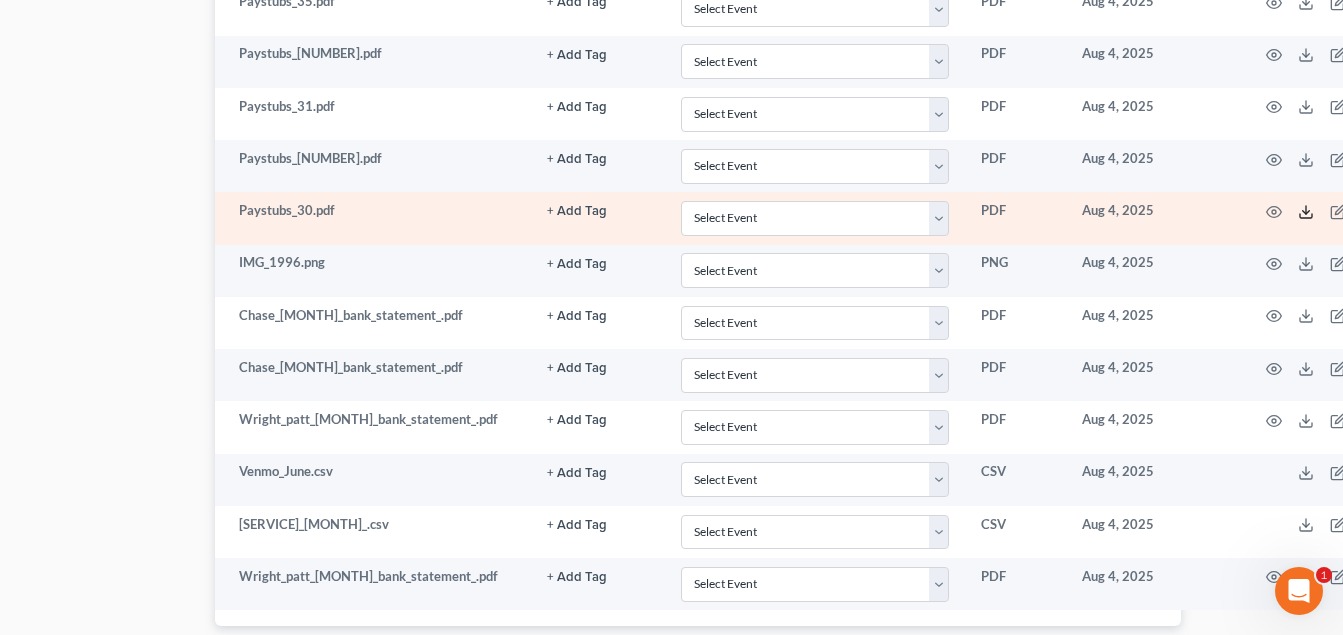 click 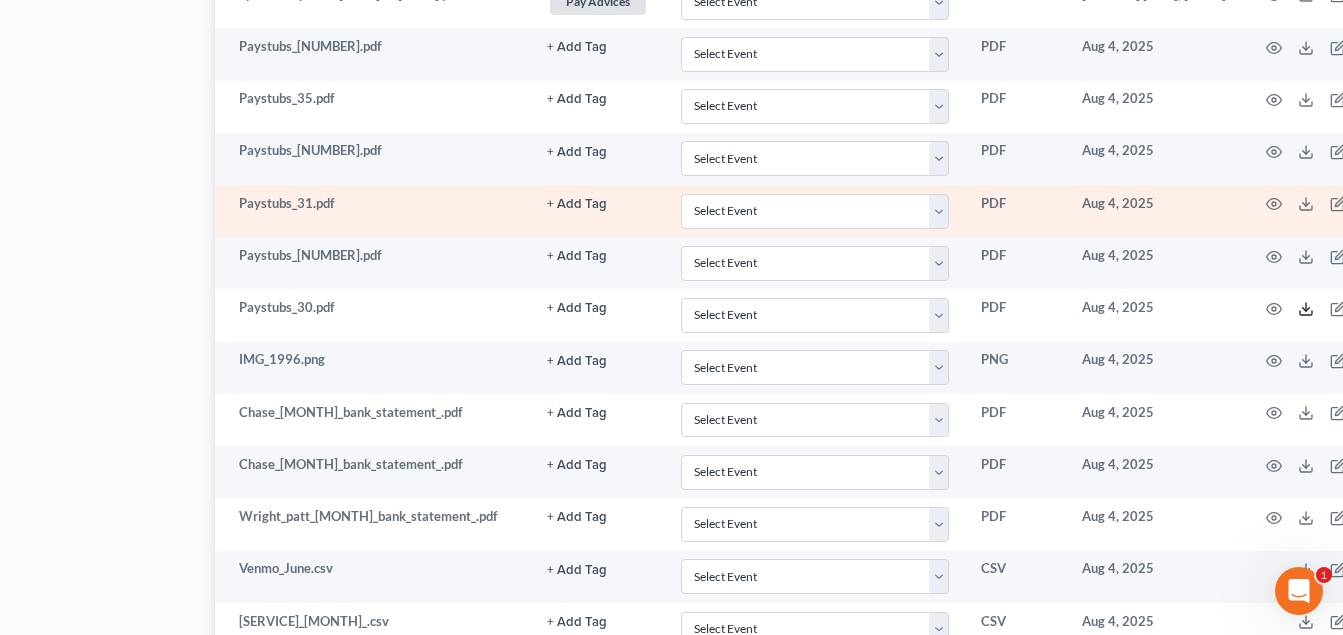 scroll, scrollTop: 1760, scrollLeft: 138, axis: both 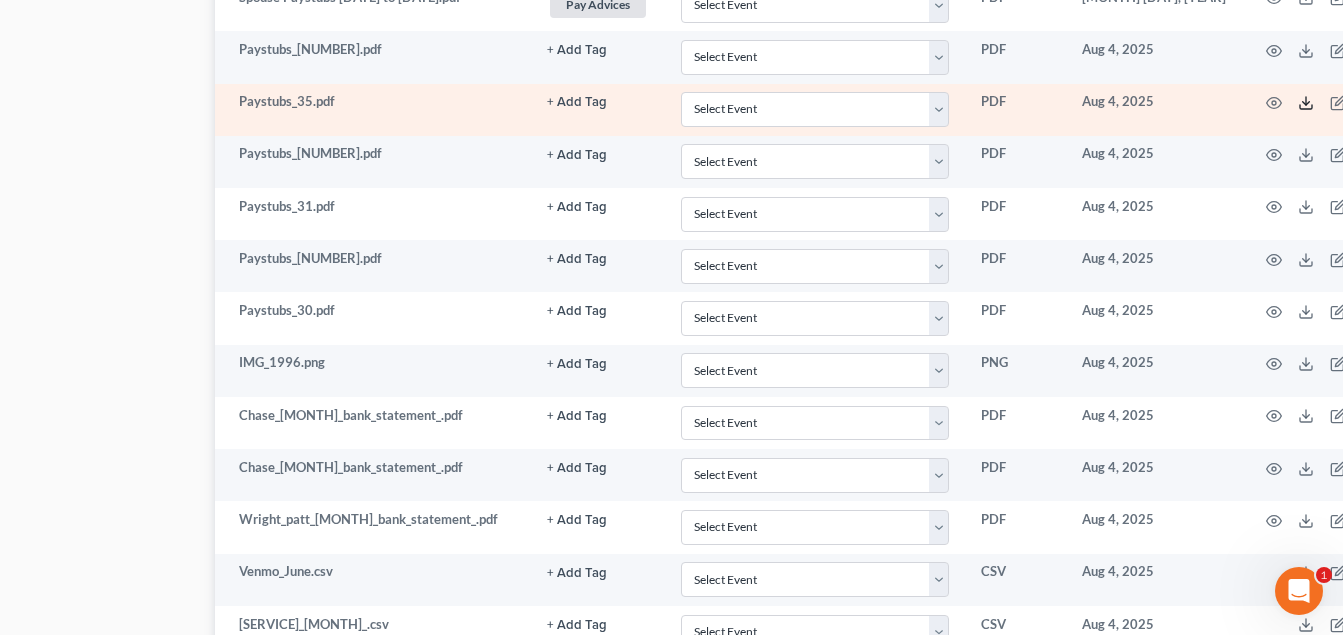 click 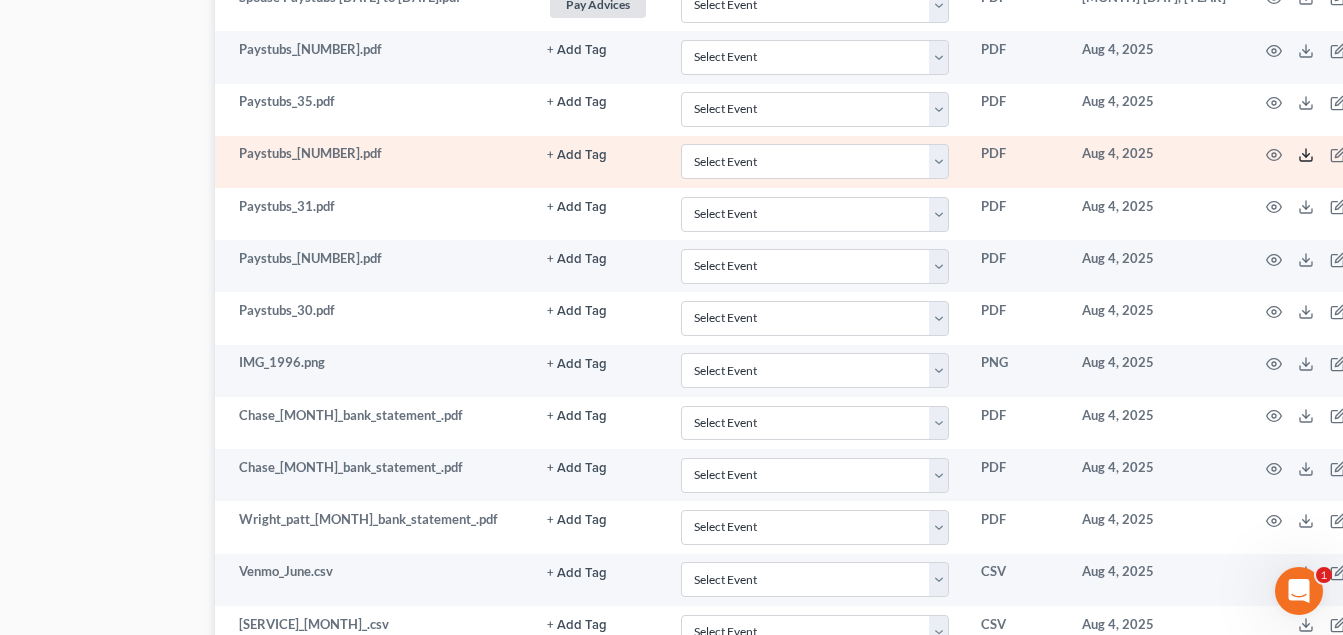 click 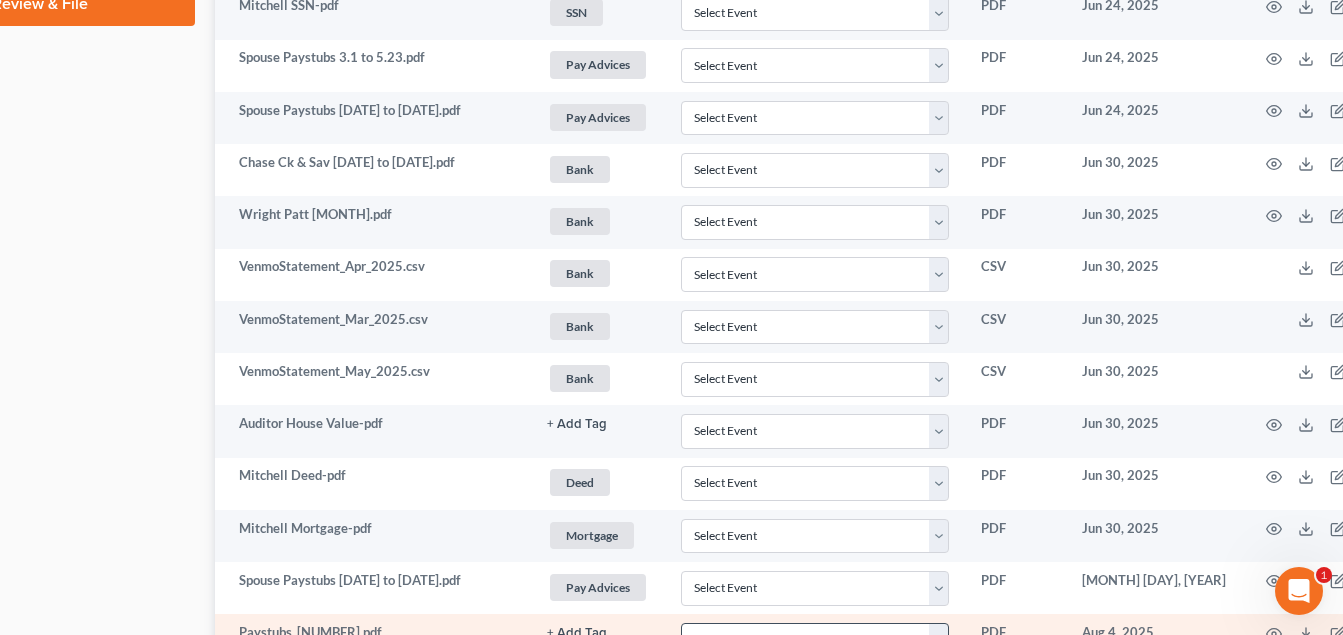 scroll, scrollTop: 1160, scrollLeft: 138, axis: both 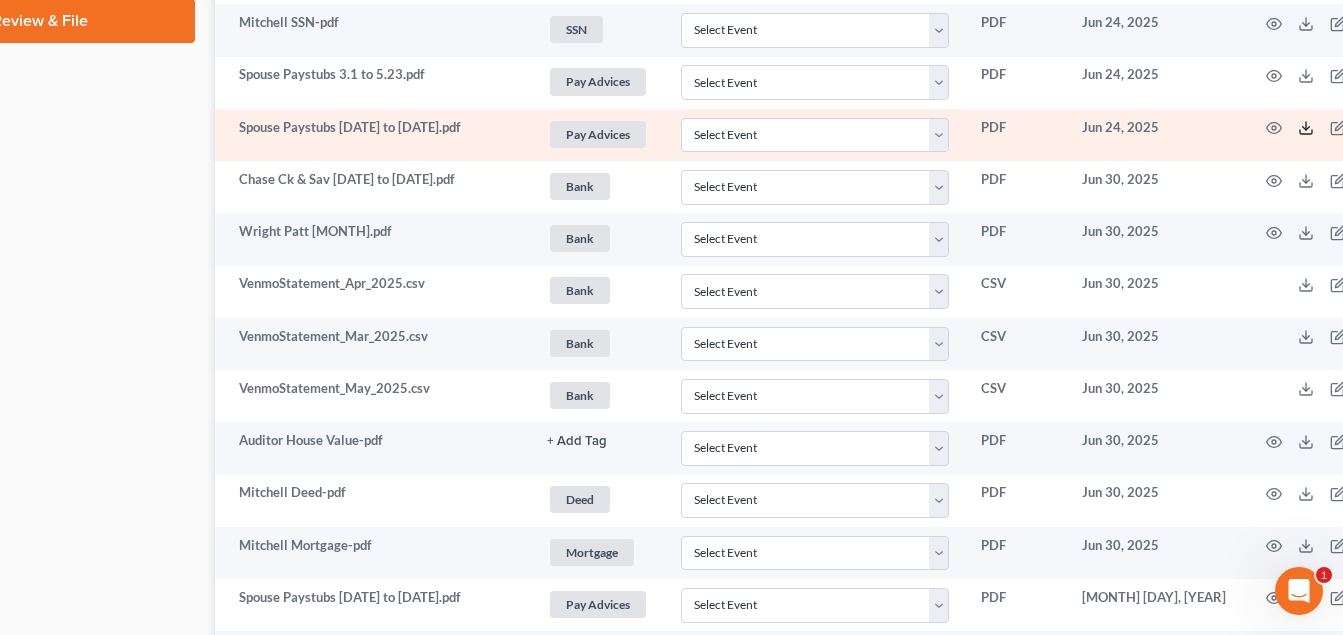 click 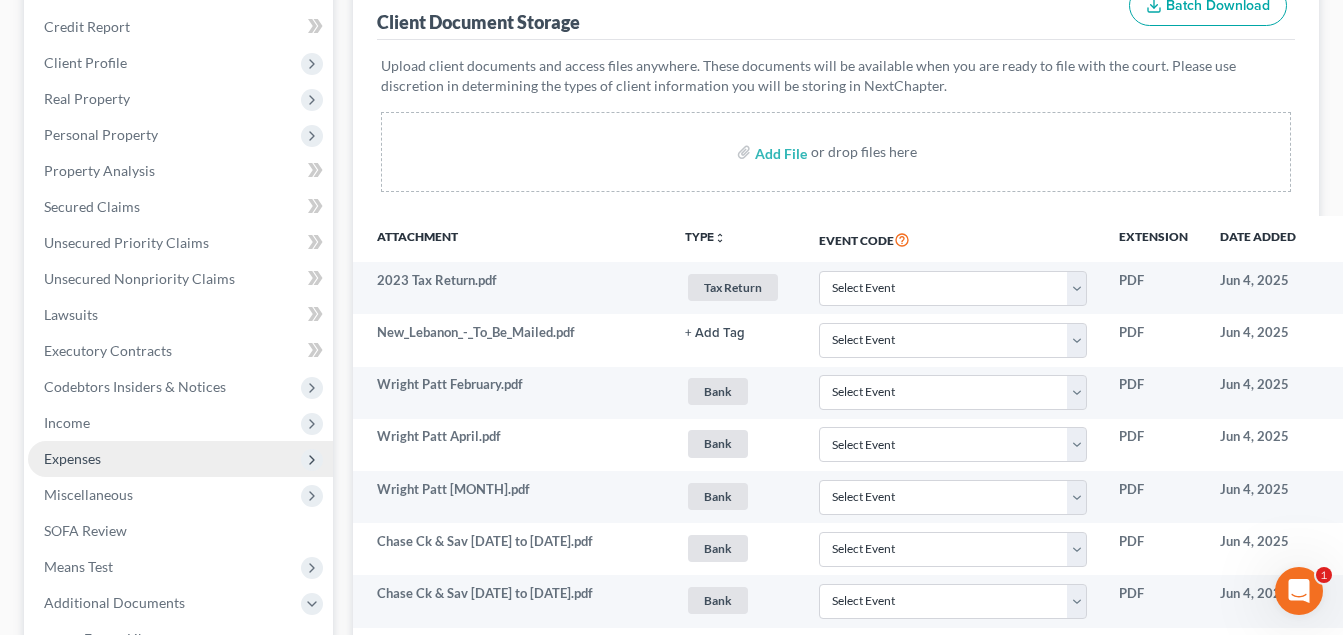 scroll, scrollTop: 260, scrollLeft: 0, axis: vertical 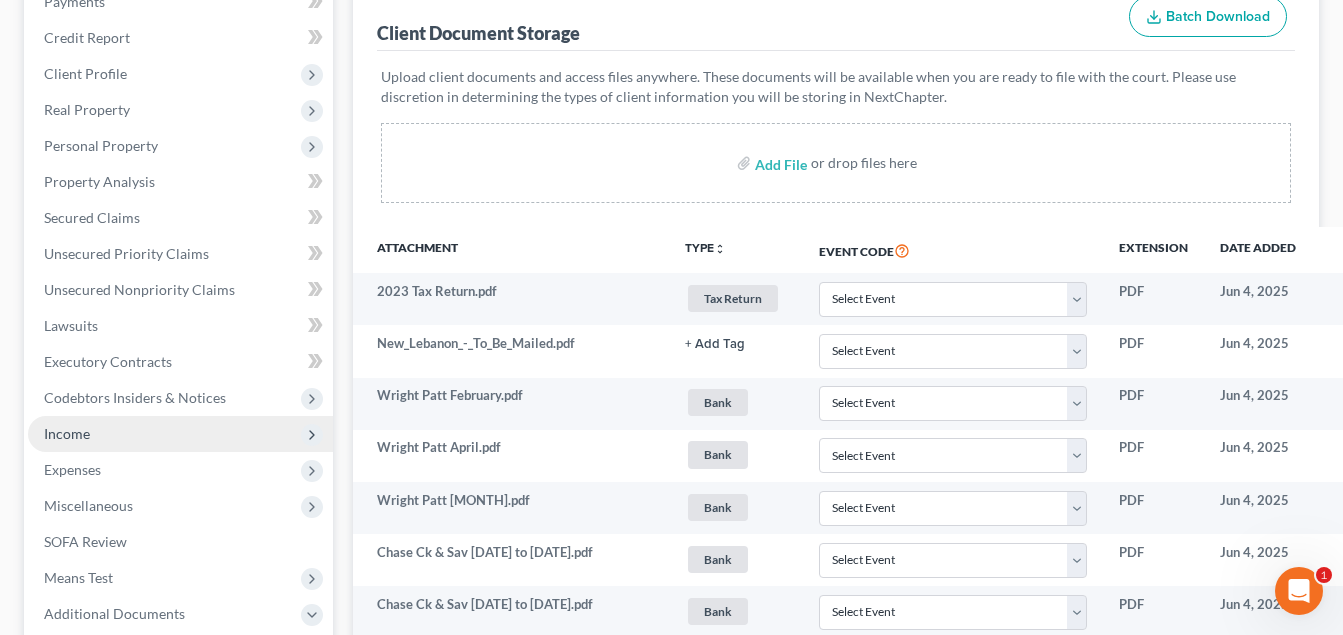 click on "Income" at bounding box center [180, 434] 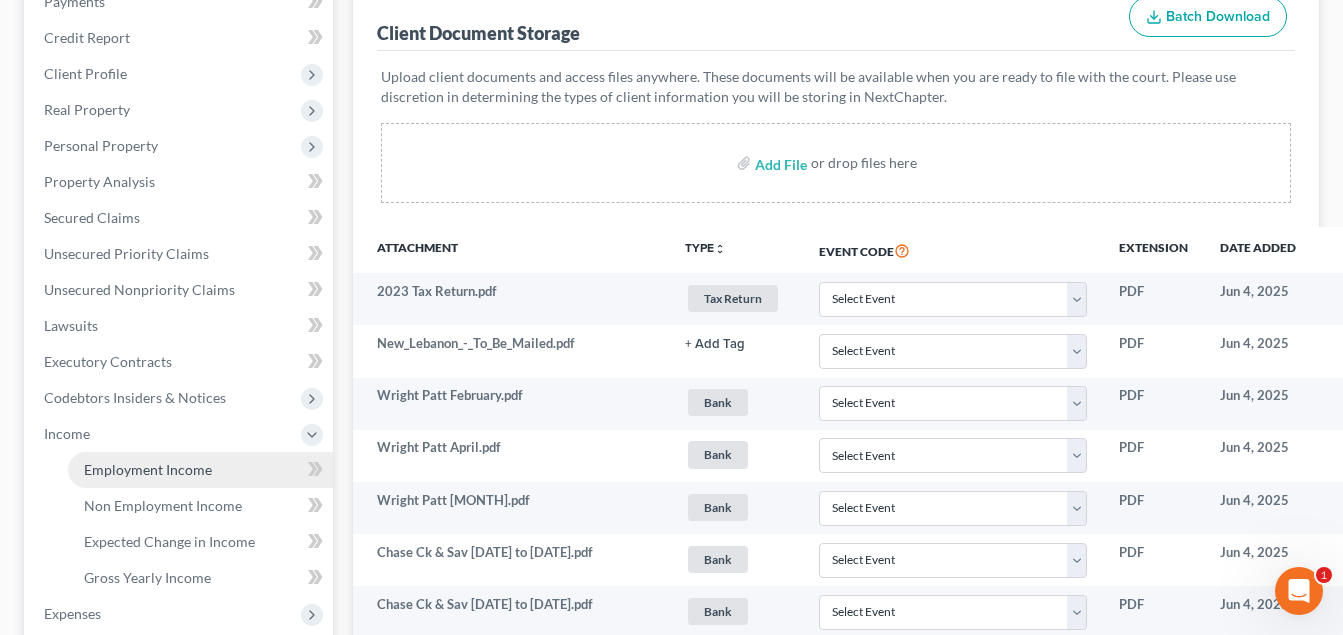 click on "Employment Income" at bounding box center [148, 469] 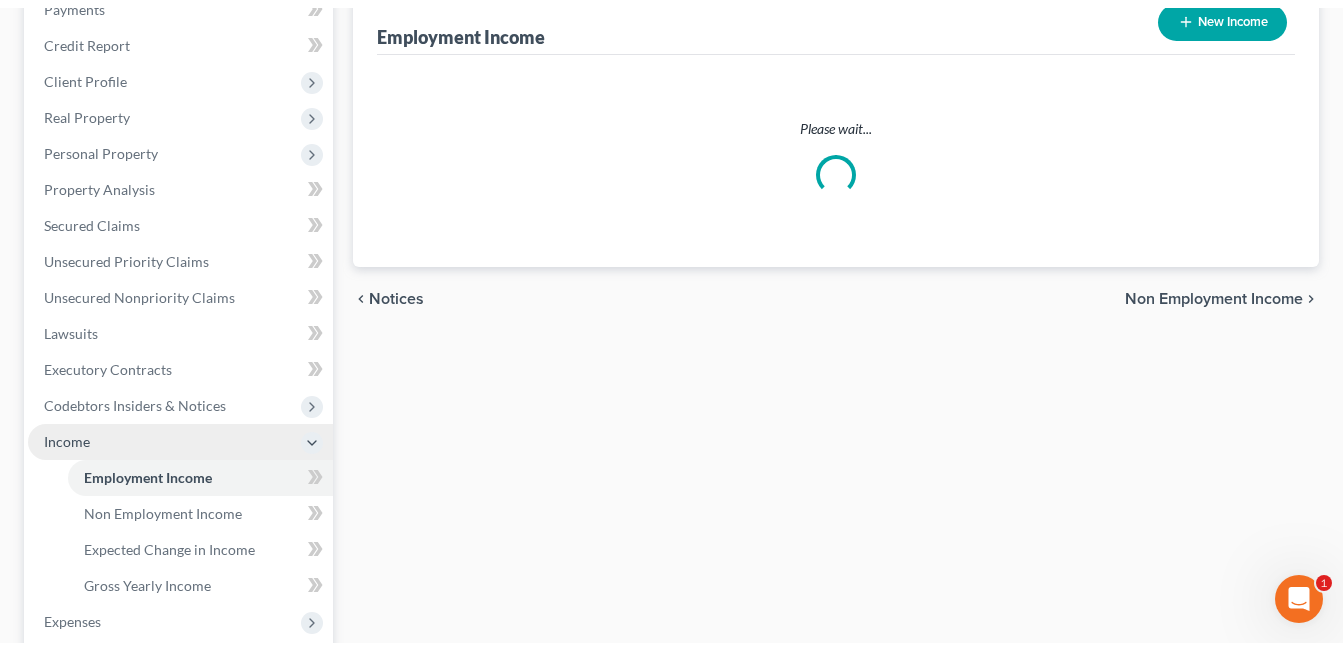 scroll, scrollTop: 0, scrollLeft: 0, axis: both 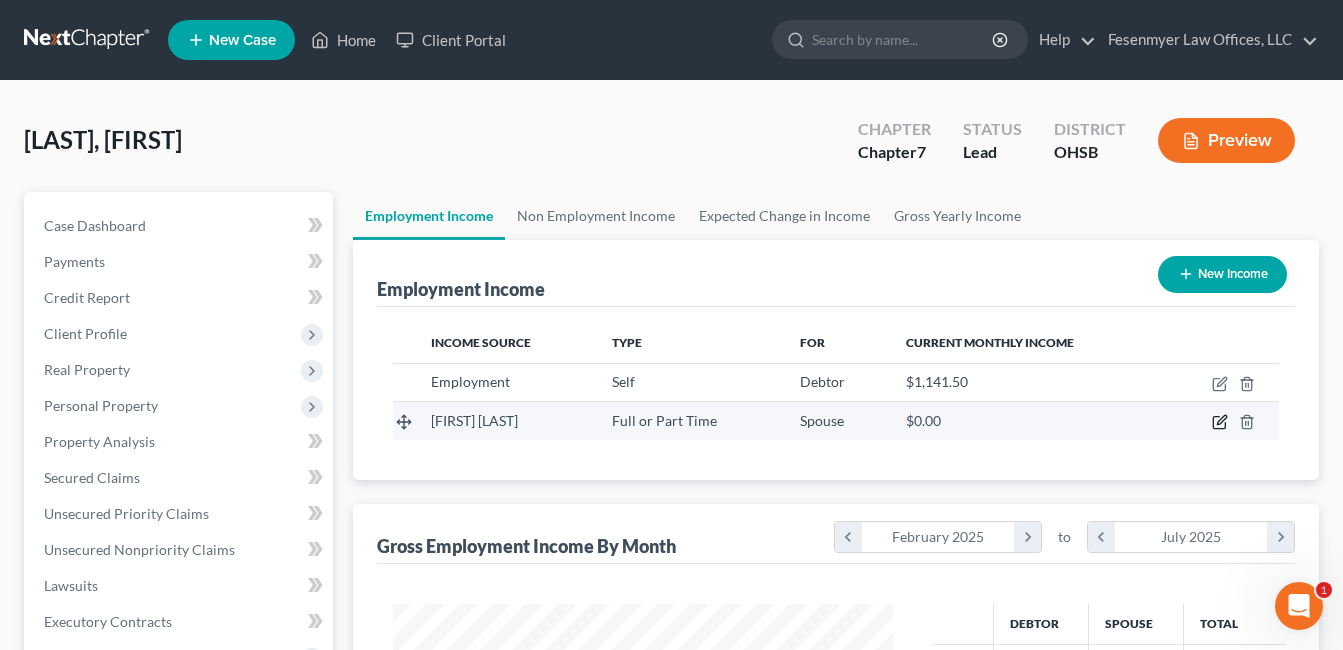 click 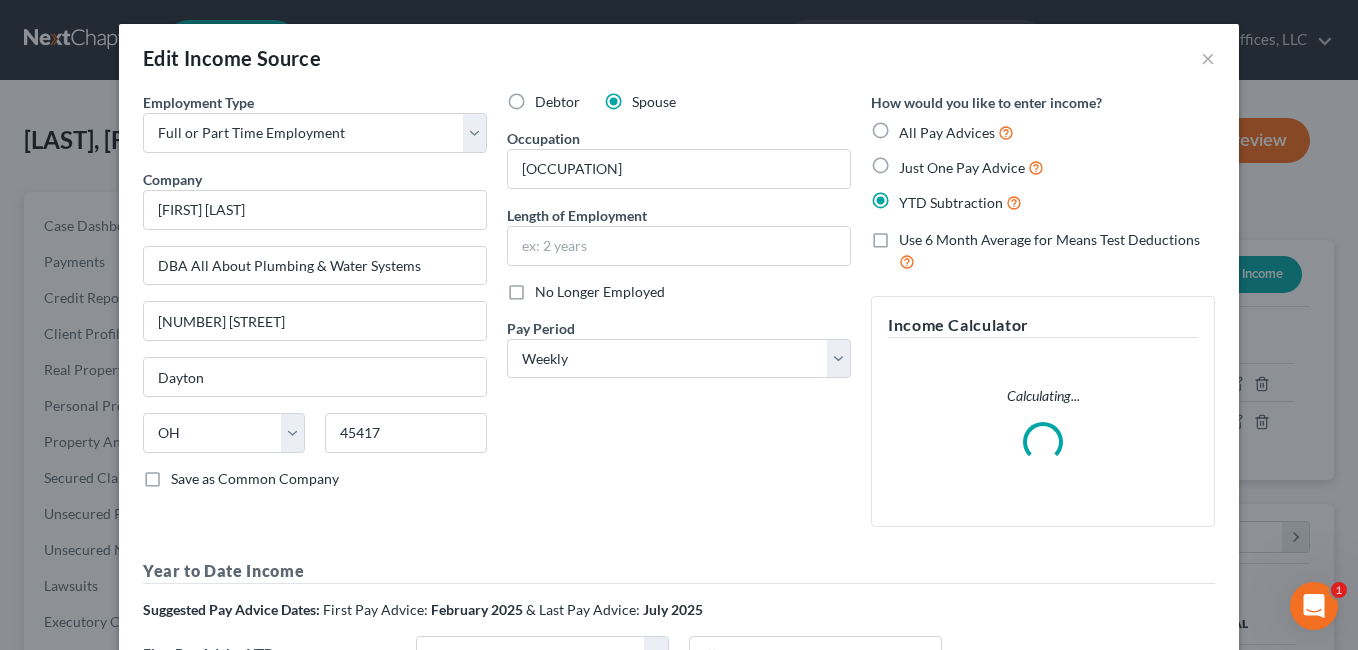 scroll, scrollTop: 999642, scrollLeft: 999453, axis: both 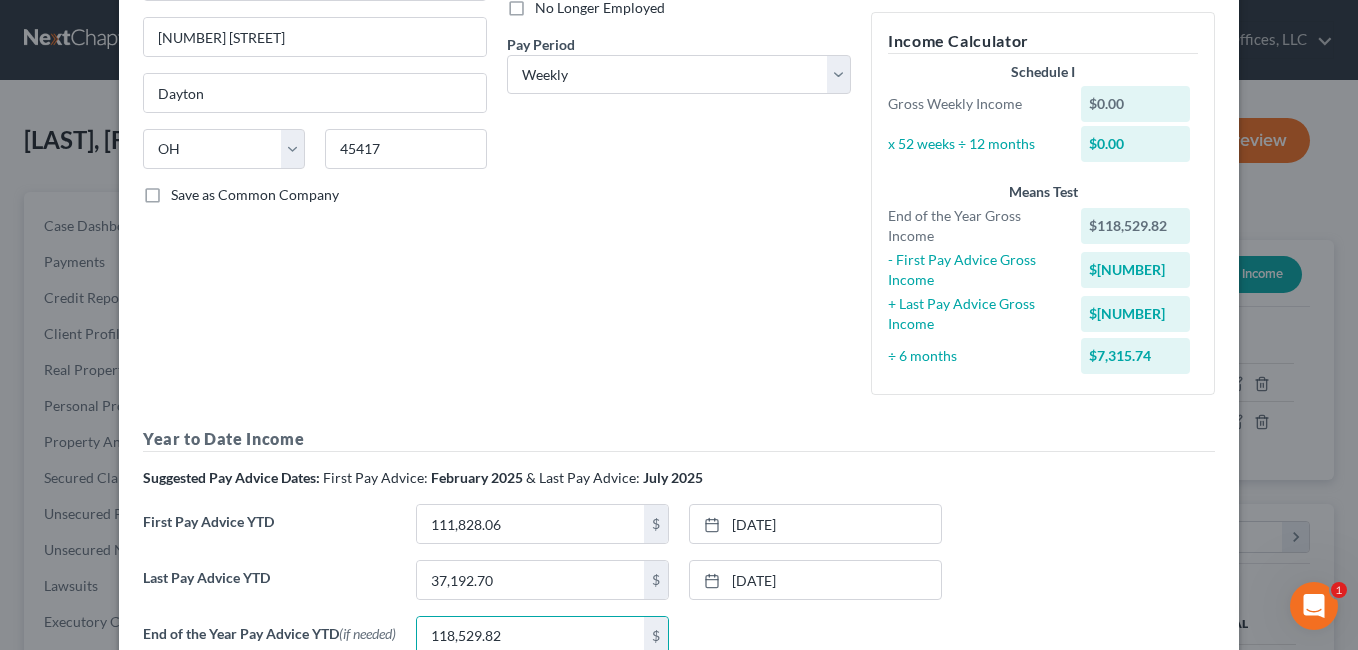 drag, startPoint x: 522, startPoint y: 483, endPoint x: 383, endPoint y: 489, distance: 139.12944 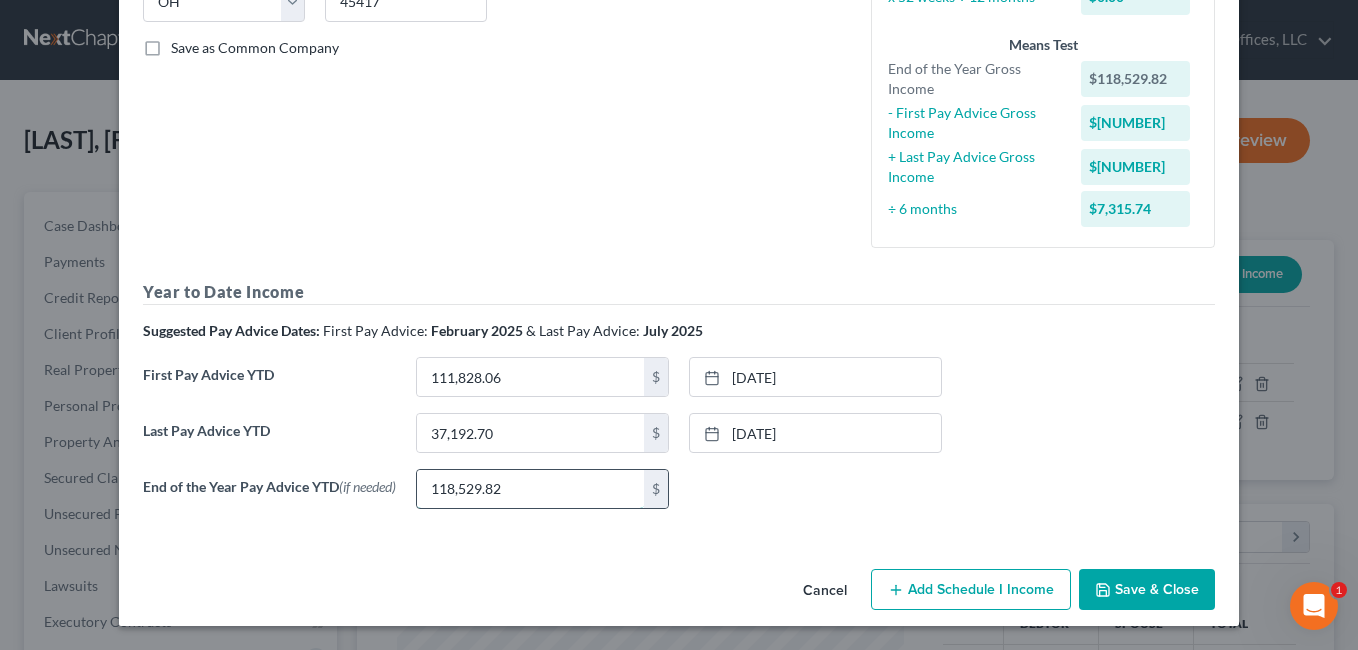 scroll, scrollTop: 436, scrollLeft: 0, axis: vertical 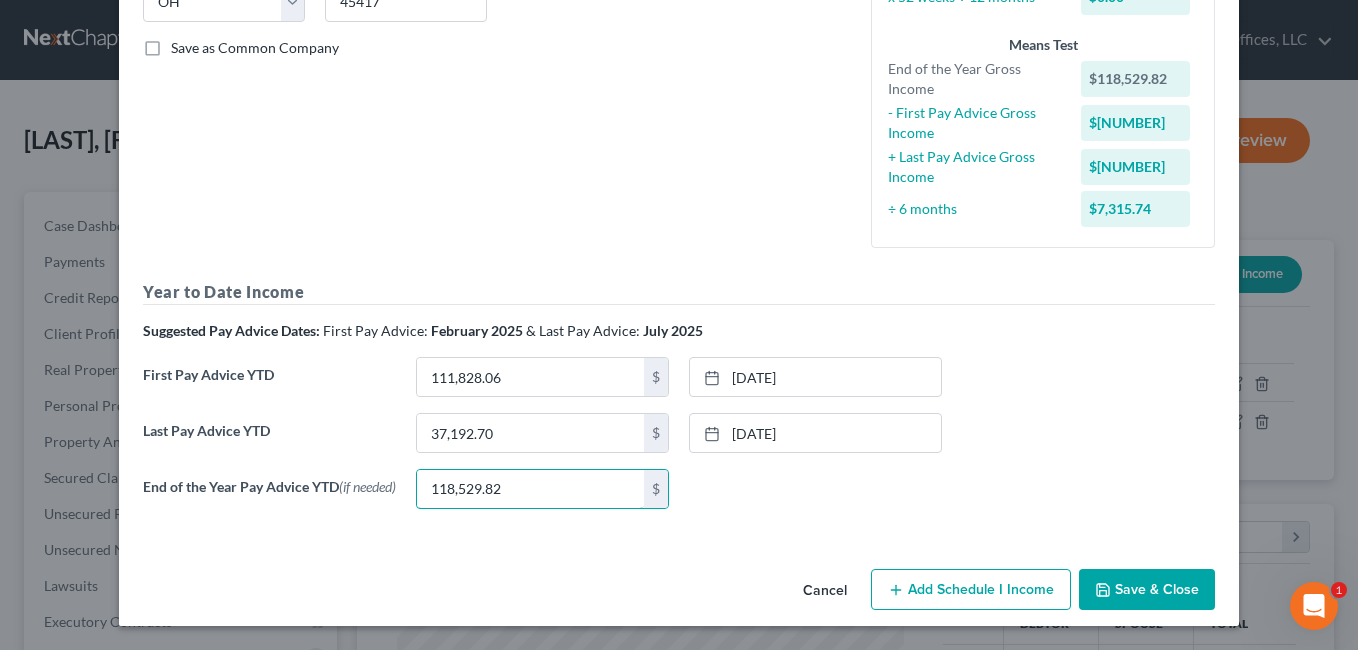 drag, startPoint x: 502, startPoint y: 483, endPoint x: 371, endPoint y: 491, distance: 131.24405 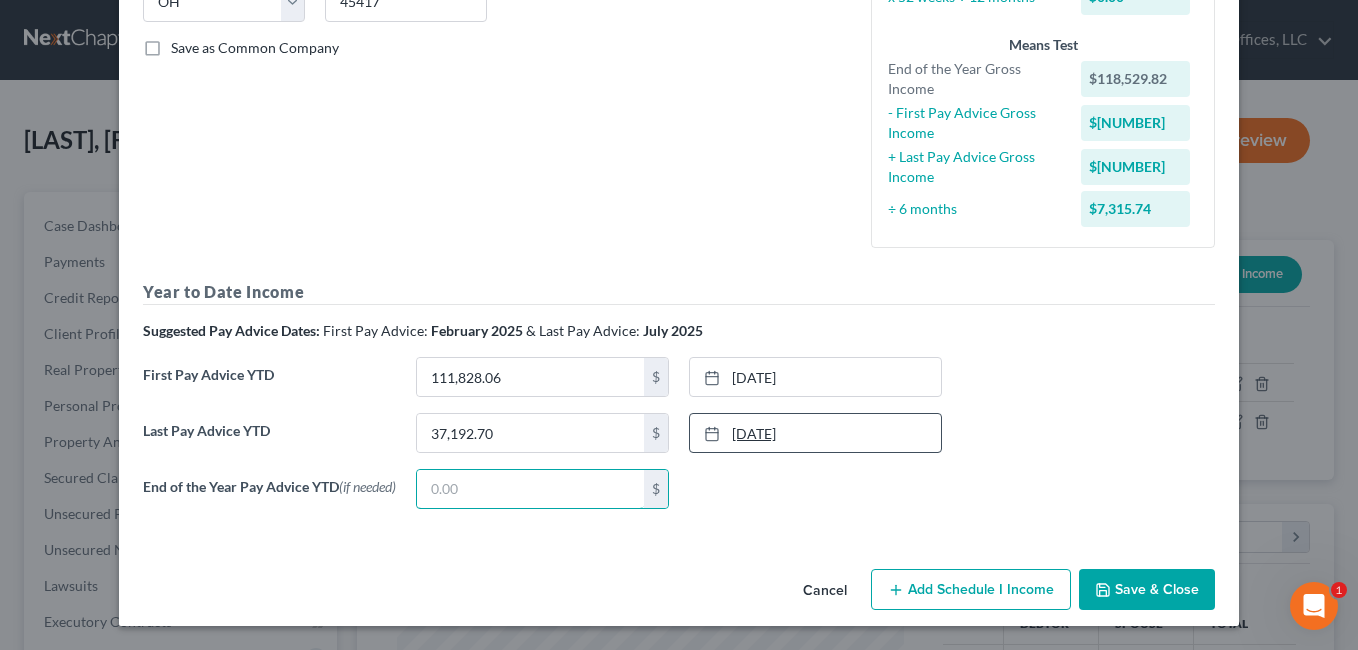 type 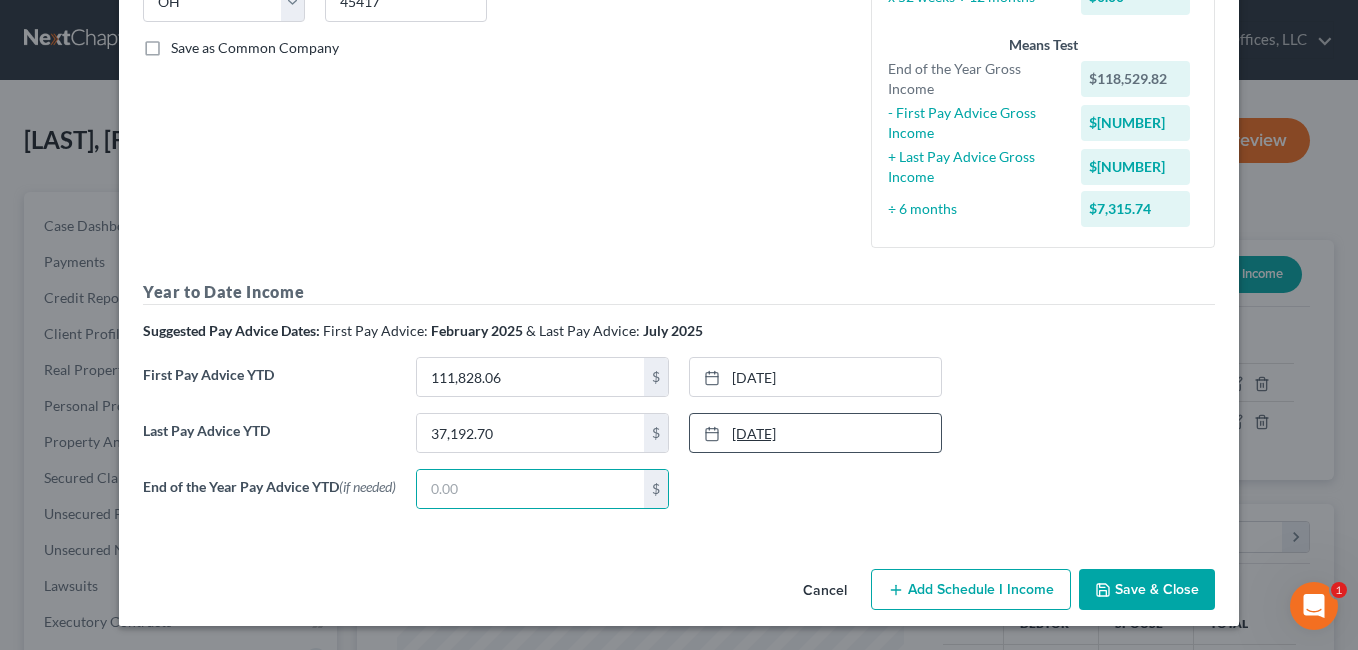 click on "5/17/2025" at bounding box center [815, 433] 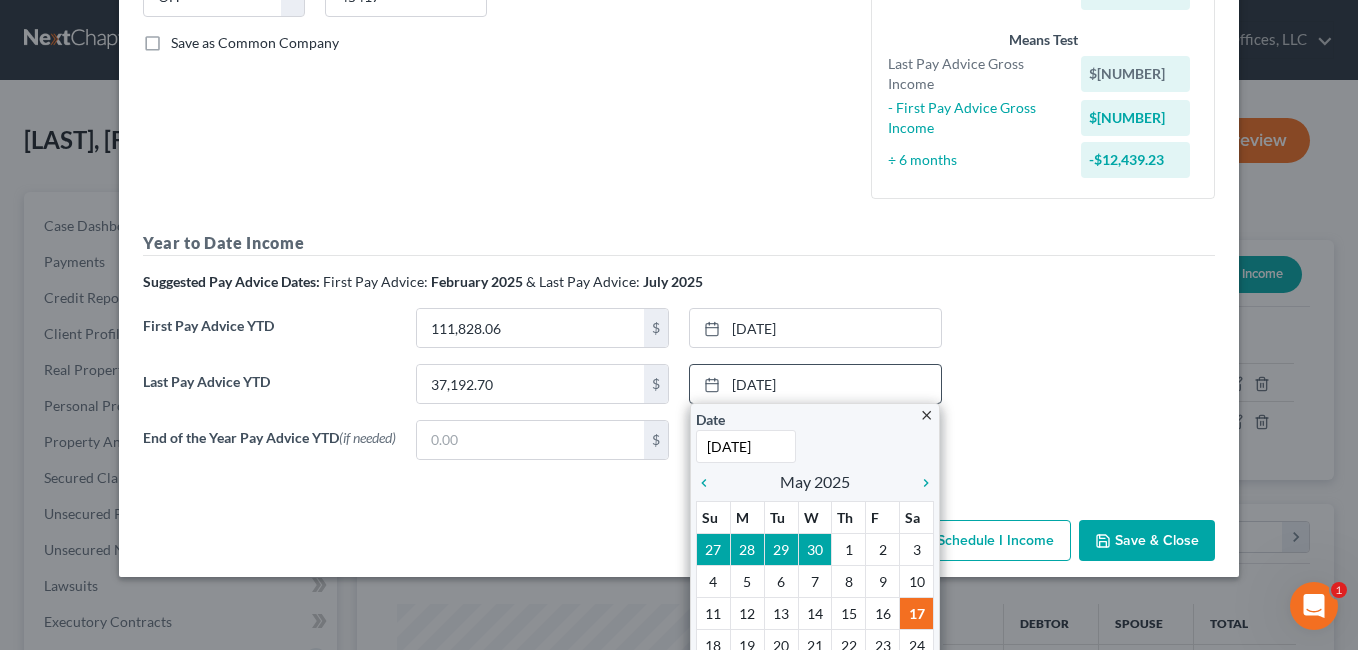 click on "Sa" at bounding box center (917, 517) 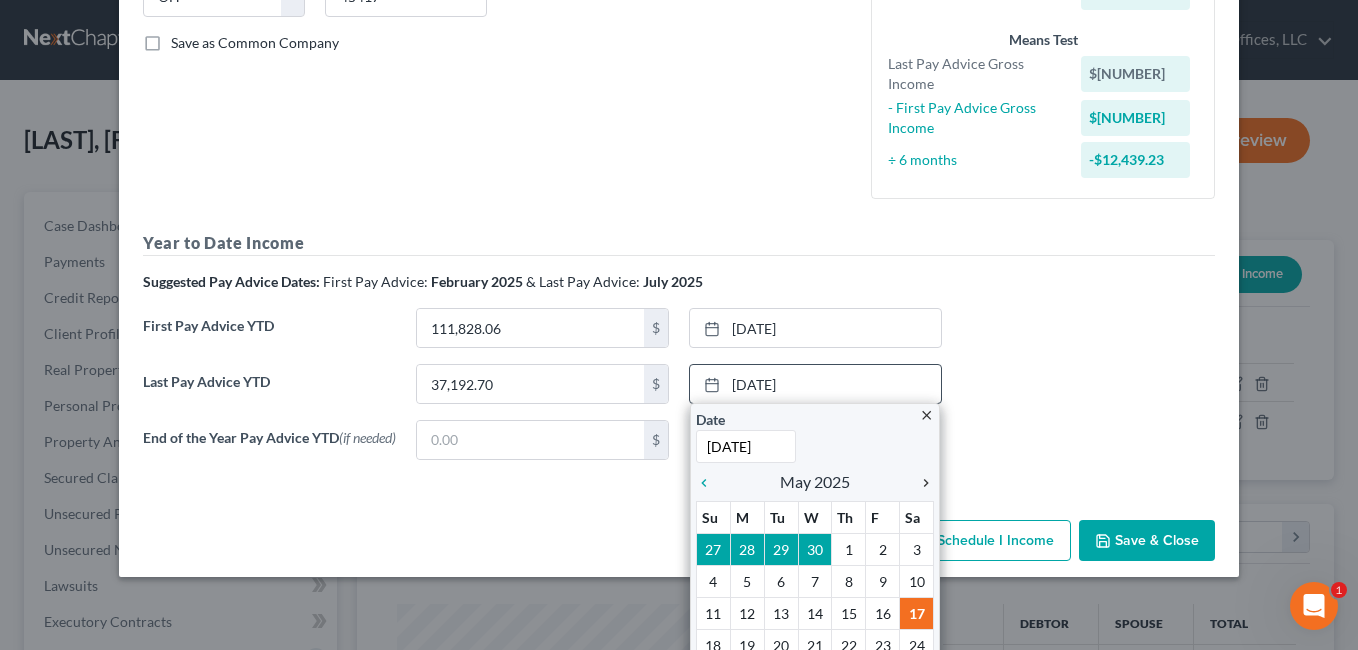 click on "chevron_right" at bounding box center (921, 483) 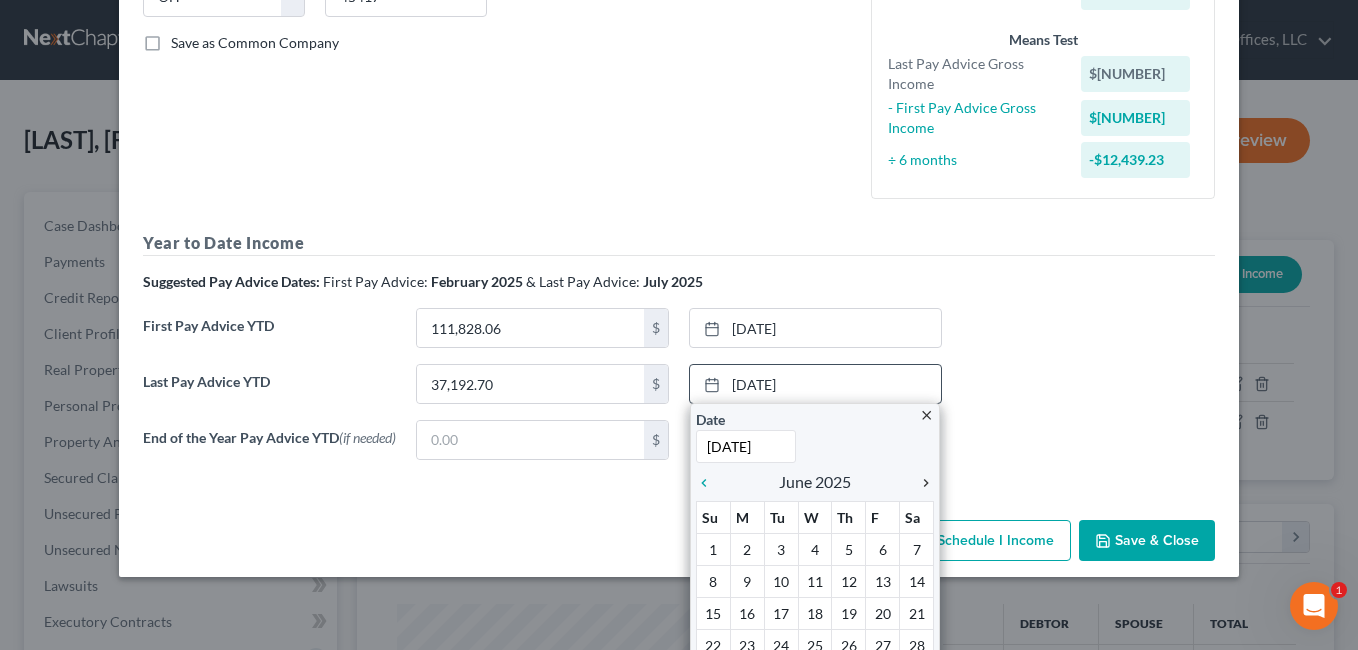 click on "chevron_right" at bounding box center [921, 483] 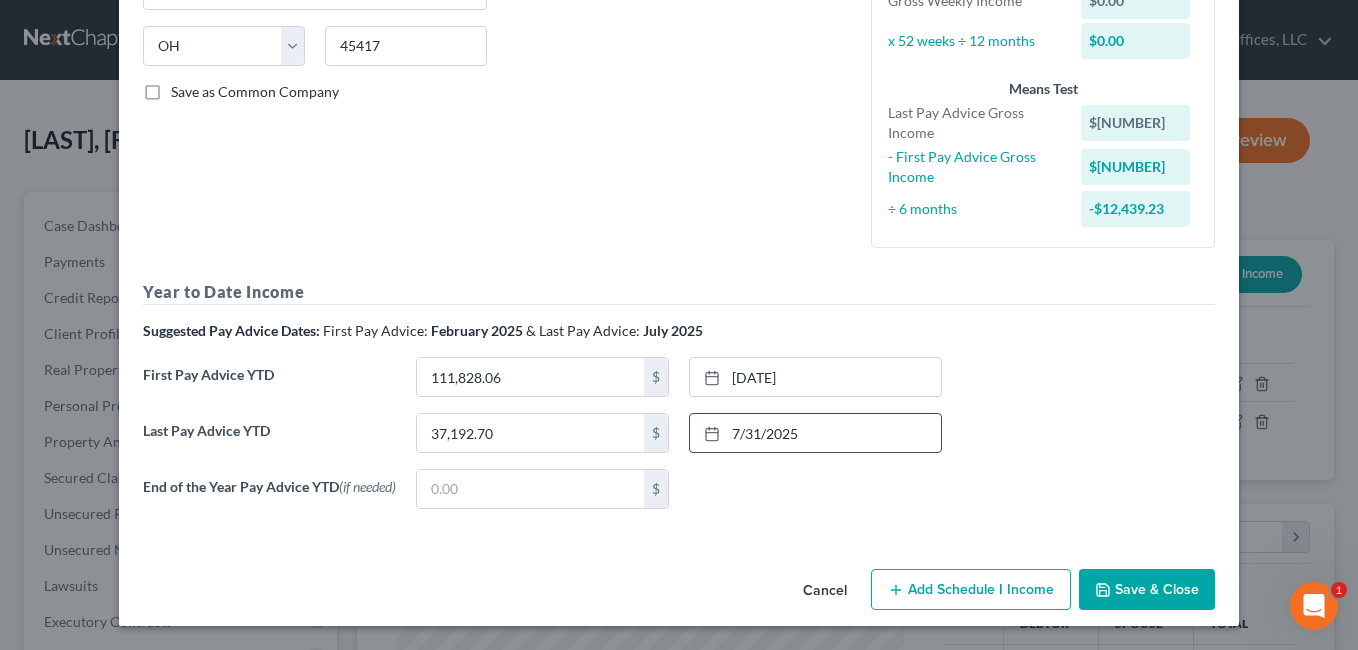 scroll, scrollTop: 392, scrollLeft: 0, axis: vertical 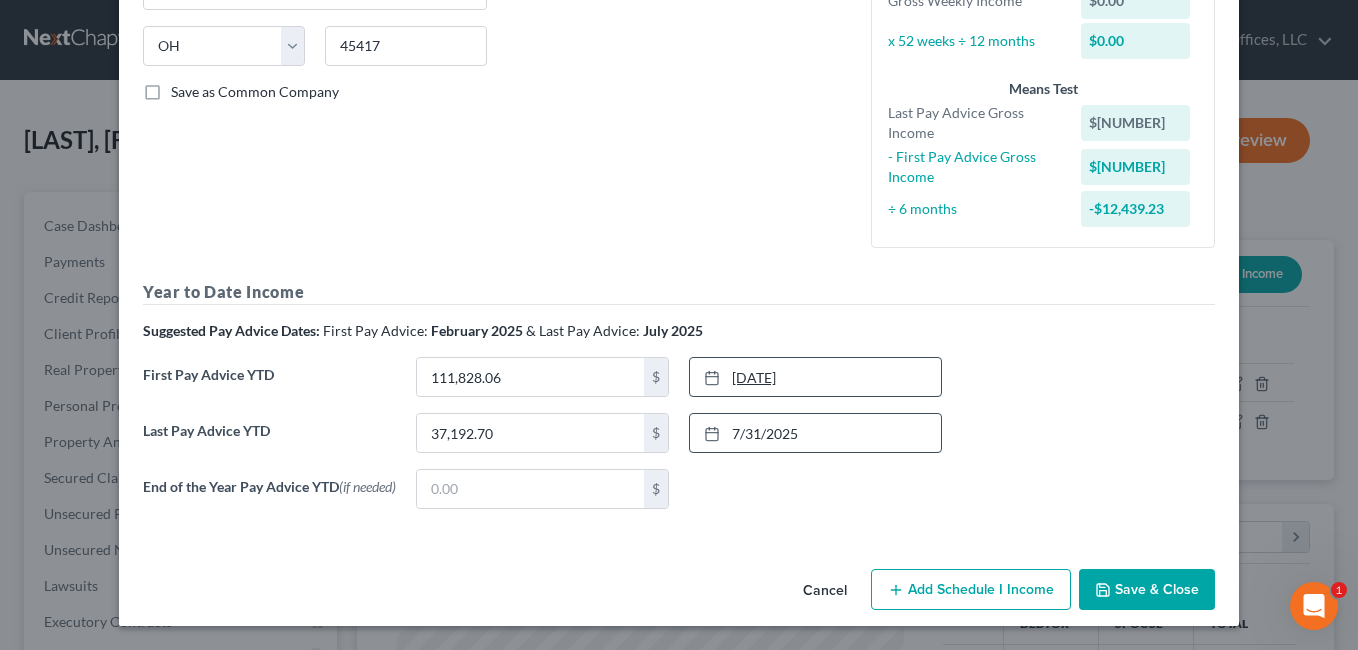 click on "11/30/2024" at bounding box center (815, 377) 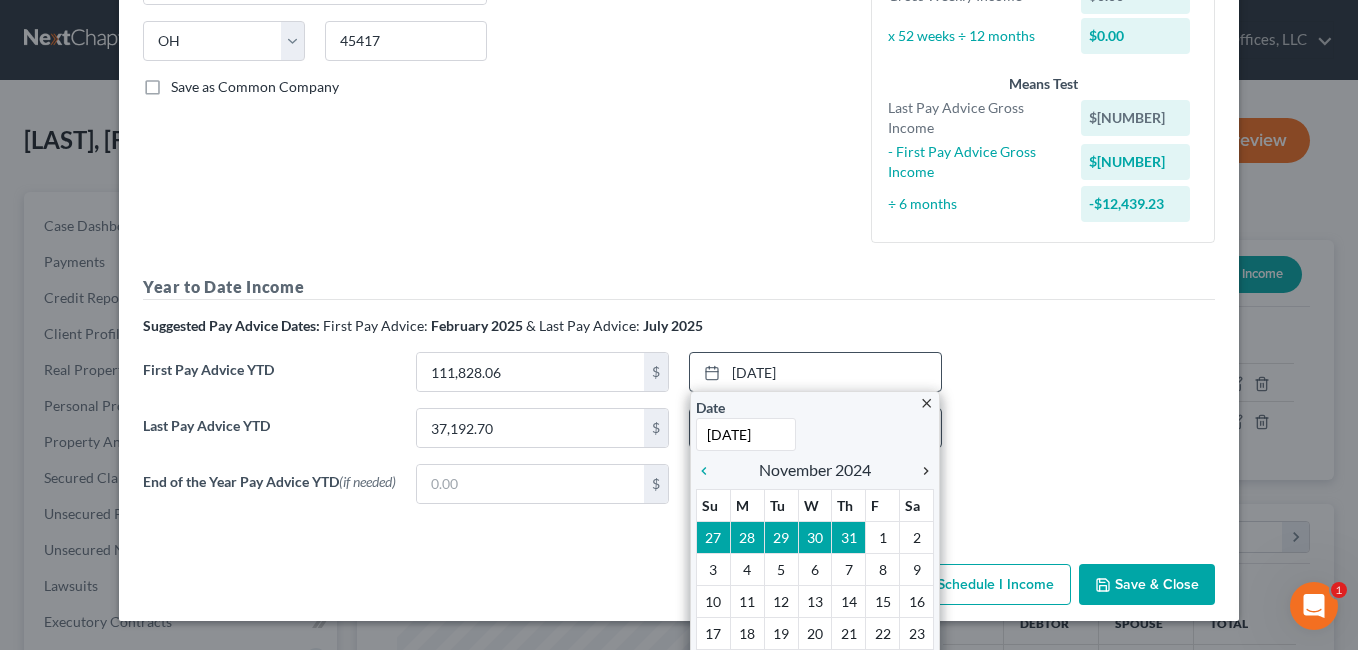 click on "chevron_right" at bounding box center [921, 471] 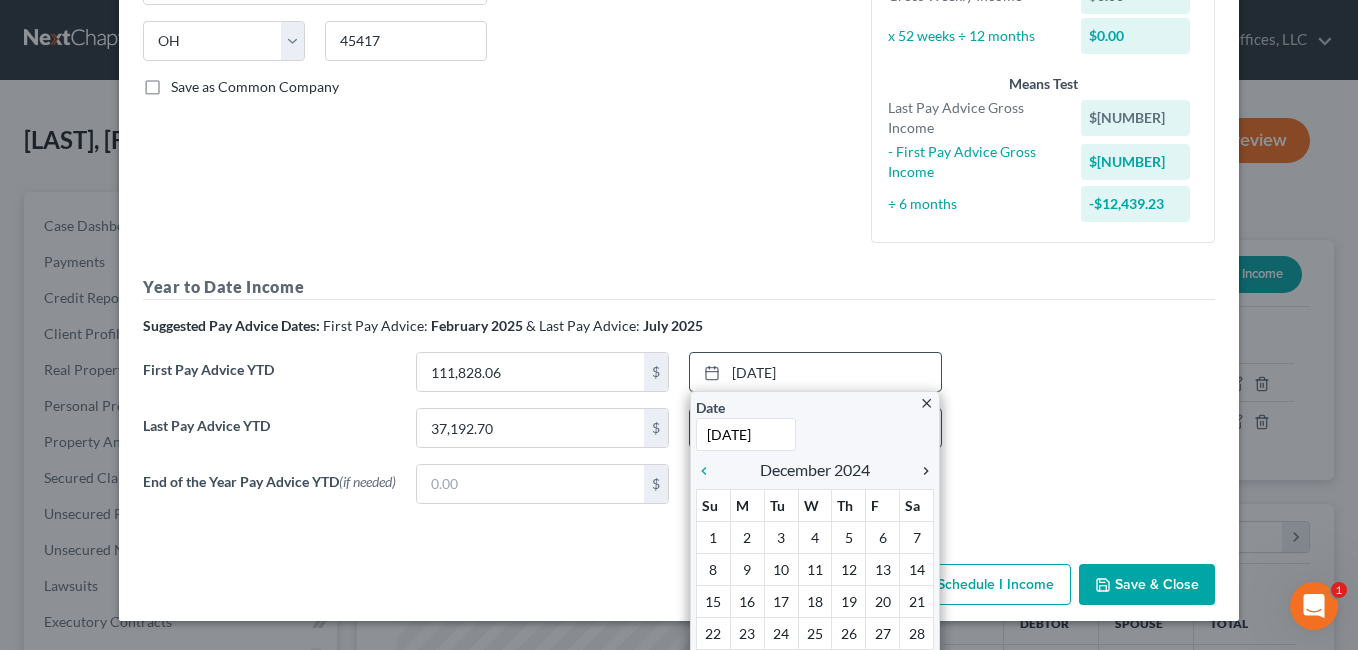 click on "chevron_right" at bounding box center (921, 471) 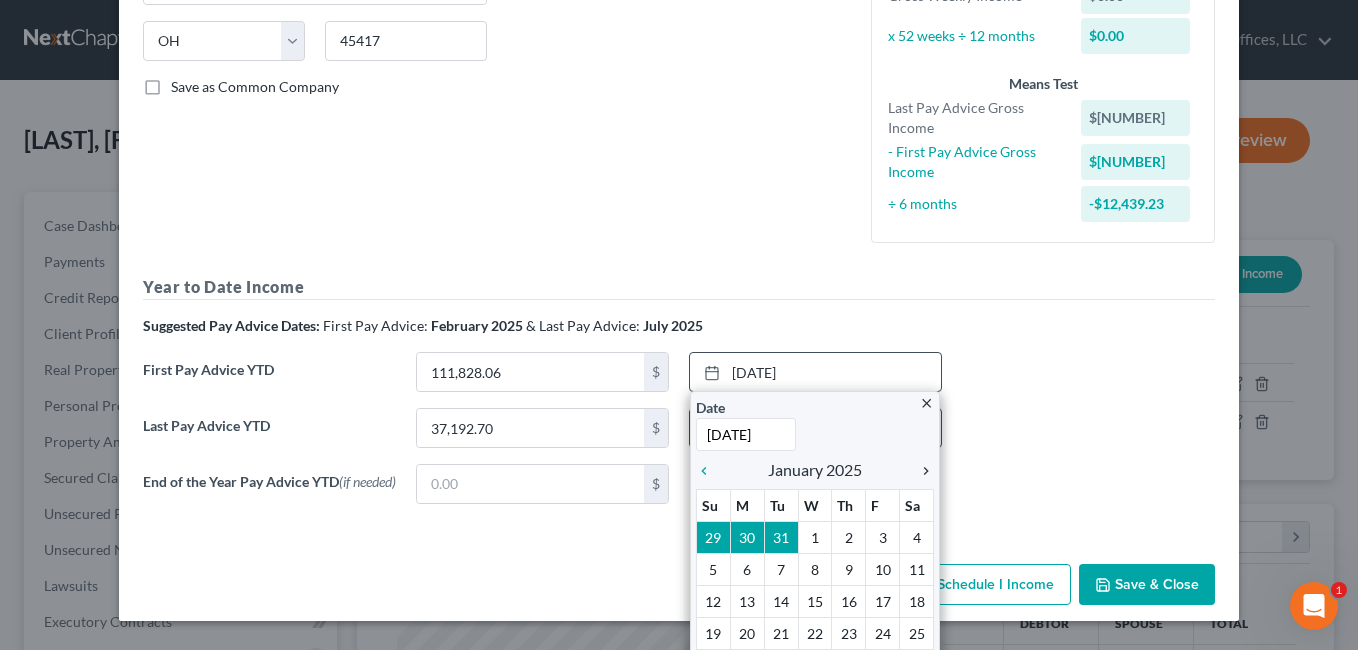 click on "chevron_right" at bounding box center (921, 471) 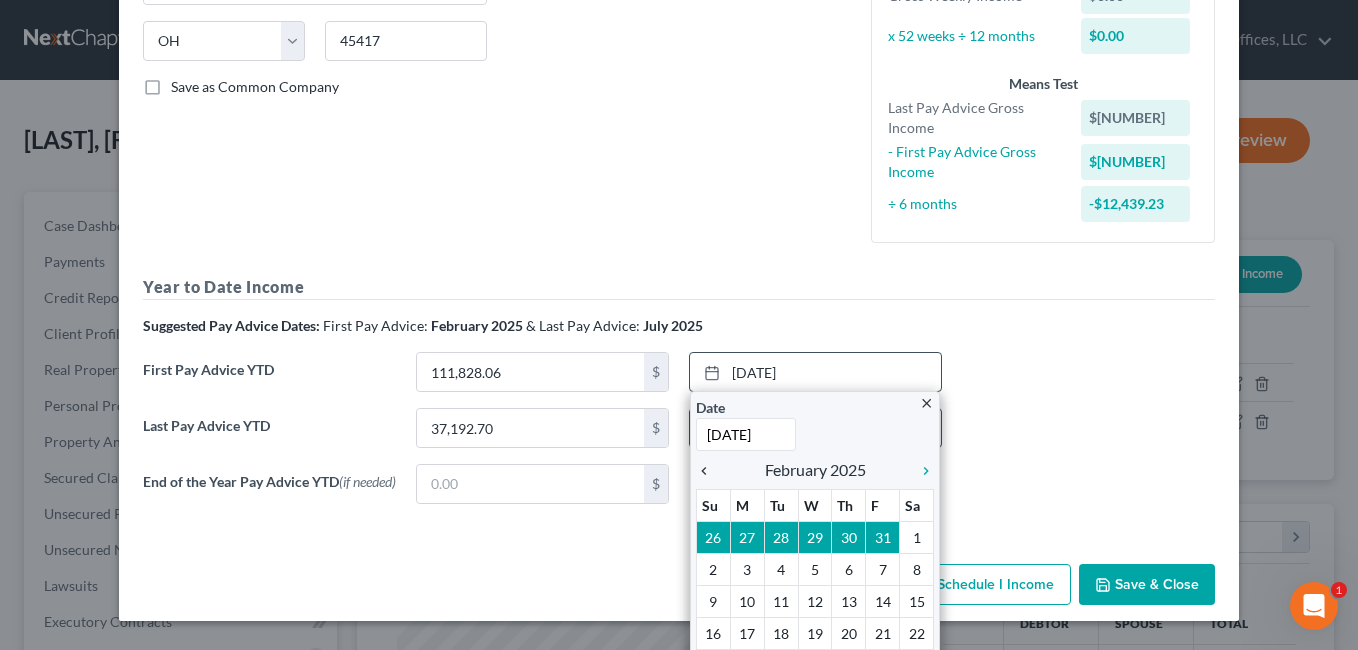 click on "chevron_left" at bounding box center [709, 471] 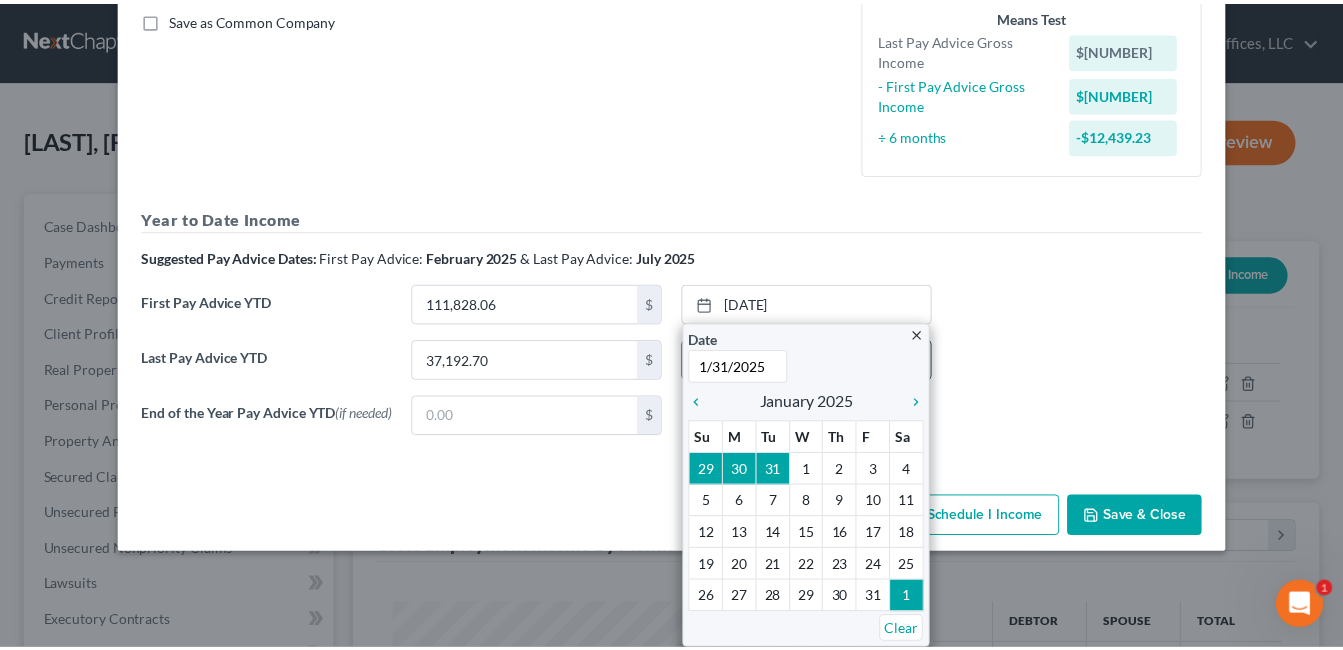 scroll, scrollTop: 392, scrollLeft: 0, axis: vertical 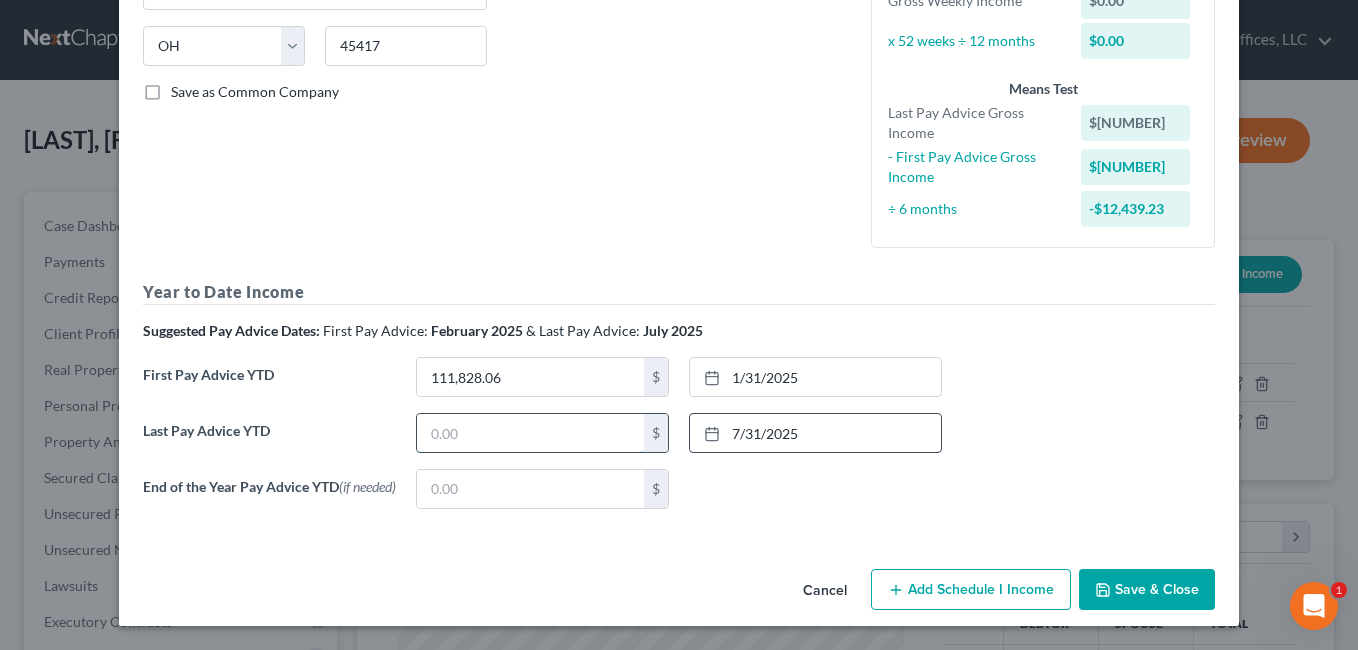 paste on "50,837.64" 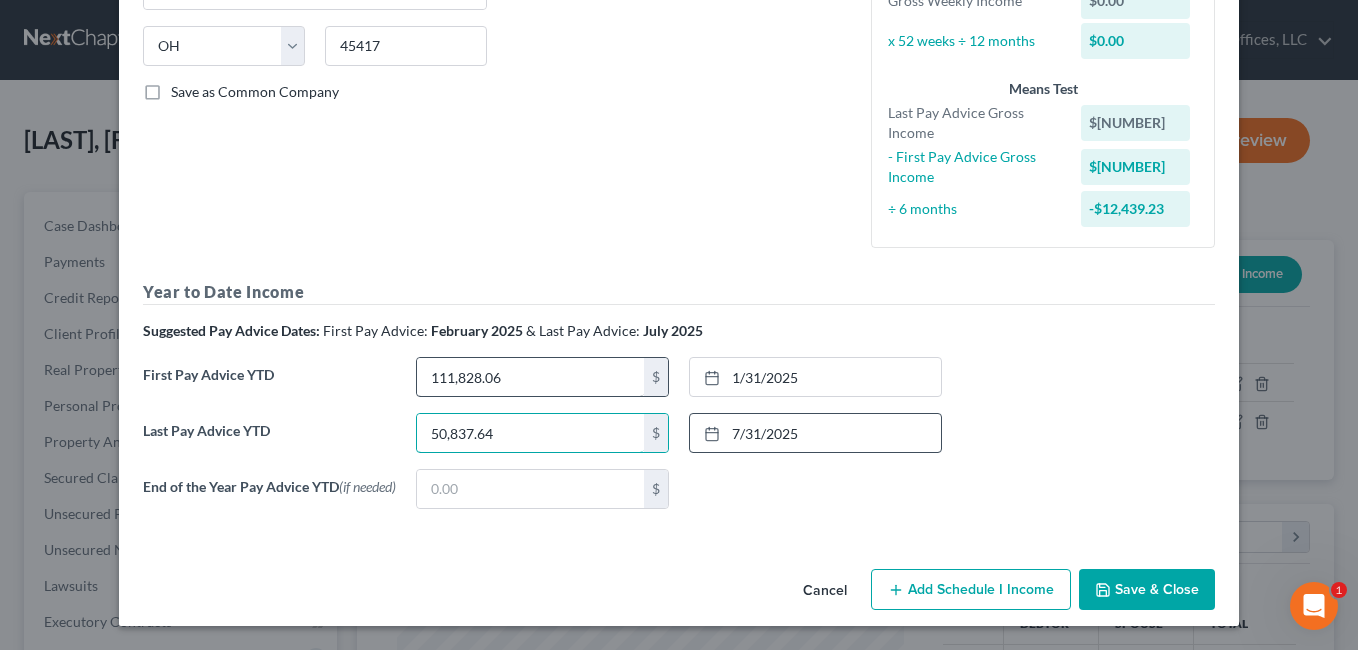 type on "50,837.64" 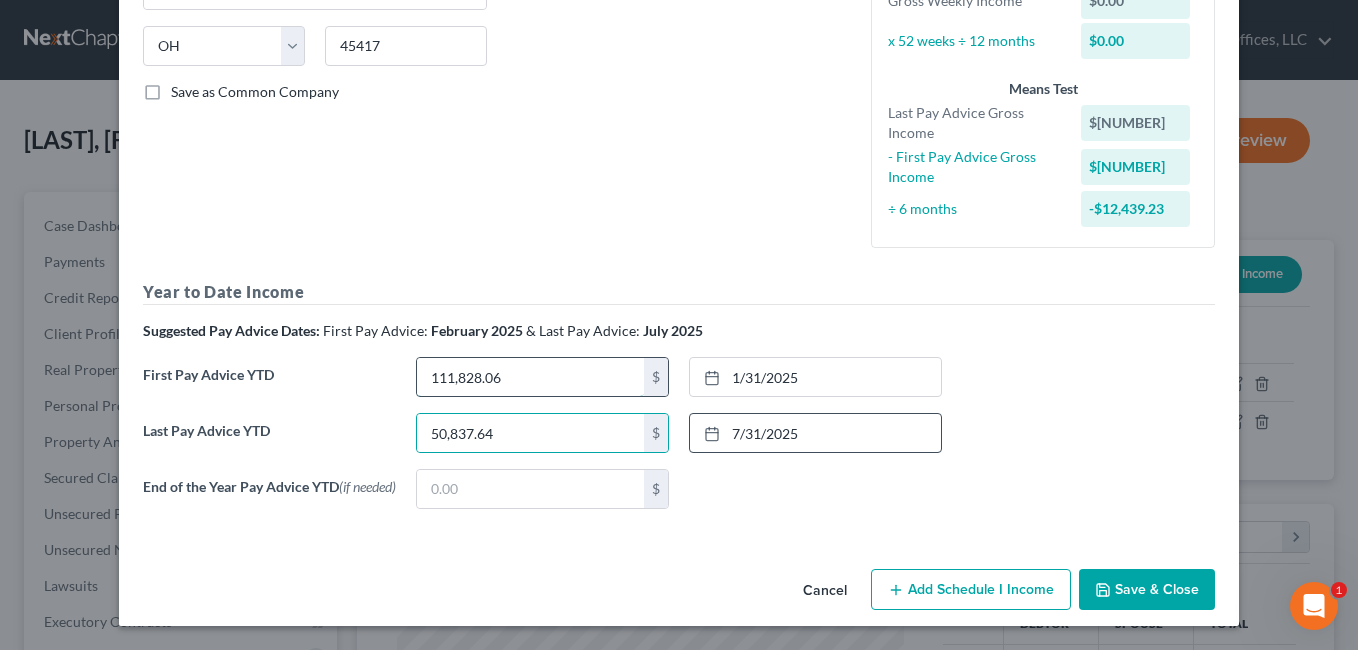 click on "111,828.06" at bounding box center [530, 377] 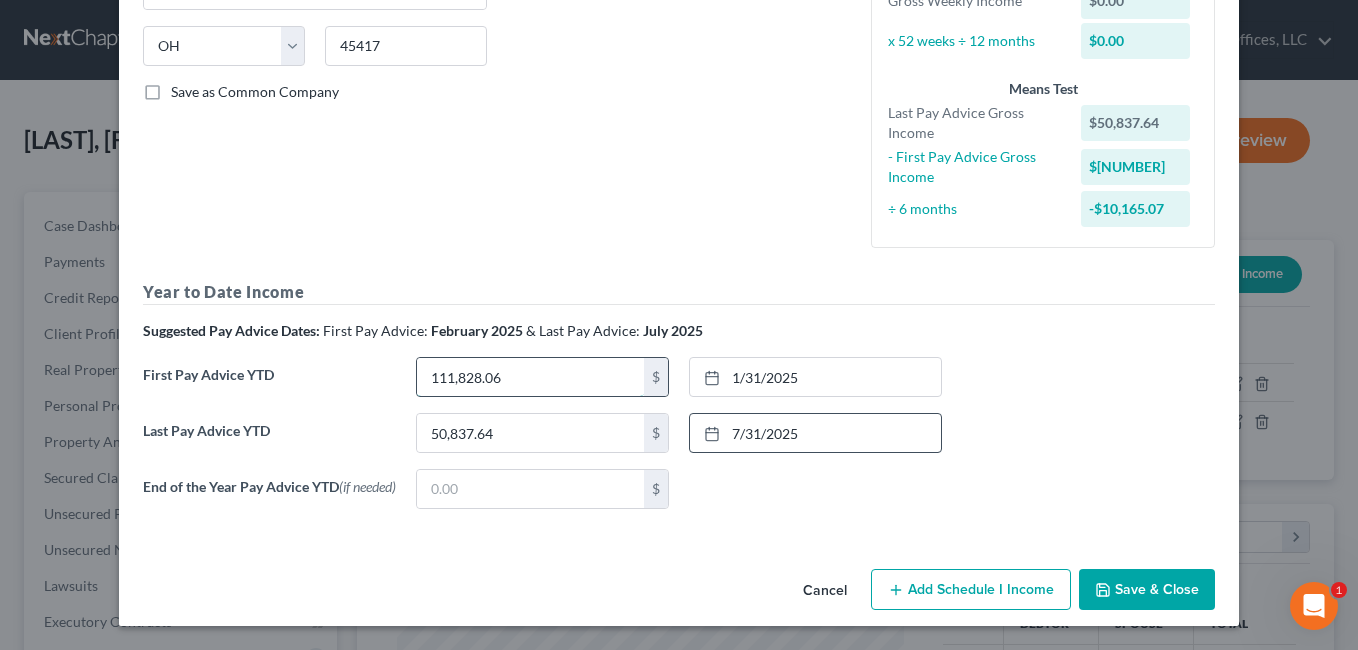 paste on "6,811.24" 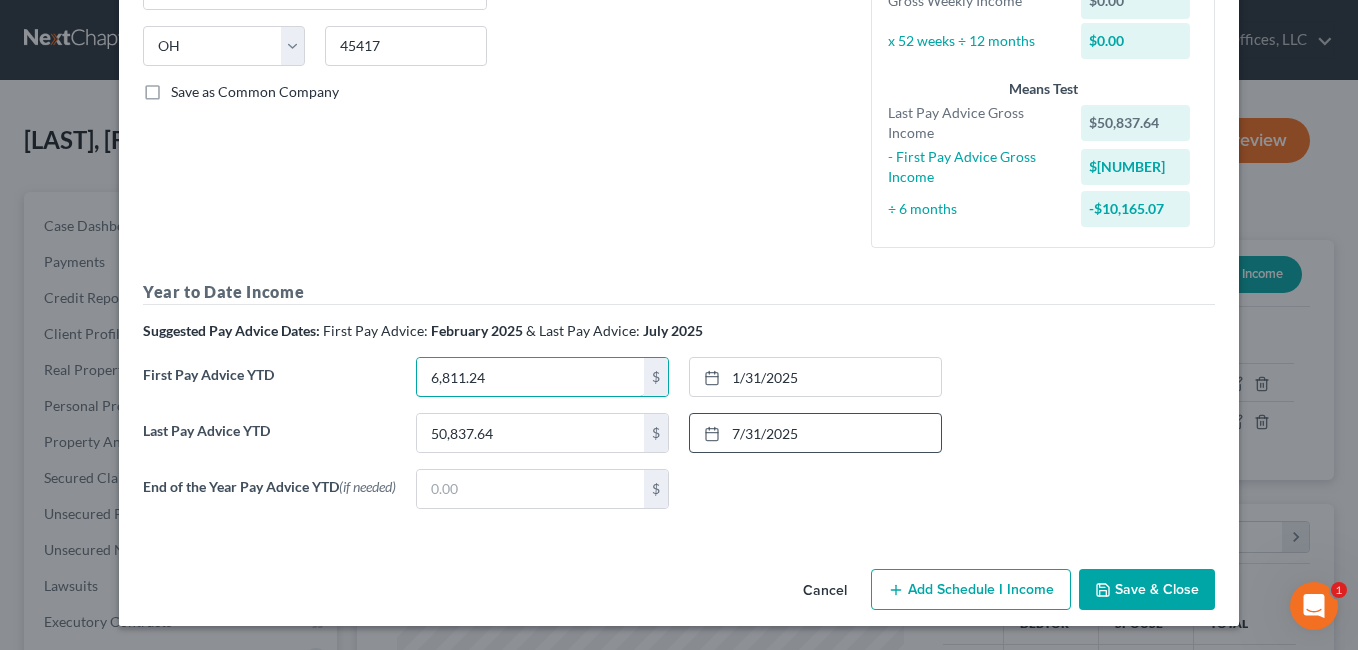 type on "6,811.24" 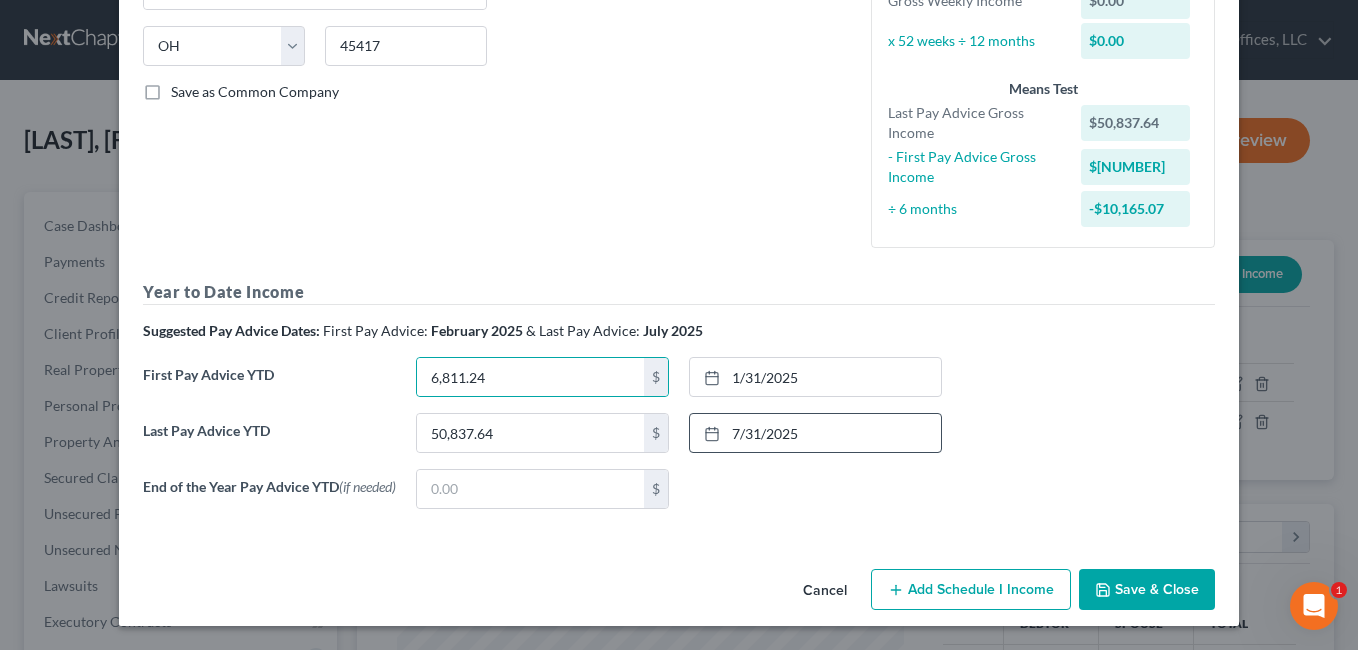 click on "Year to Date Income Suggested Pay Advice Dates:   First Pay Advice:   February 2025   & Last Pay Advice:   July 2025   First Pay Advice YTD 6,811.24 $
1/31/2025
close
Date
1/31/2025
Time
12:00 AM
chevron_left
January 2025
chevron_right
Su M Tu W Th F Sa
29 30 31 1 2 3 4
5 6 7 8 9 10 11
12 13 14 15 16 17 18
19 20 21 22 23 24 25
26 27 28 29 30 31 1
Clear
Last Pay Advice YTD 50,837.64 $
7/31/2025
close
Date
7/31/2025
Time
12:00 AM
chevron_left
July 2025
chevron_right
Su M Tu W Th F Sa
1" at bounding box center (679, 402) 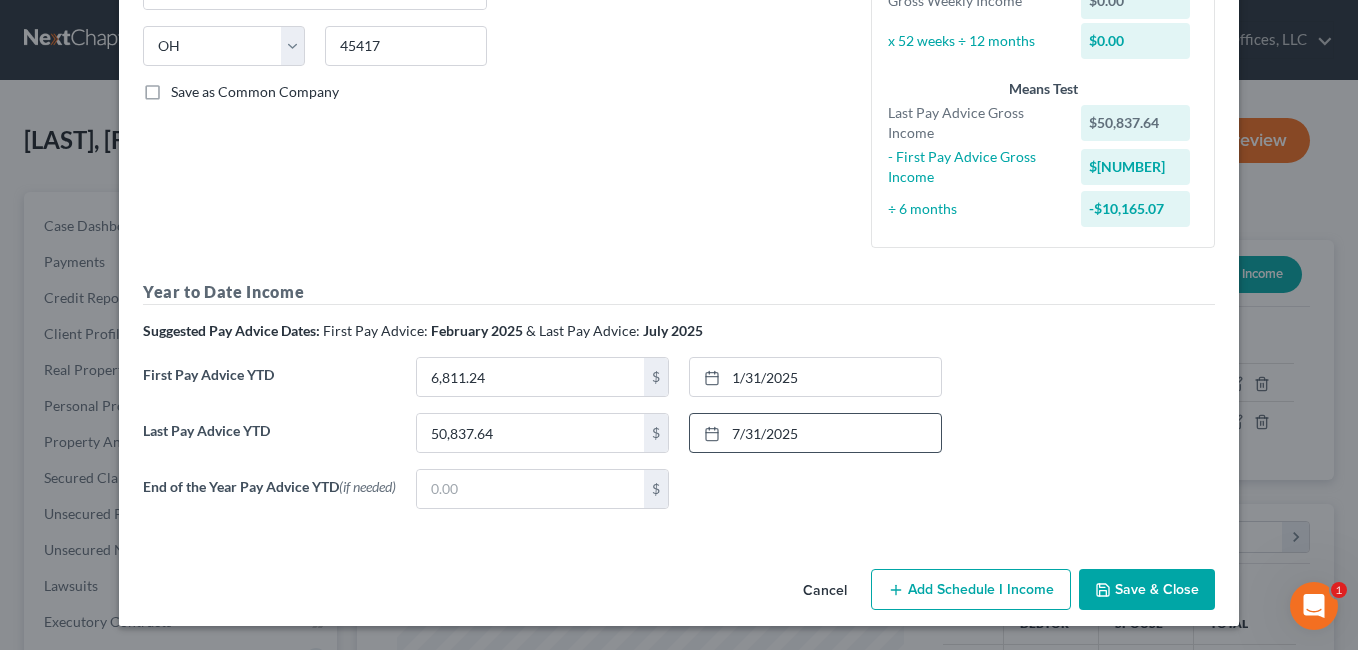 click on "Save & Close" at bounding box center [1147, 590] 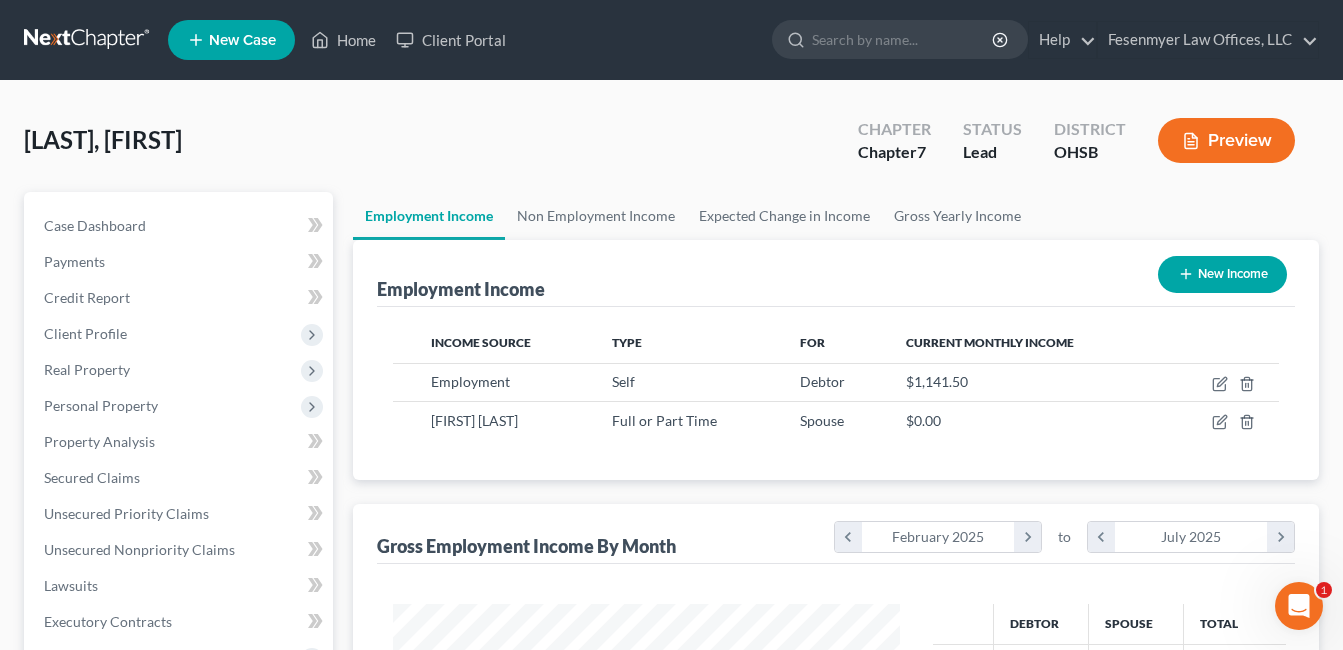 scroll, scrollTop: 359, scrollLeft: 541, axis: both 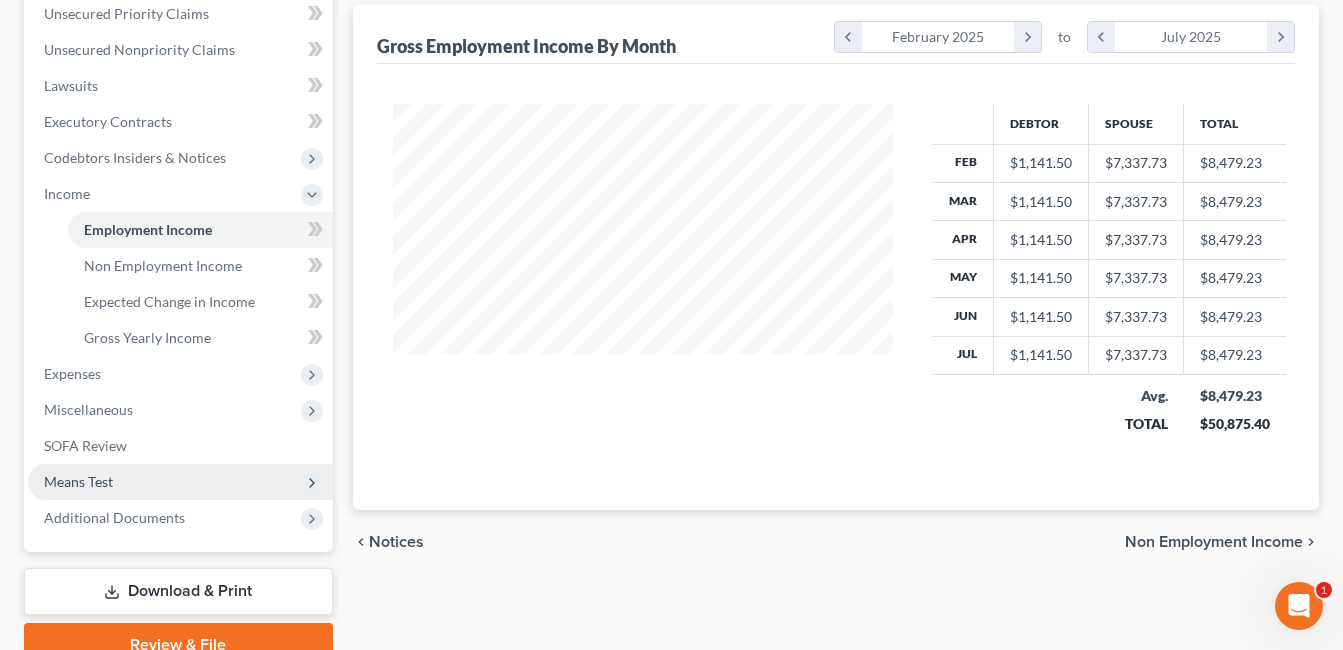 click on "Means Test" at bounding box center (180, 482) 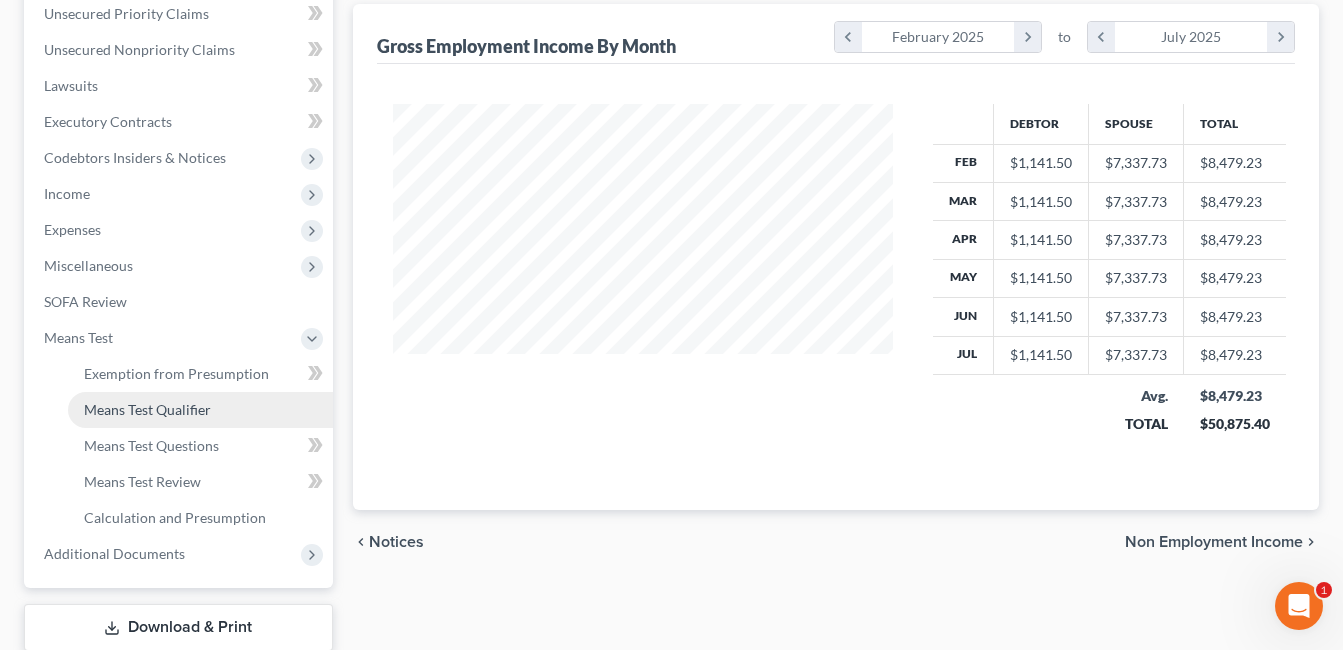 click on "Means Test Qualifier" at bounding box center (147, 409) 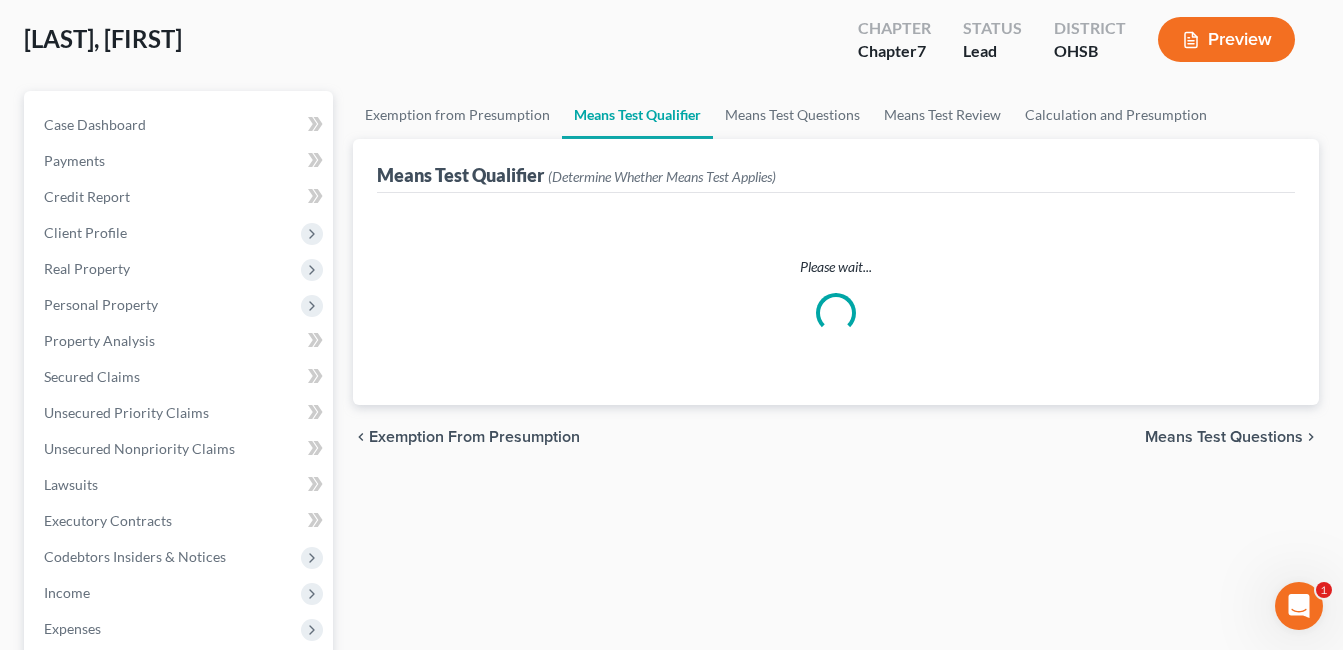 scroll, scrollTop: 200, scrollLeft: 0, axis: vertical 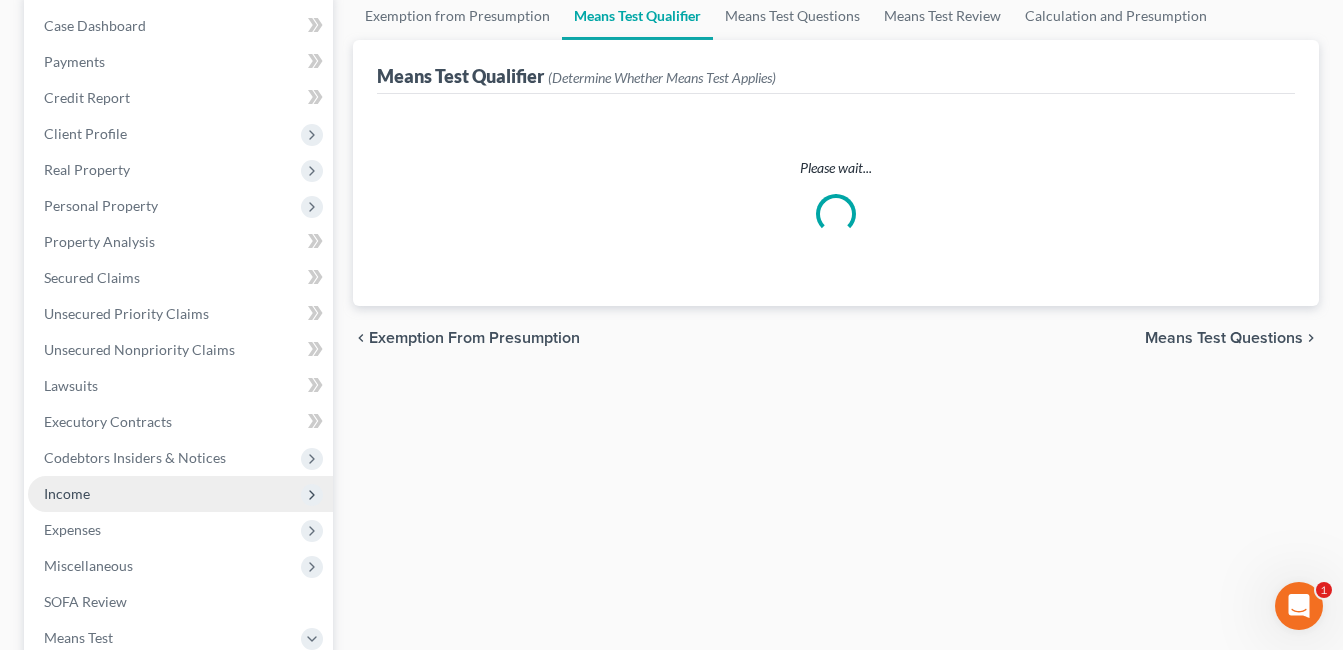 click on "Income" at bounding box center (180, 494) 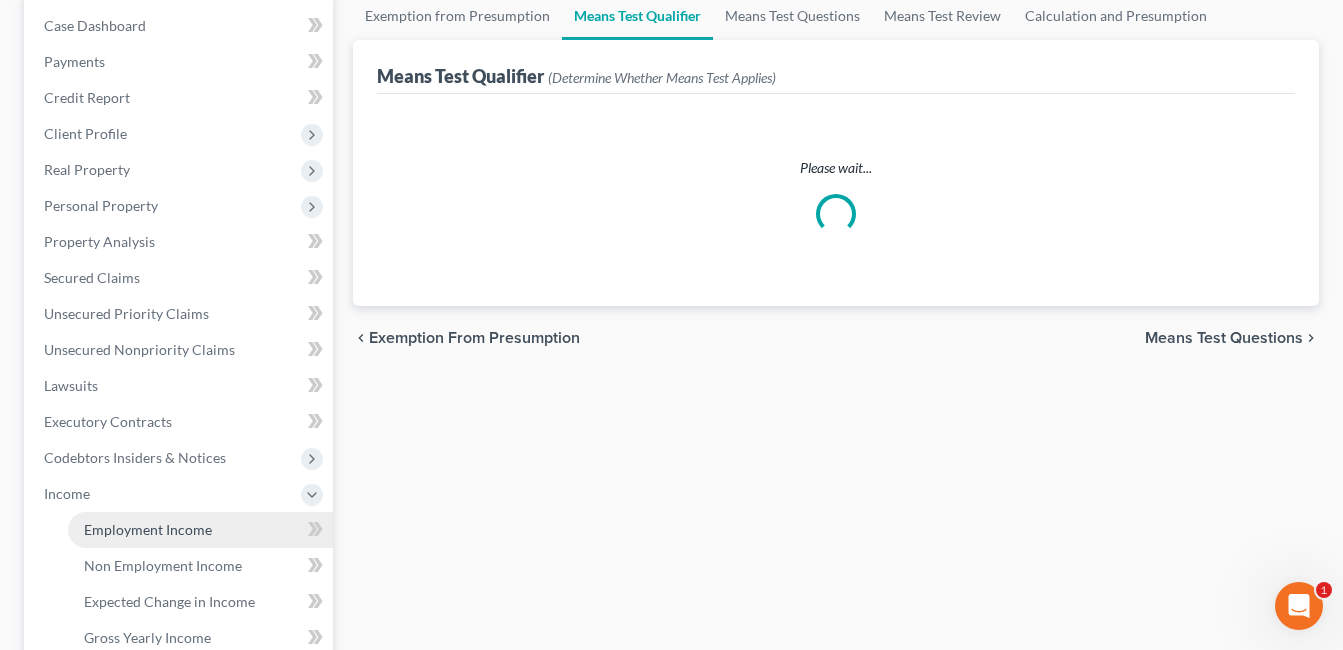 click on "Employment Income" at bounding box center (148, 529) 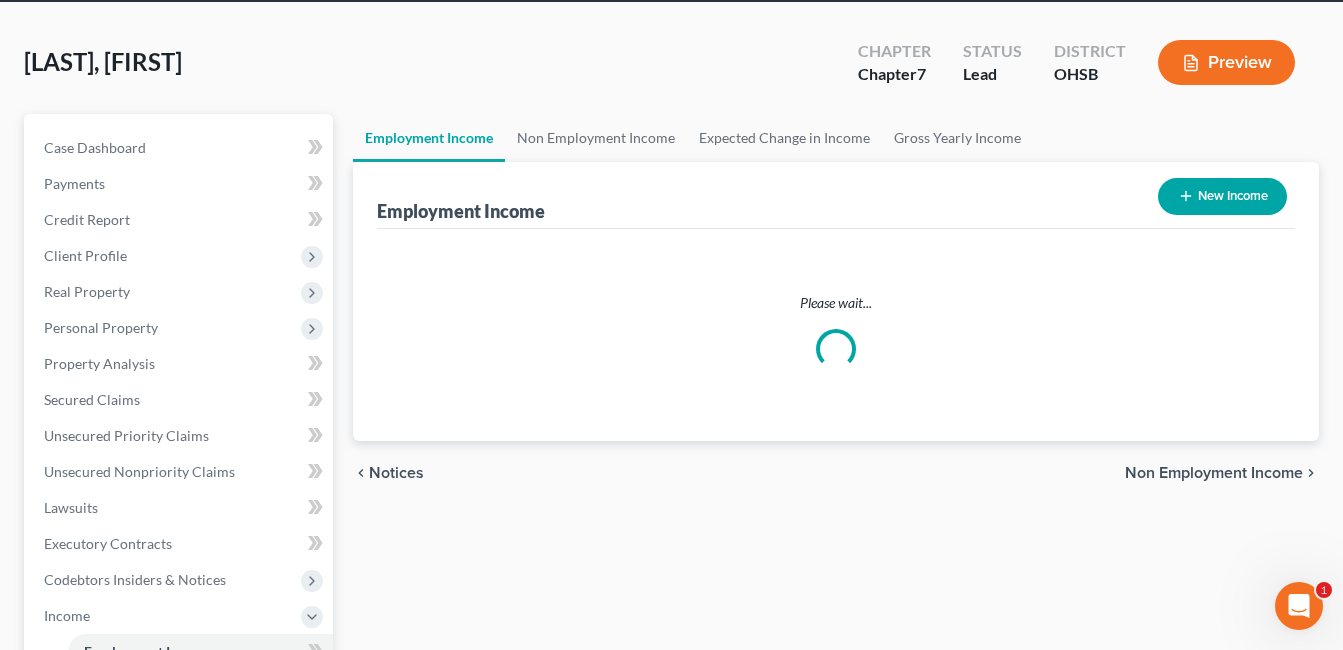 scroll, scrollTop: 0, scrollLeft: 0, axis: both 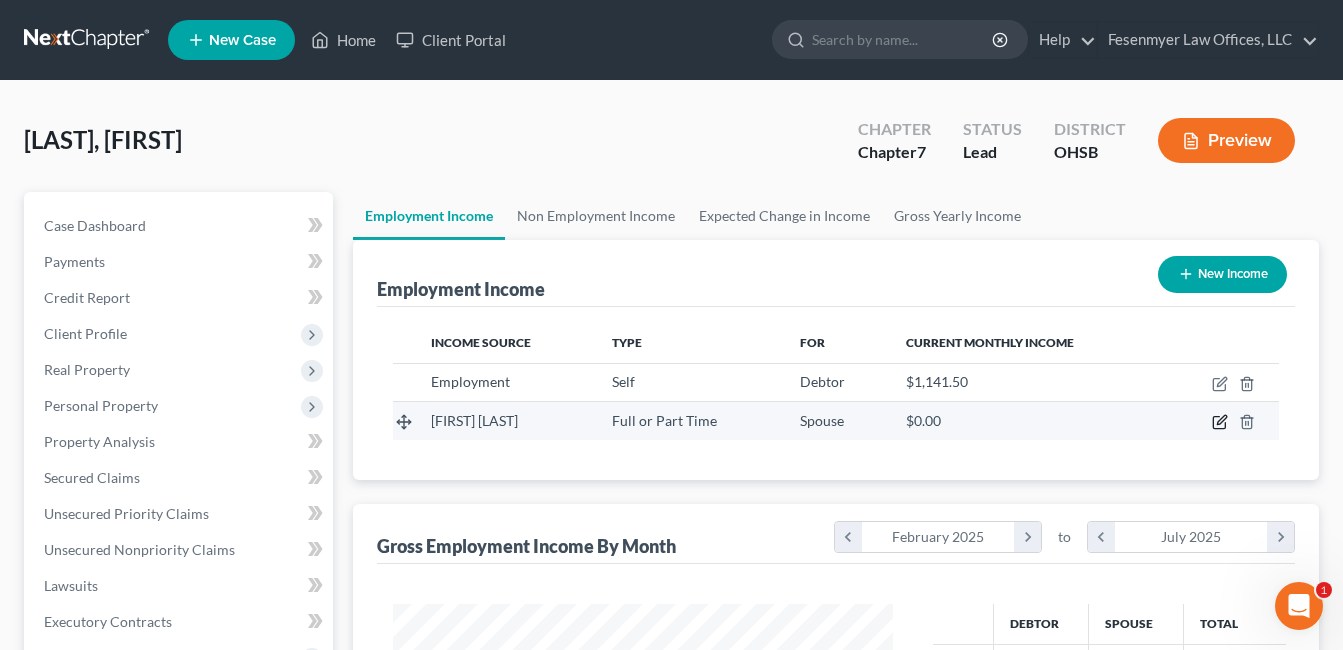 click 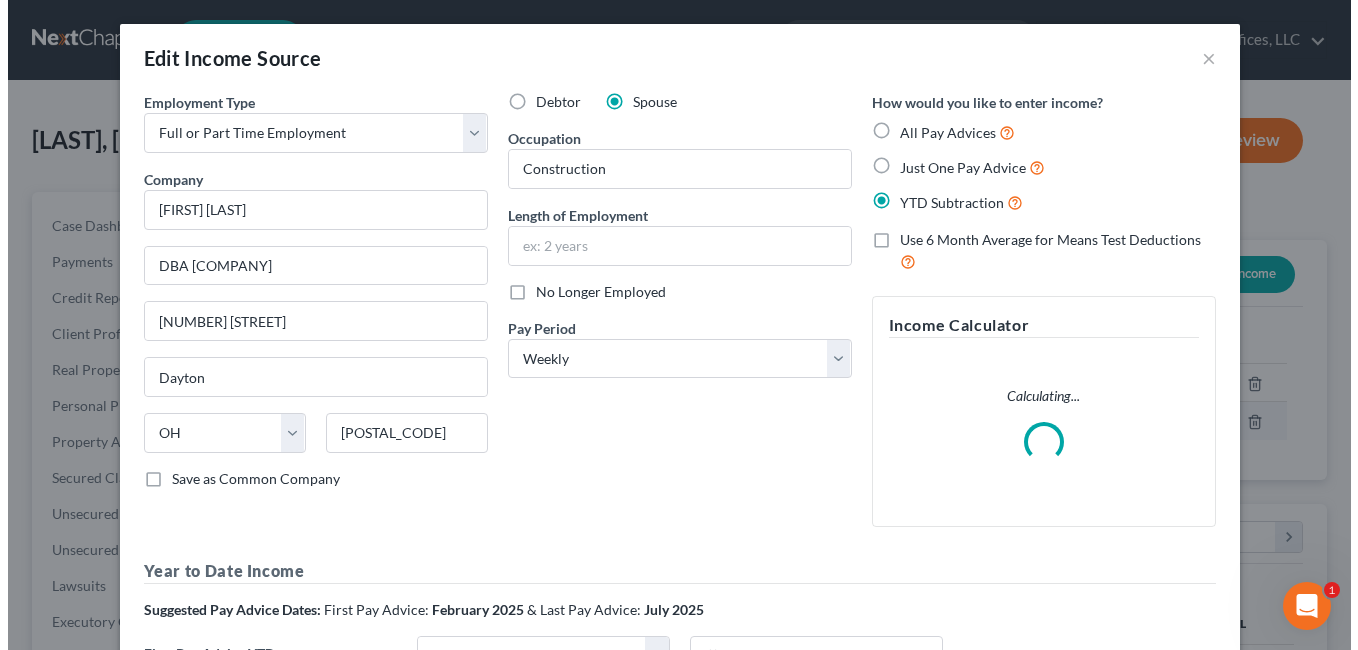 scroll, scrollTop: 999642, scrollLeft: 999453, axis: both 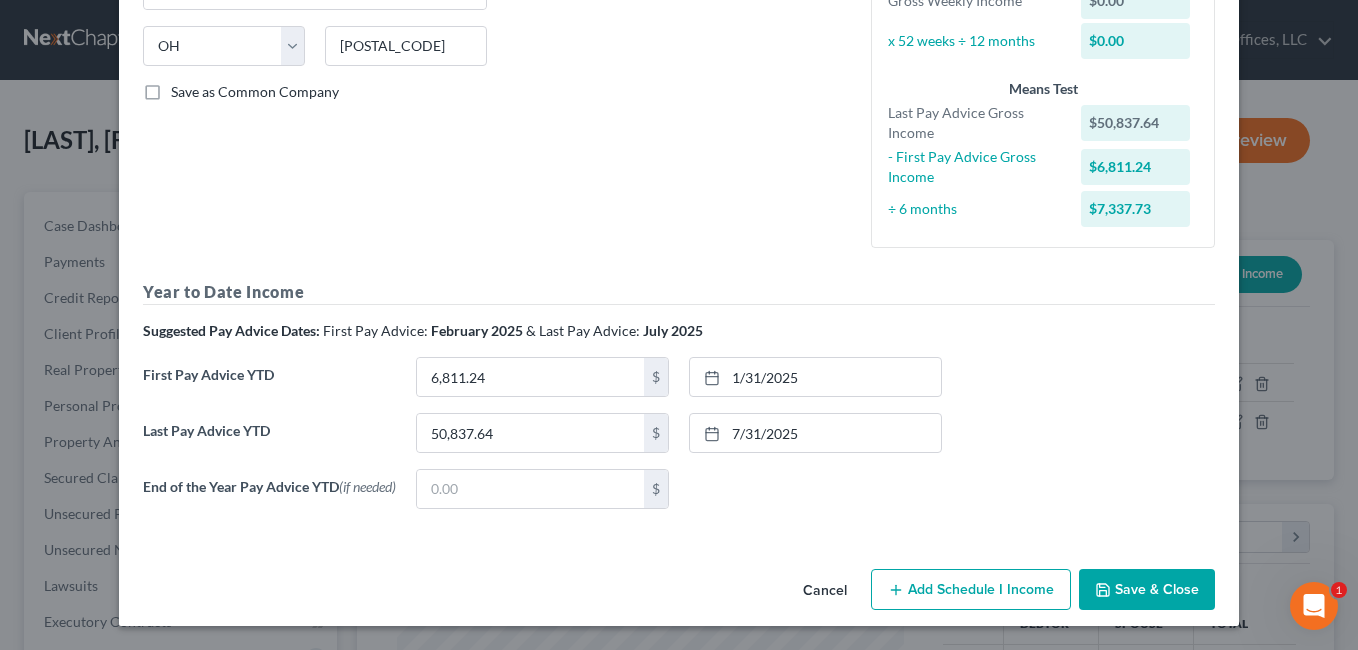 click on "Save & Close" at bounding box center [1147, 590] 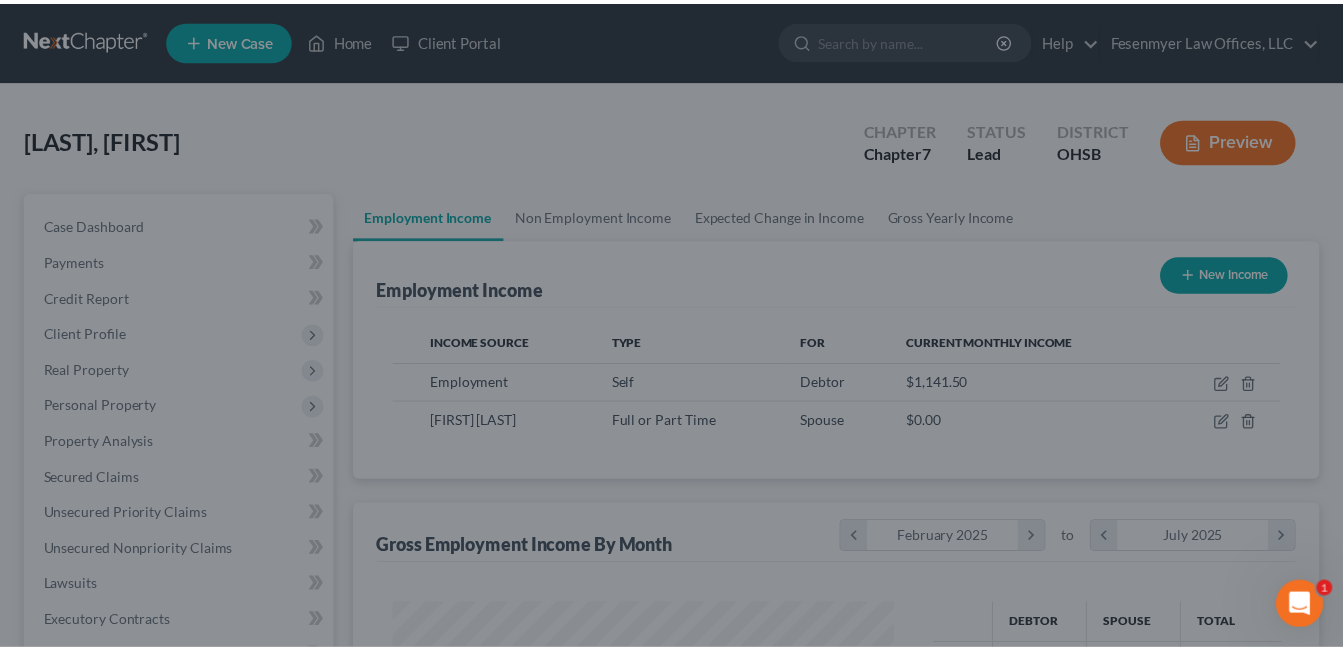 scroll, scrollTop: 359, scrollLeft: 541, axis: both 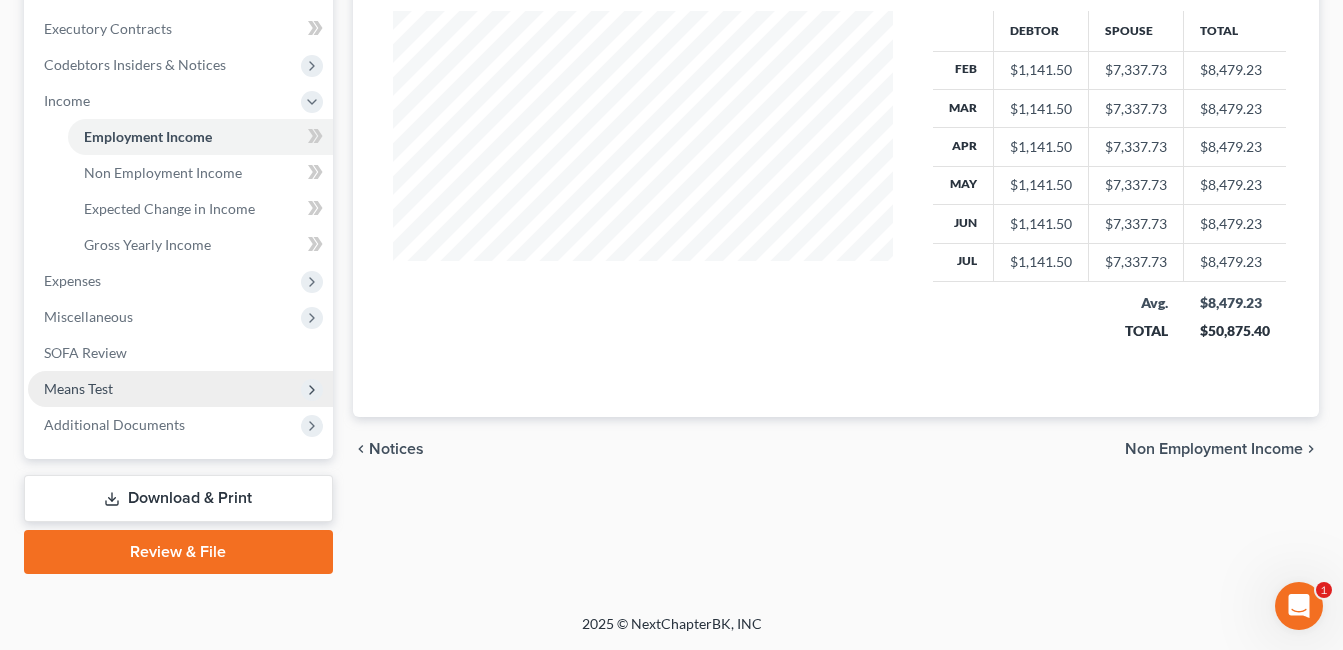 click on "Means Test" at bounding box center [180, 389] 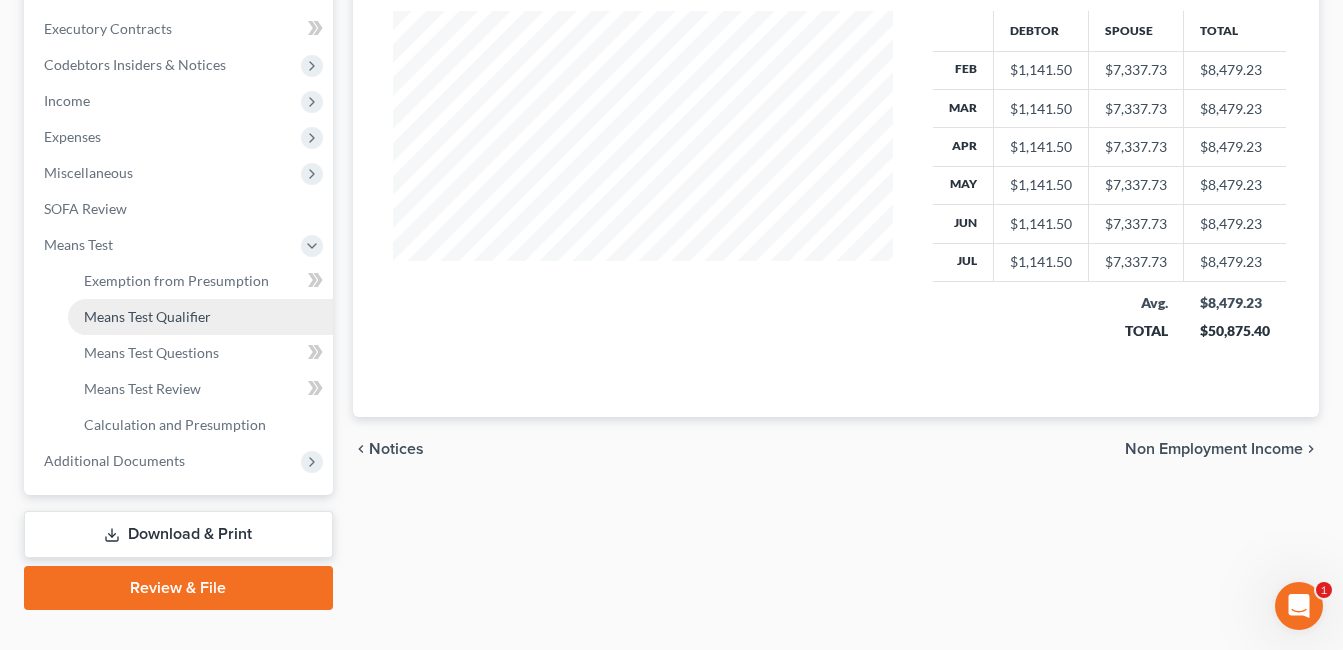 click on "Means Test Qualifier" at bounding box center [147, 316] 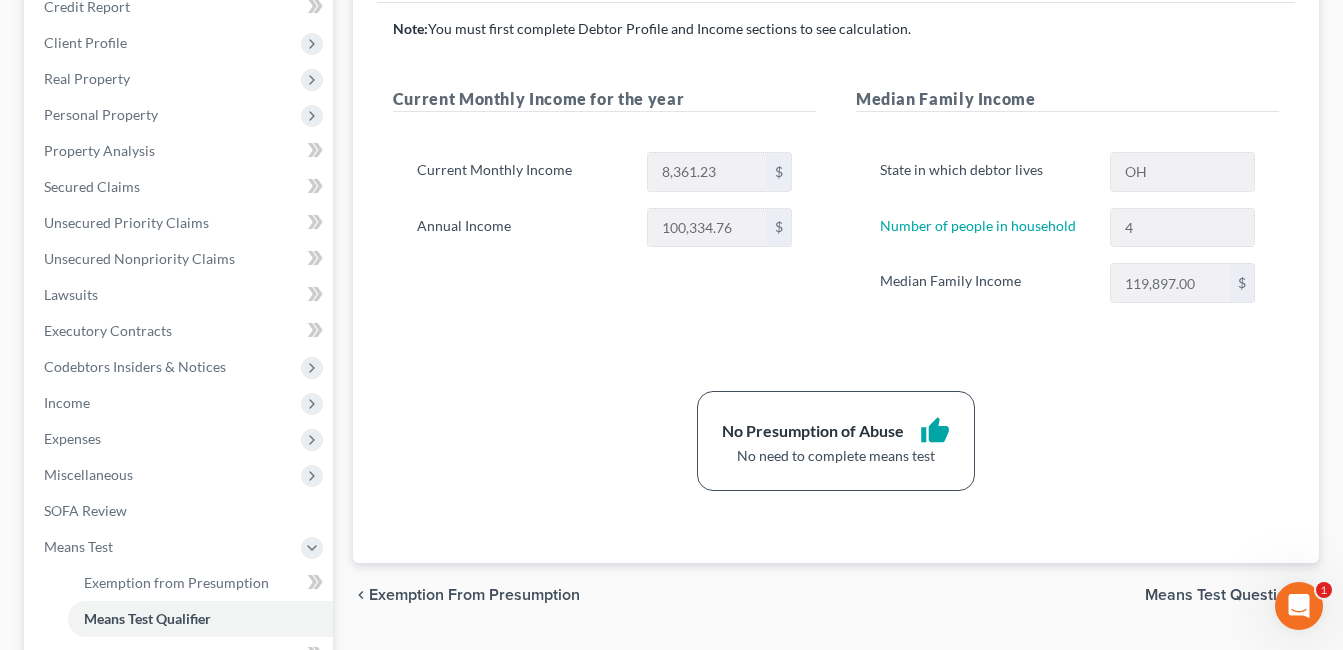 scroll, scrollTop: 300, scrollLeft: 0, axis: vertical 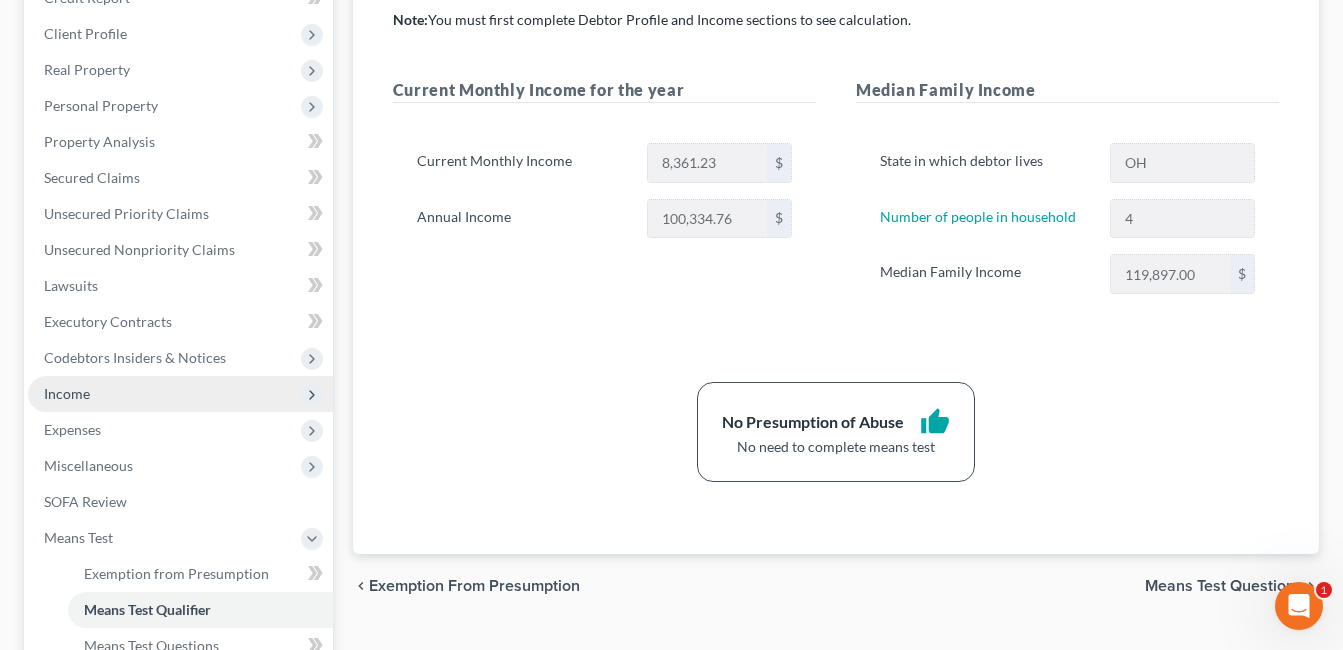 click on "Income" at bounding box center [180, 394] 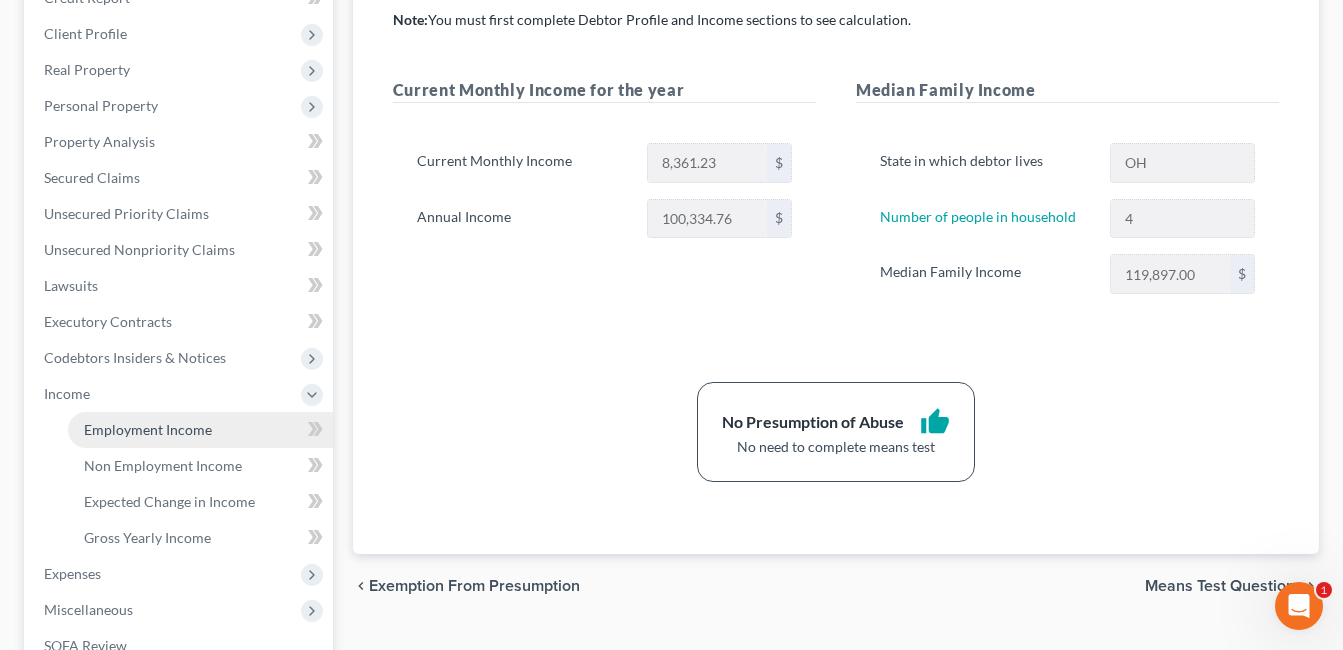 click on "Employment Income" at bounding box center (148, 429) 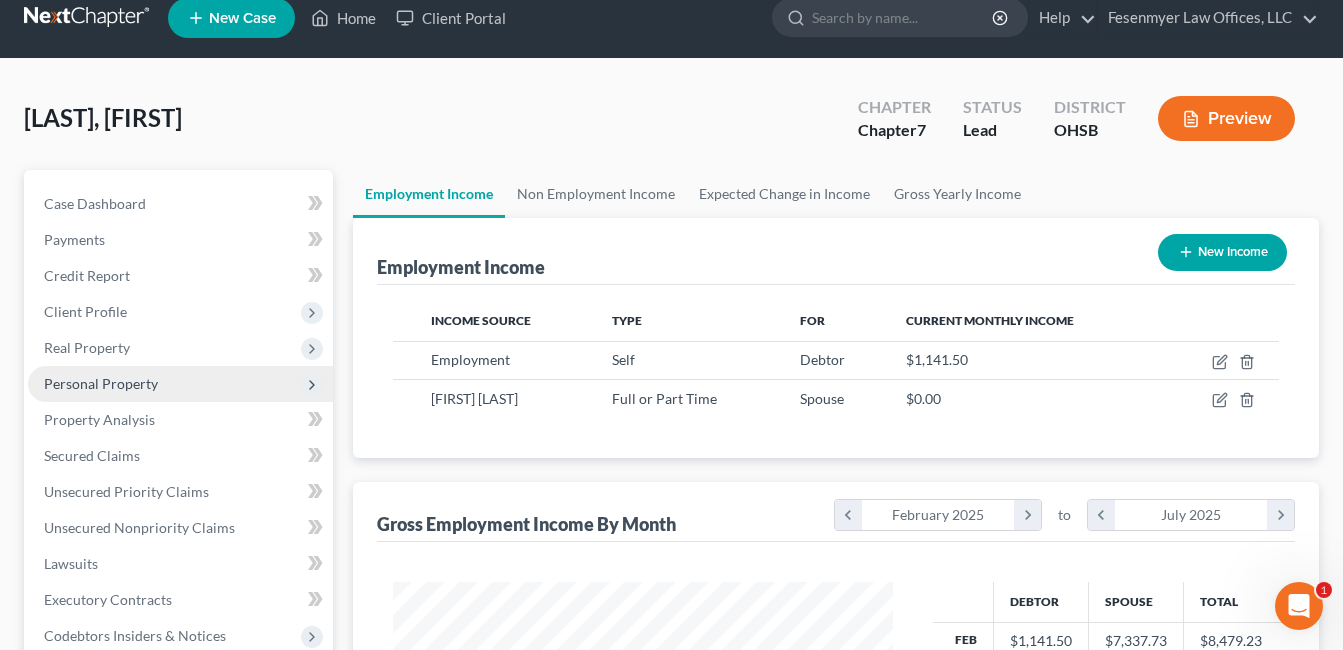 scroll, scrollTop: 0, scrollLeft: 0, axis: both 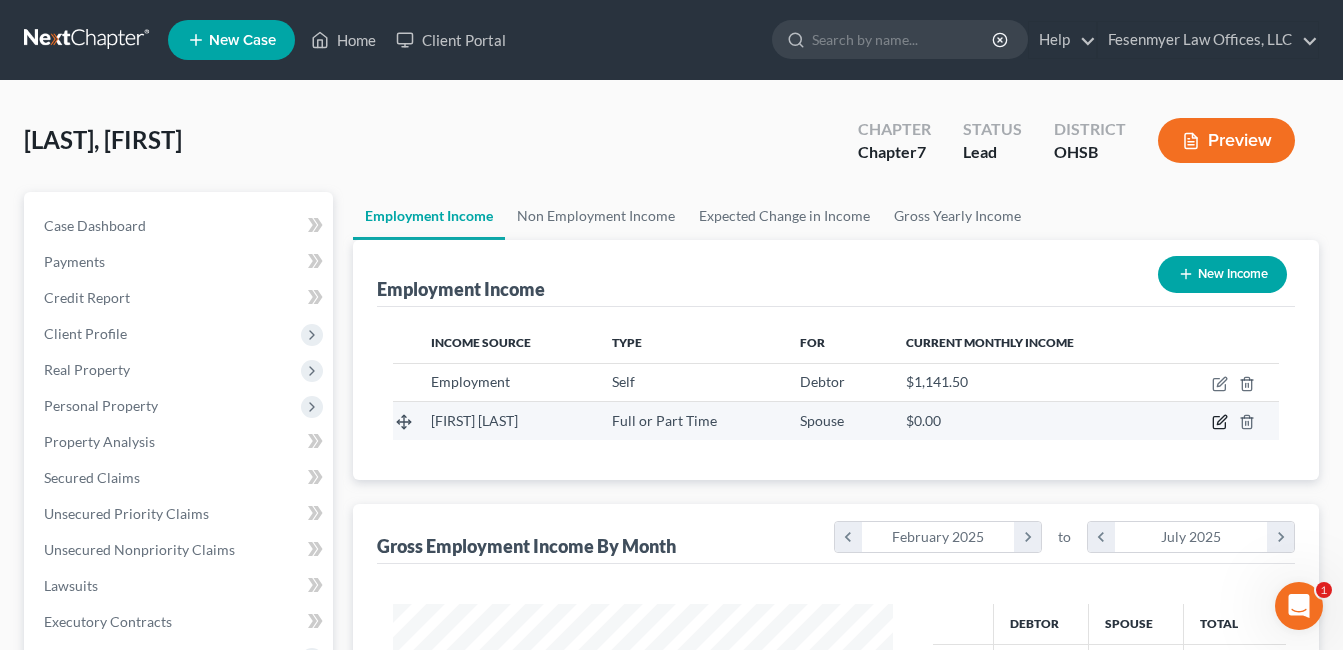 click 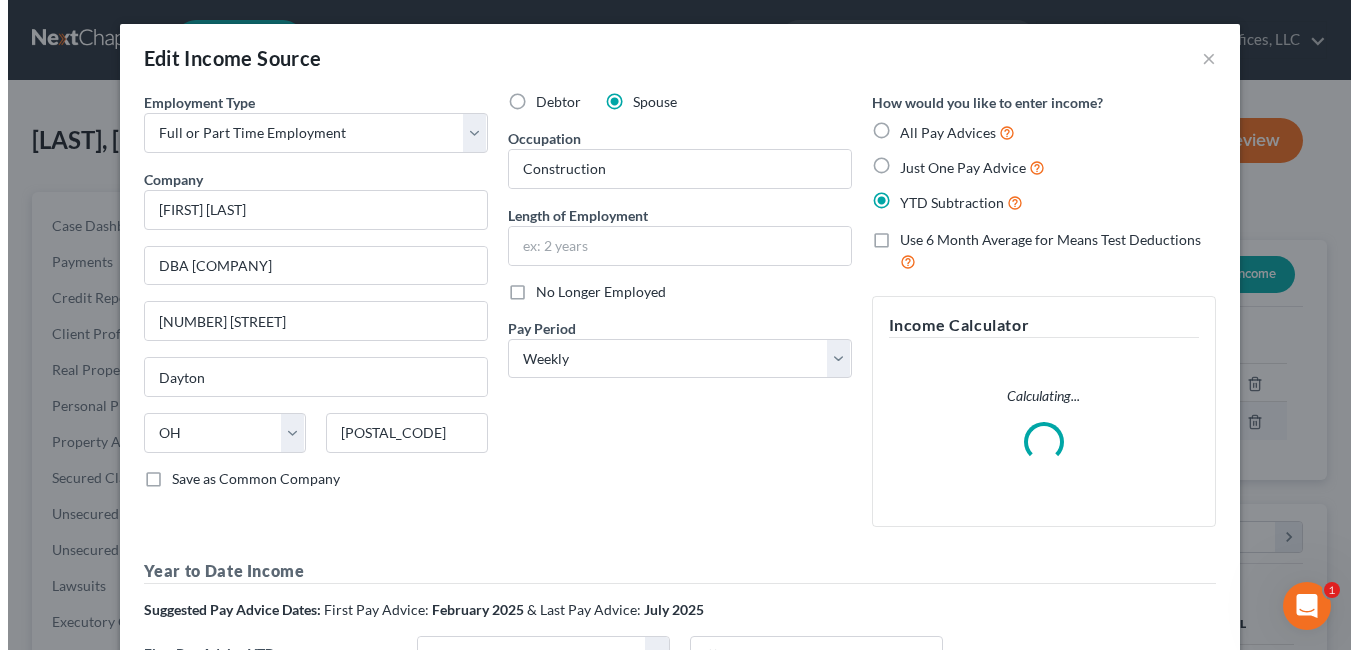 scroll, scrollTop: 999642, scrollLeft: 999453, axis: both 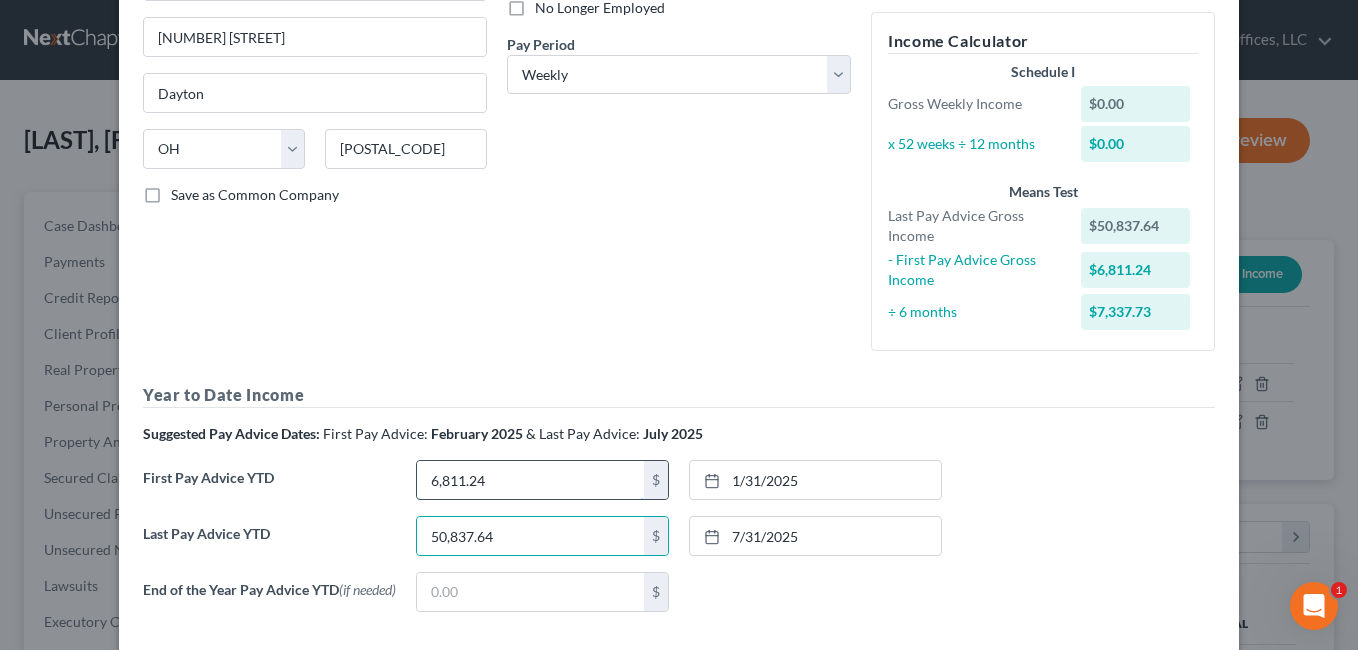 click on "6,811.24" at bounding box center (530, 480) 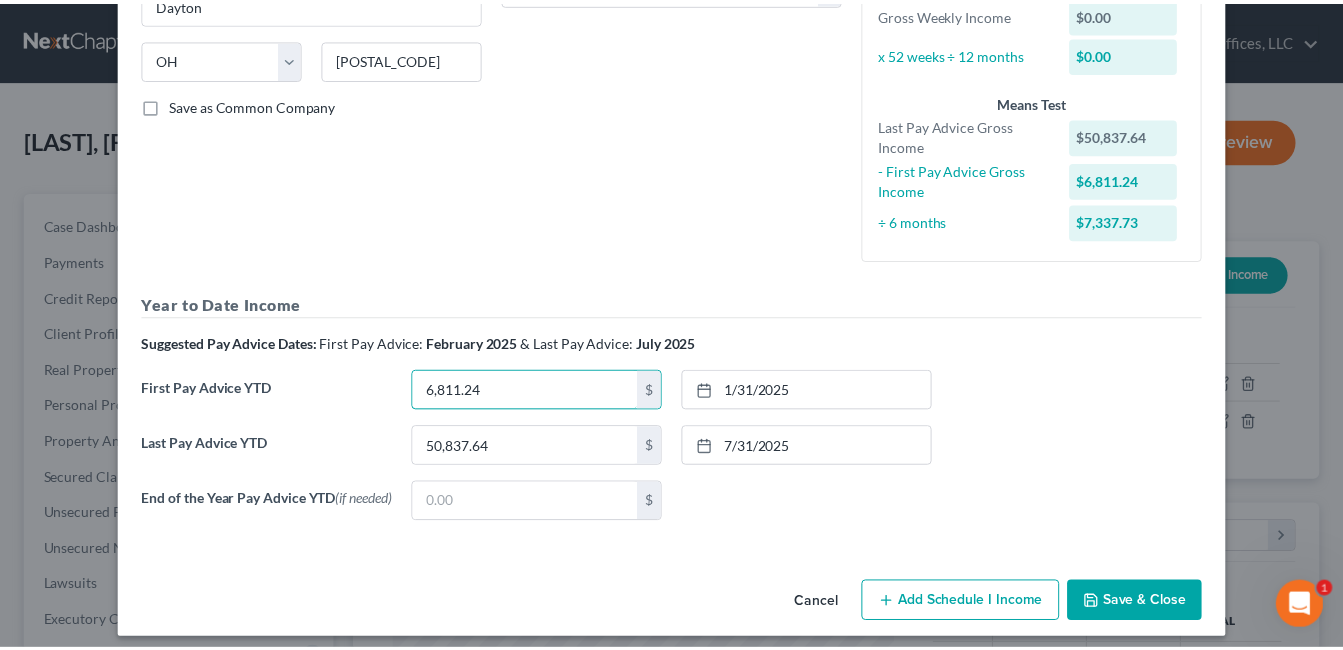 scroll, scrollTop: 392, scrollLeft: 0, axis: vertical 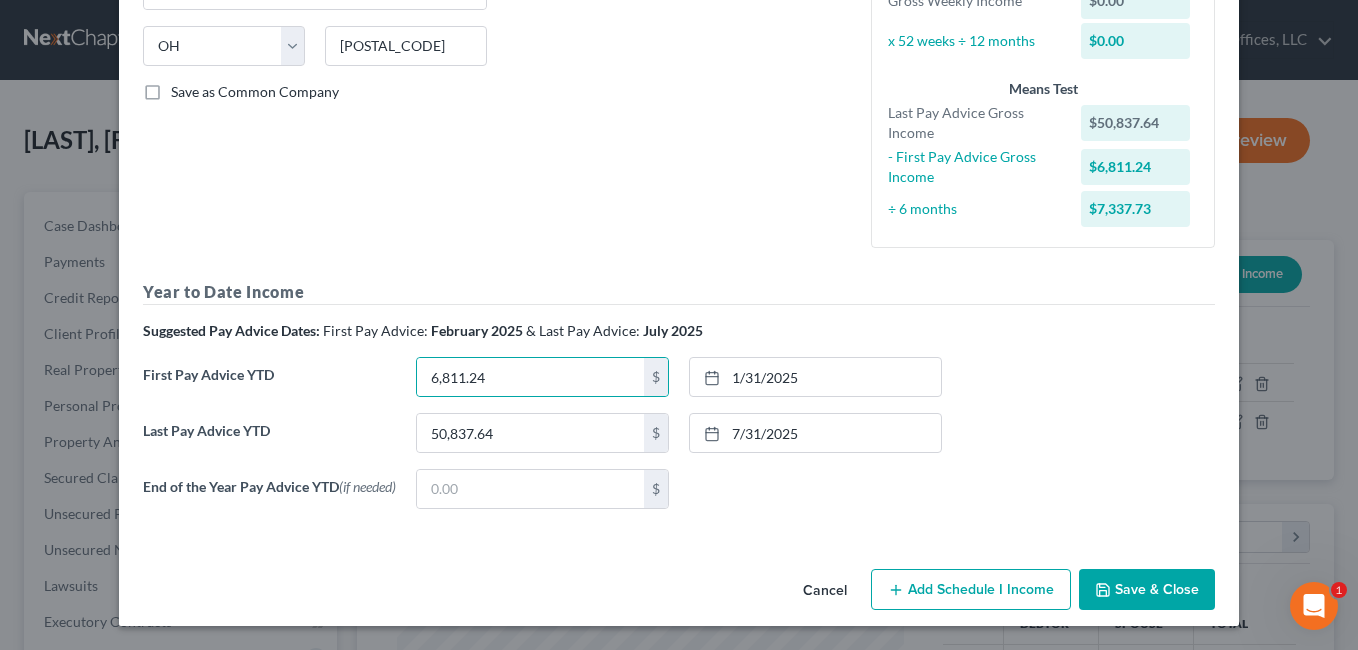 click on "Save & Close" at bounding box center (1147, 590) 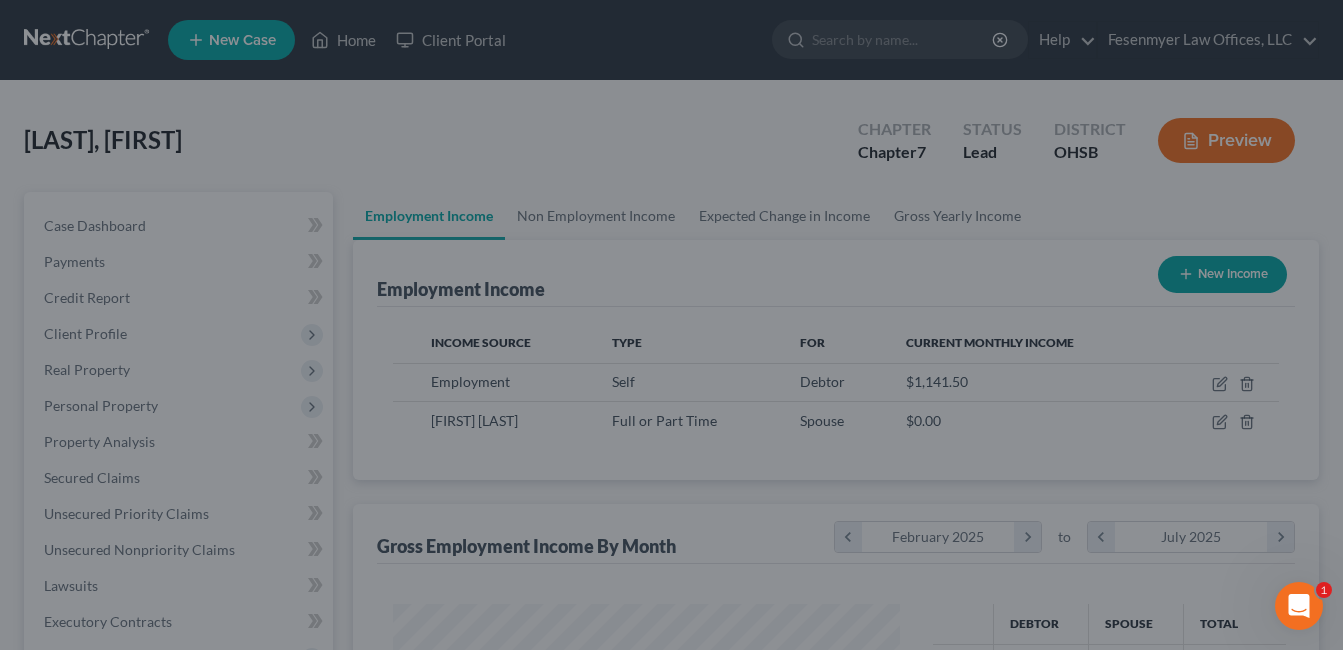 scroll, scrollTop: 359, scrollLeft: 541, axis: both 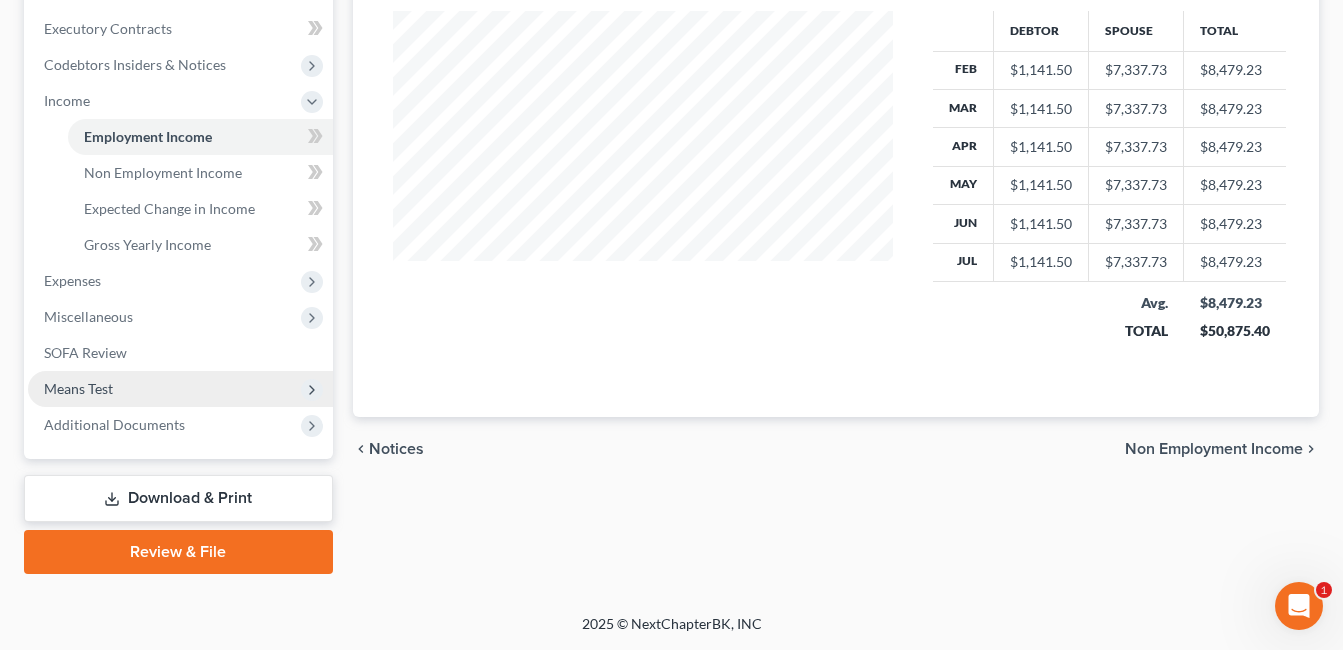 click on "Means Test" at bounding box center [180, 389] 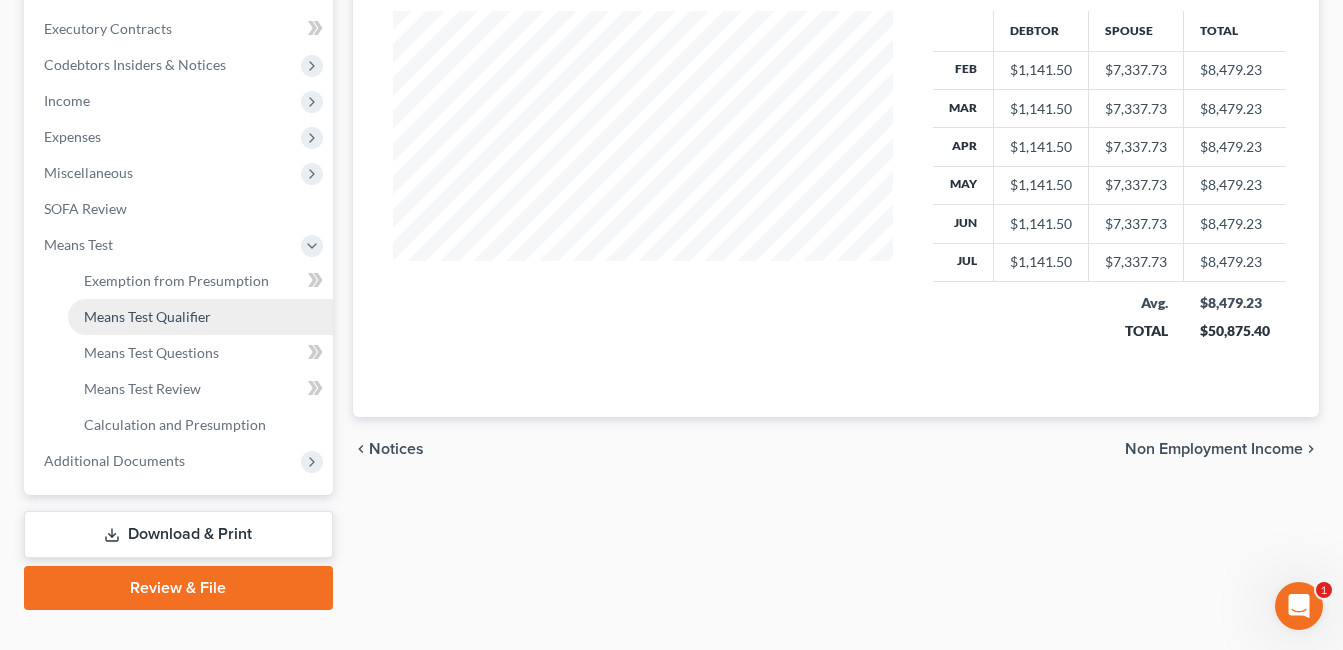 click on "Means Test Qualifier" at bounding box center [200, 317] 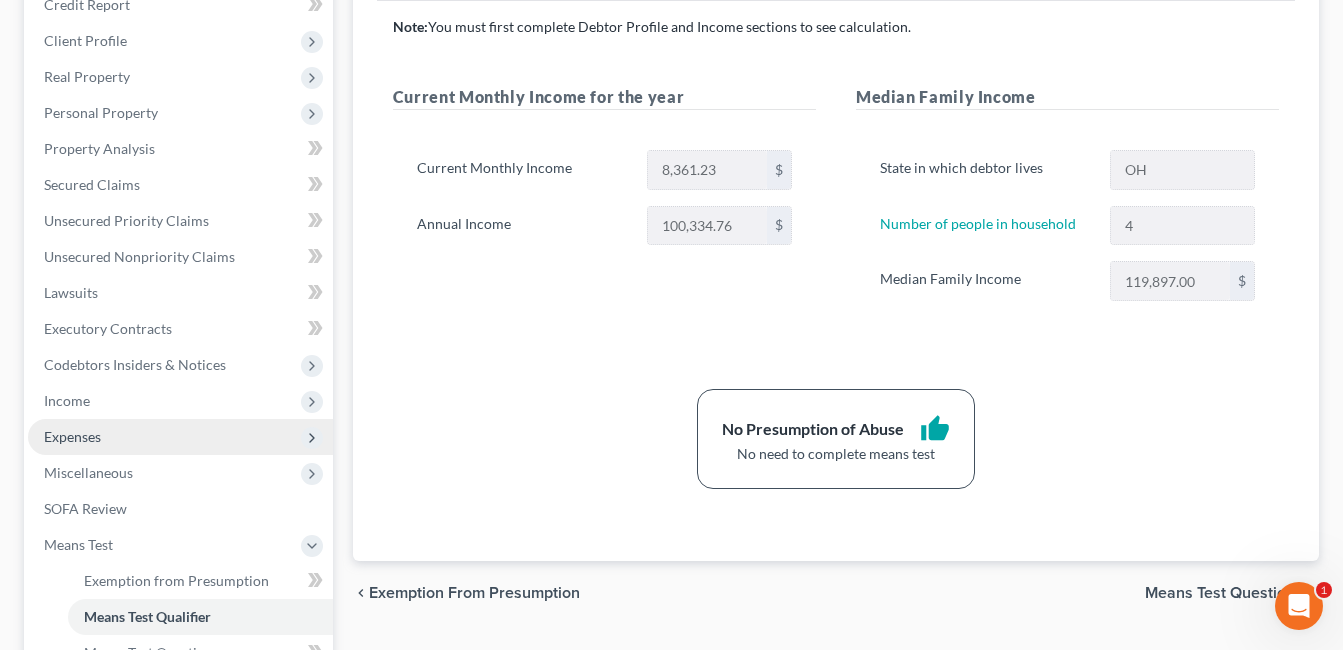 scroll, scrollTop: 300, scrollLeft: 0, axis: vertical 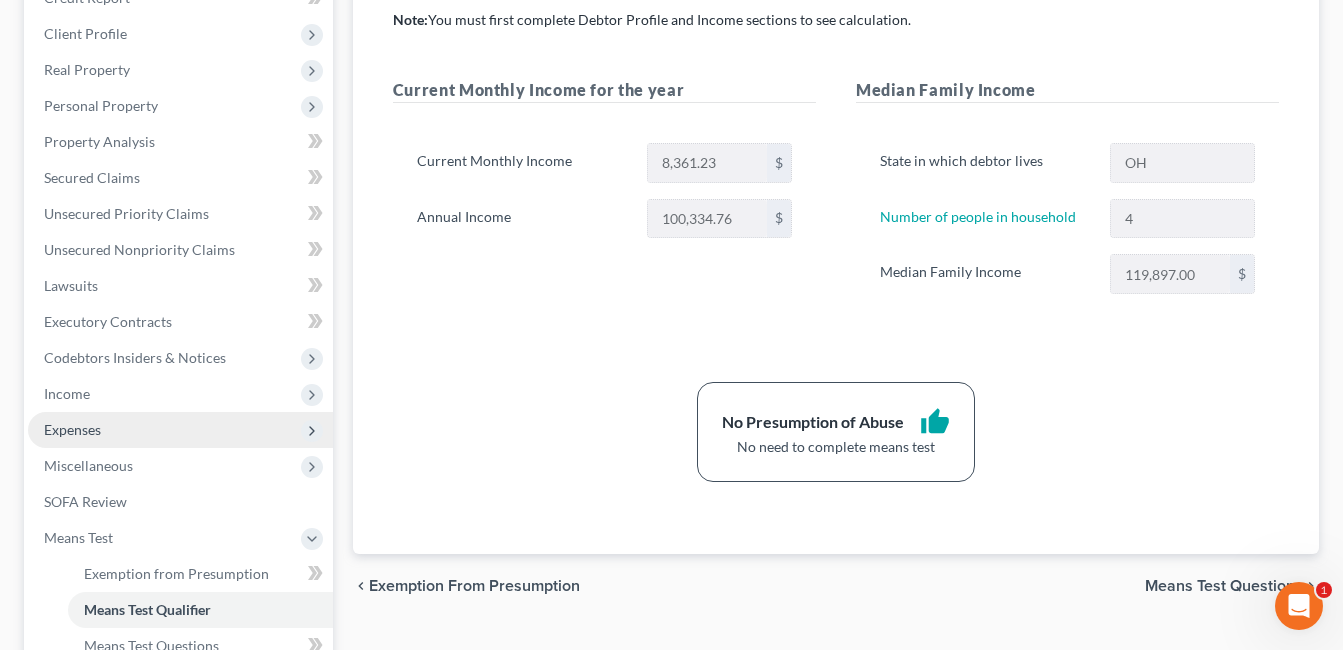 click on "Expenses" at bounding box center [180, 430] 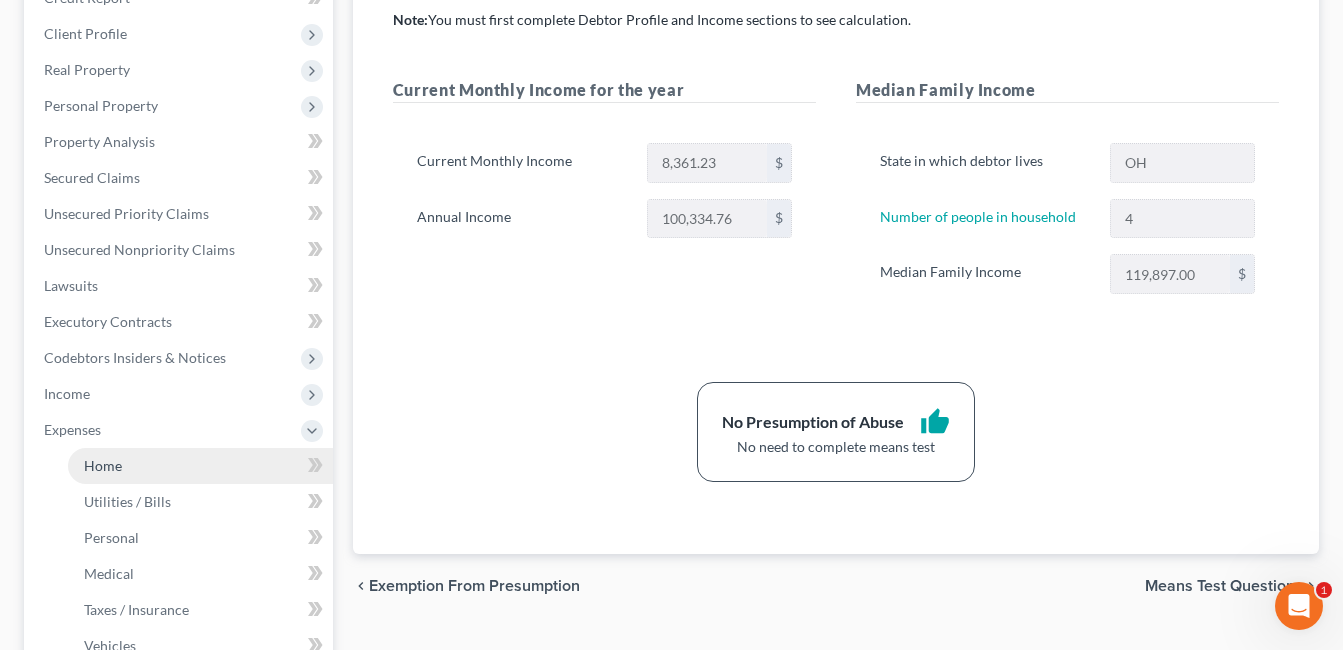 click on "Home" at bounding box center (200, 466) 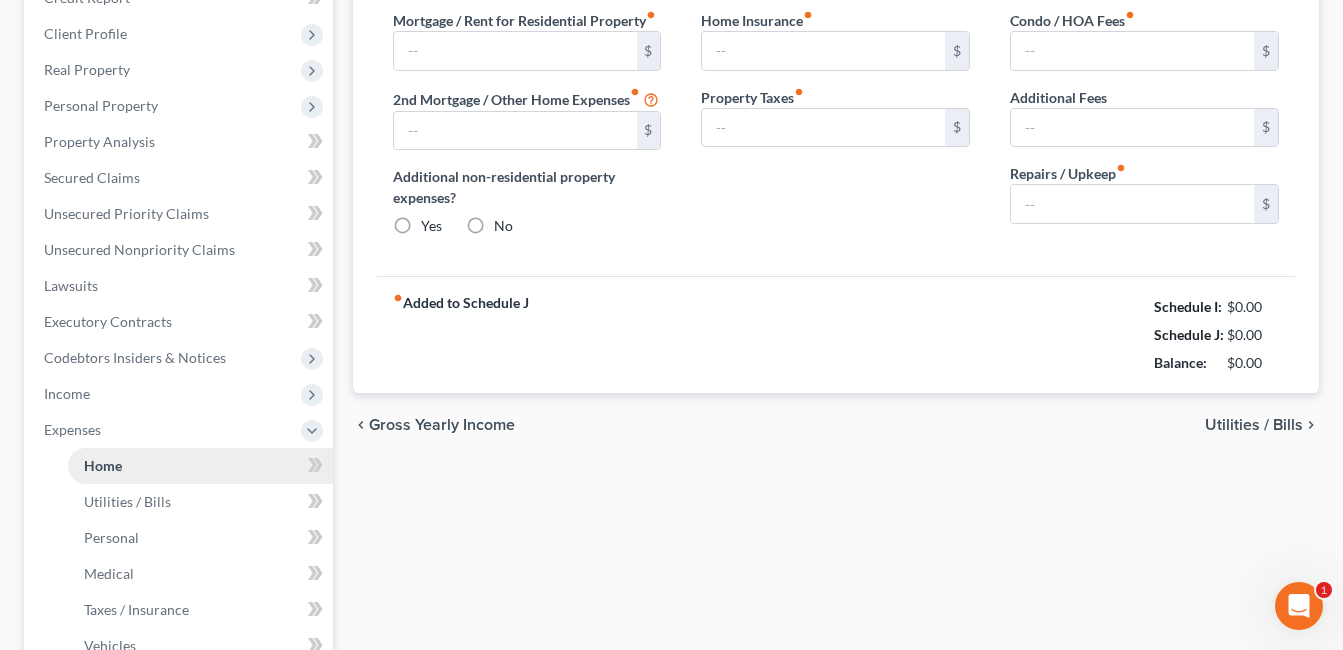 type on "916.00" 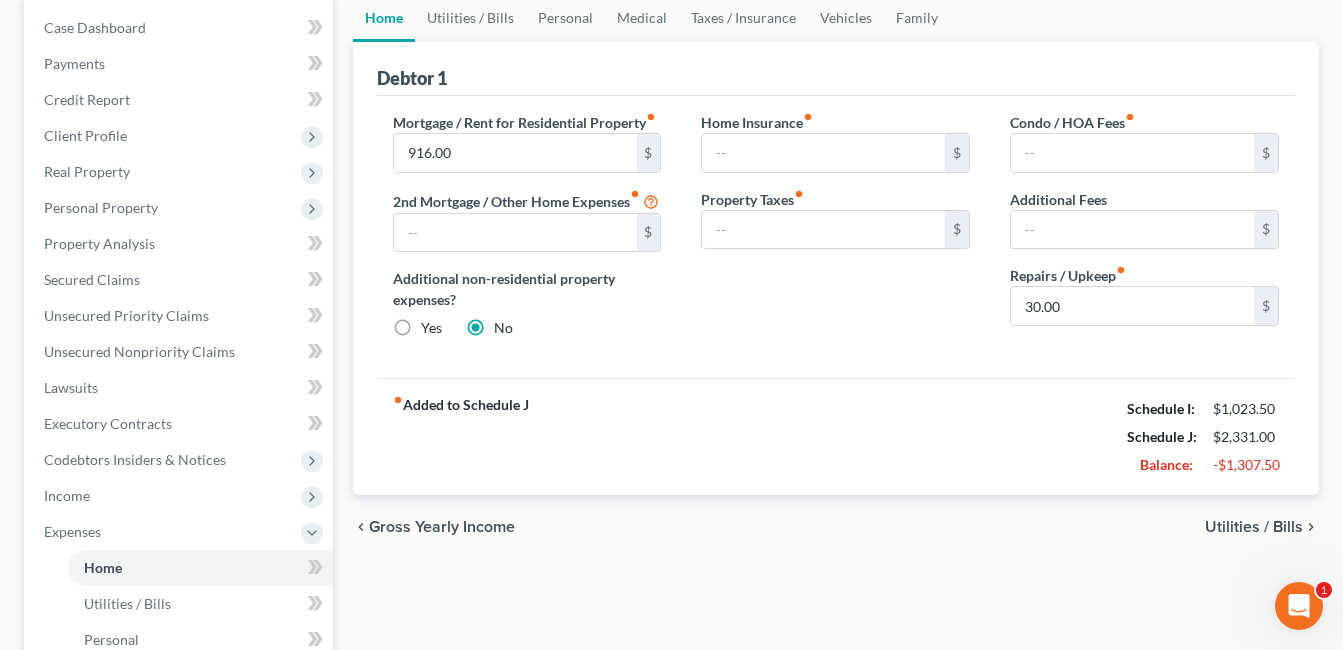 scroll, scrollTop: 200, scrollLeft: 0, axis: vertical 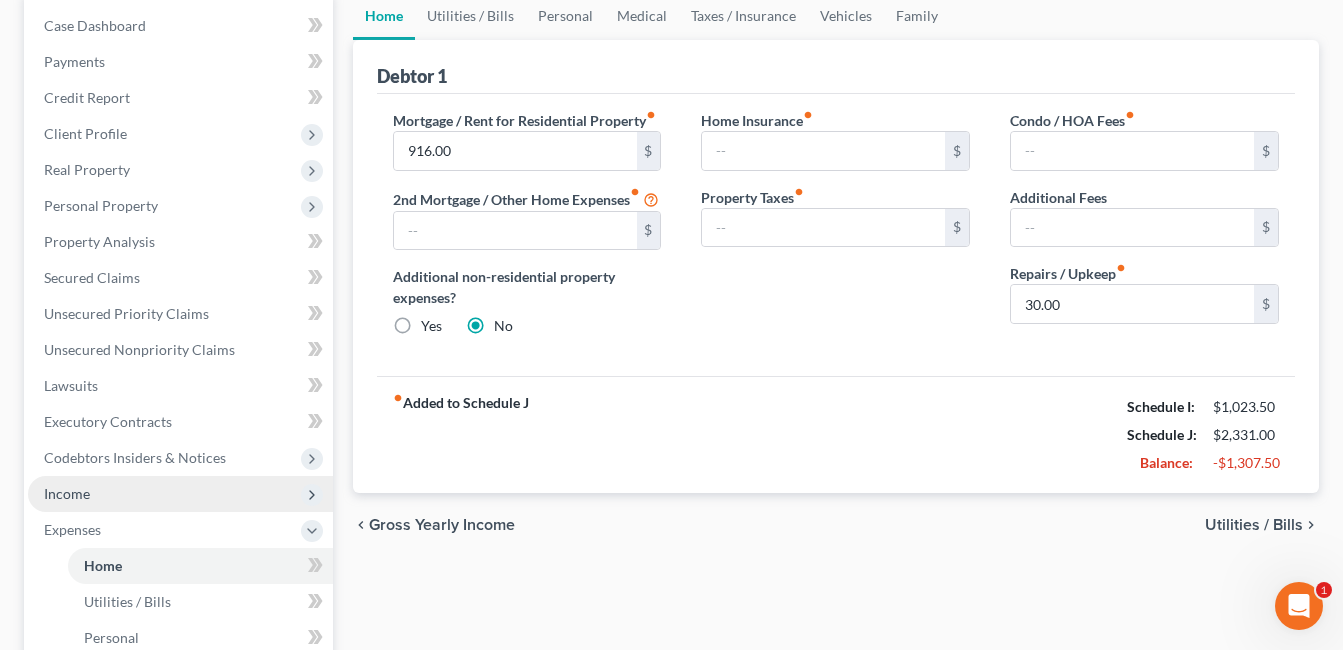 click on "Income" at bounding box center (67, 493) 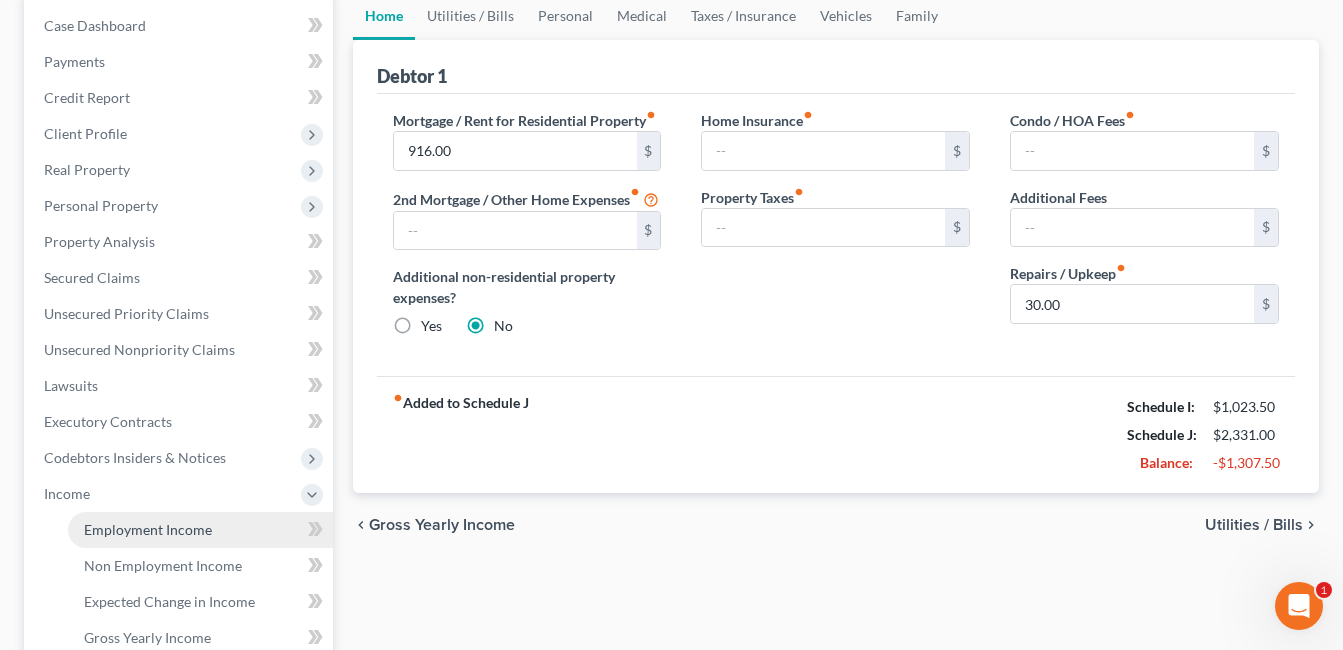click on "Employment Income" at bounding box center (148, 529) 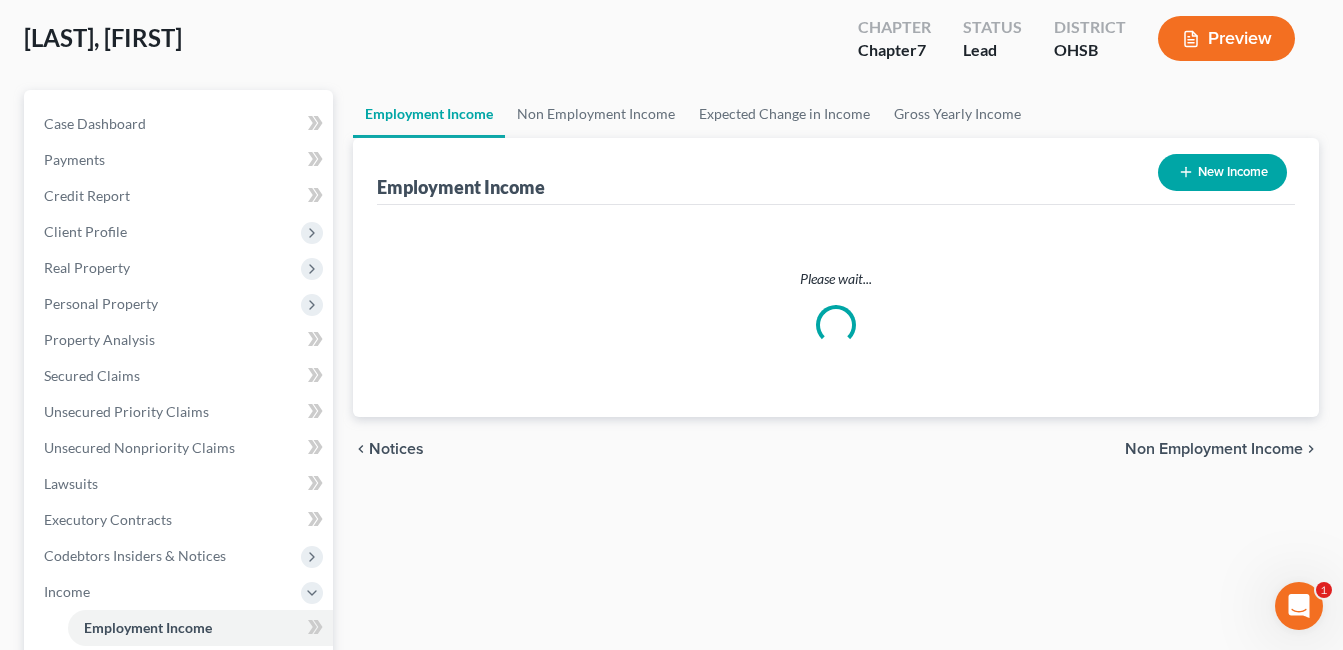 scroll, scrollTop: 0, scrollLeft: 0, axis: both 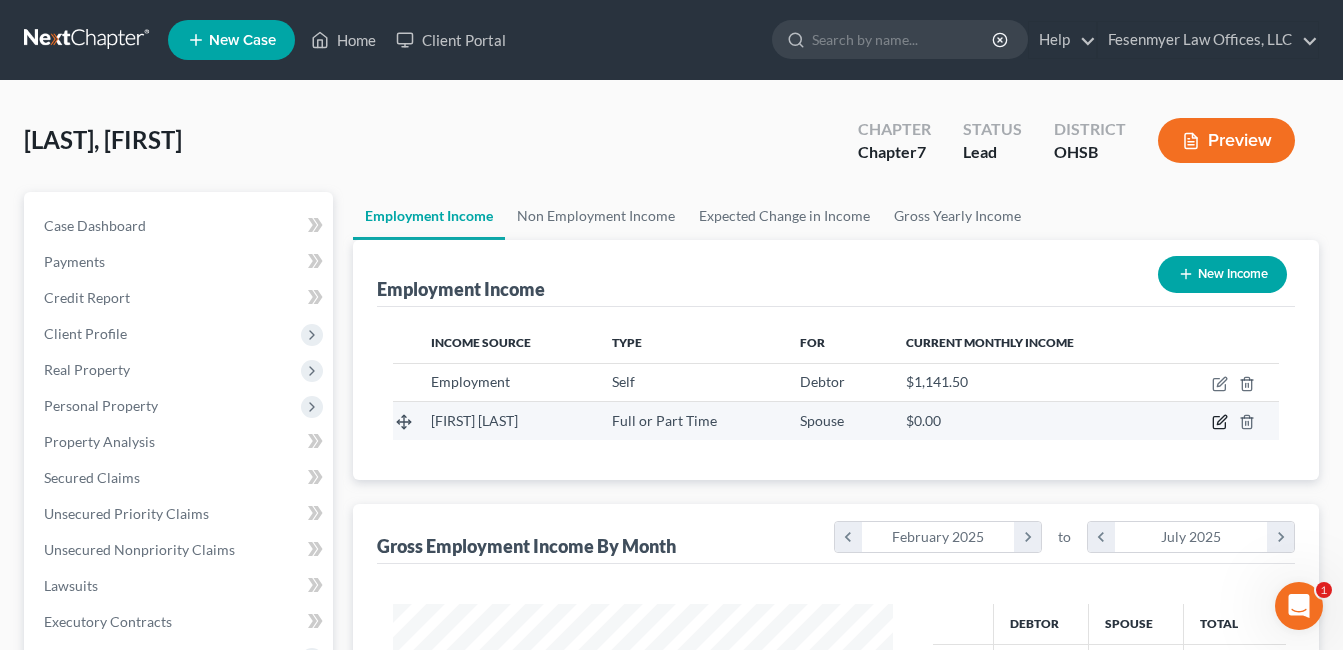 click 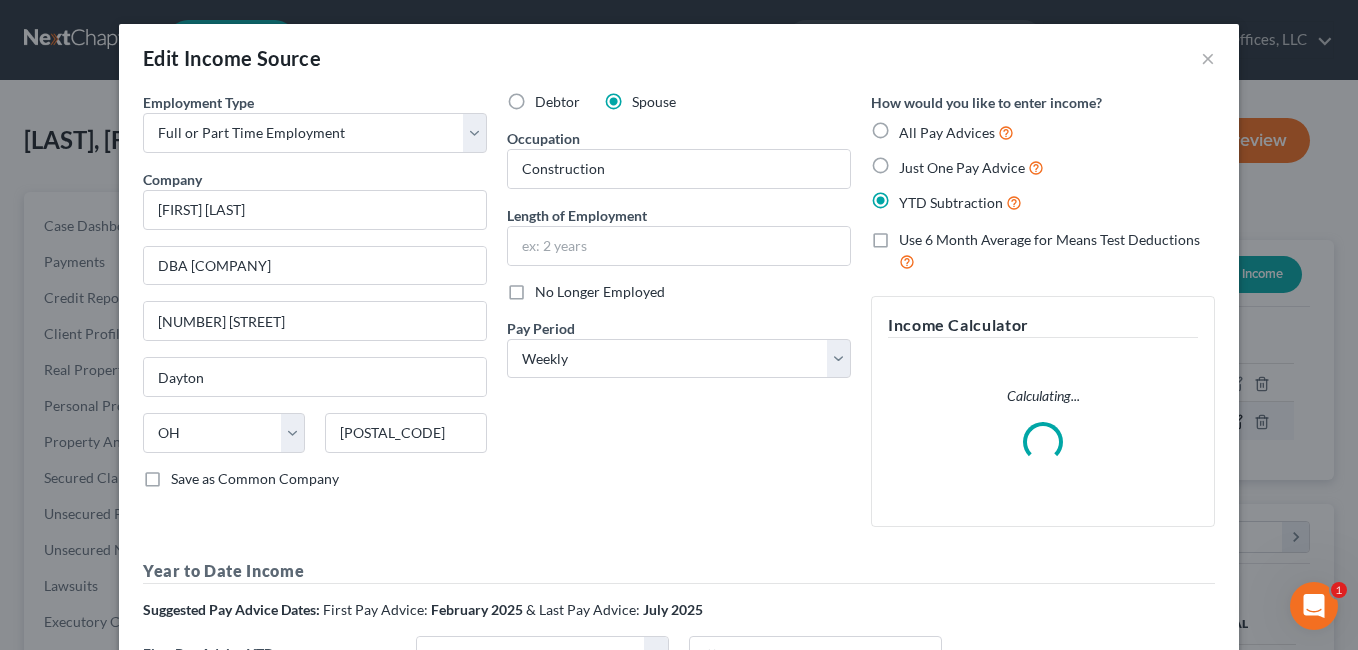 scroll, scrollTop: 999642, scrollLeft: 999453, axis: both 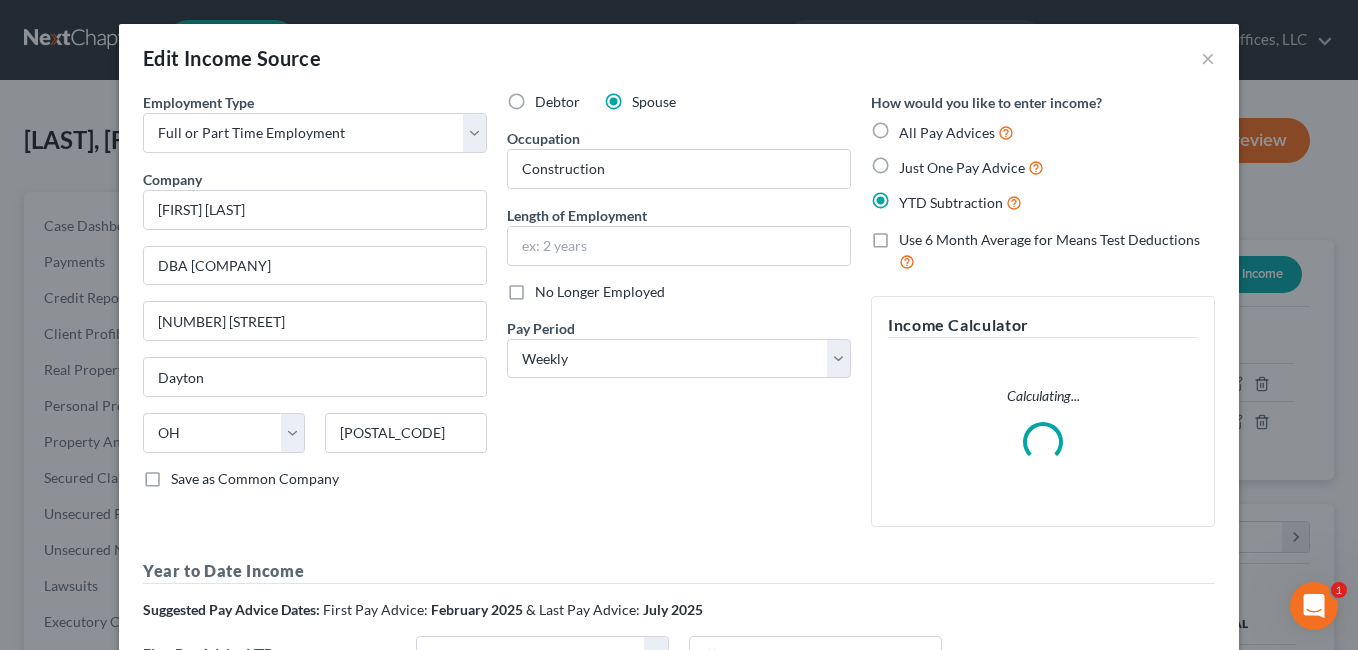 click on "Use 6 Month Average for Means Test Deductions" at bounding box center (1057, 251) 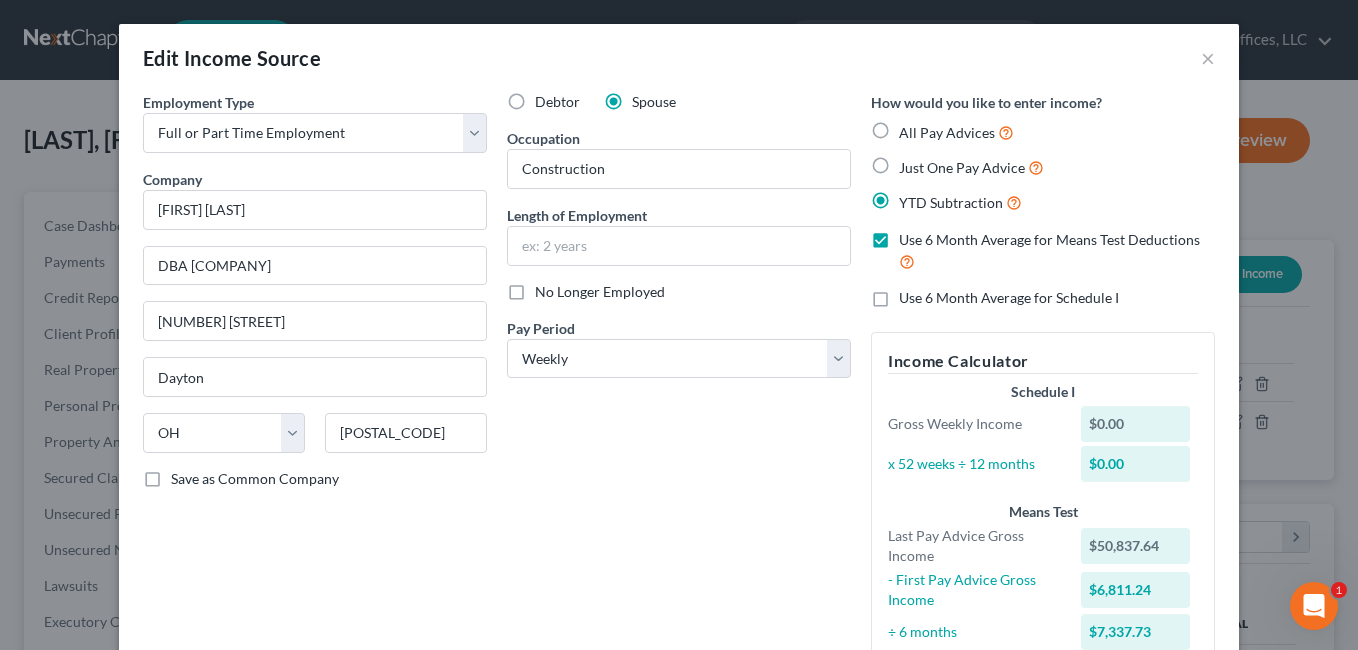 click on "Use 6 Month Average for Schedule I" at bounding box center (1009, 298) 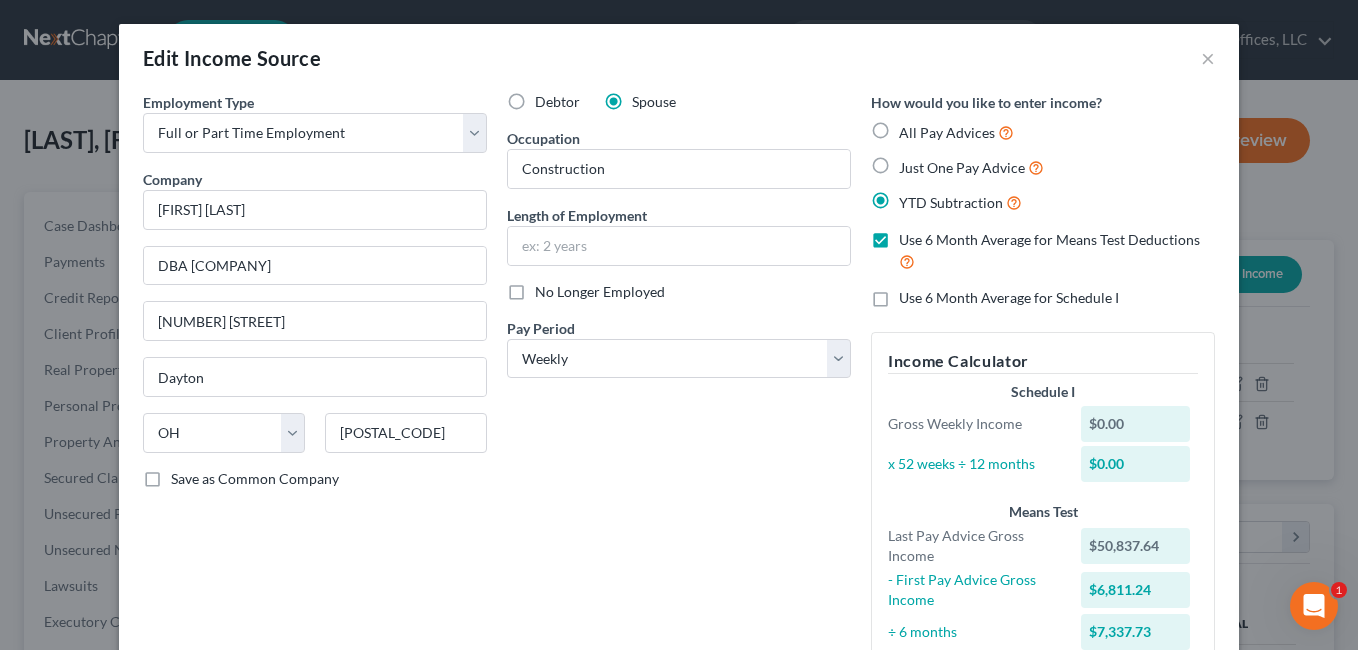 click on "Use 6 Month Average for Schedule I" at bounding box center [913, 294] 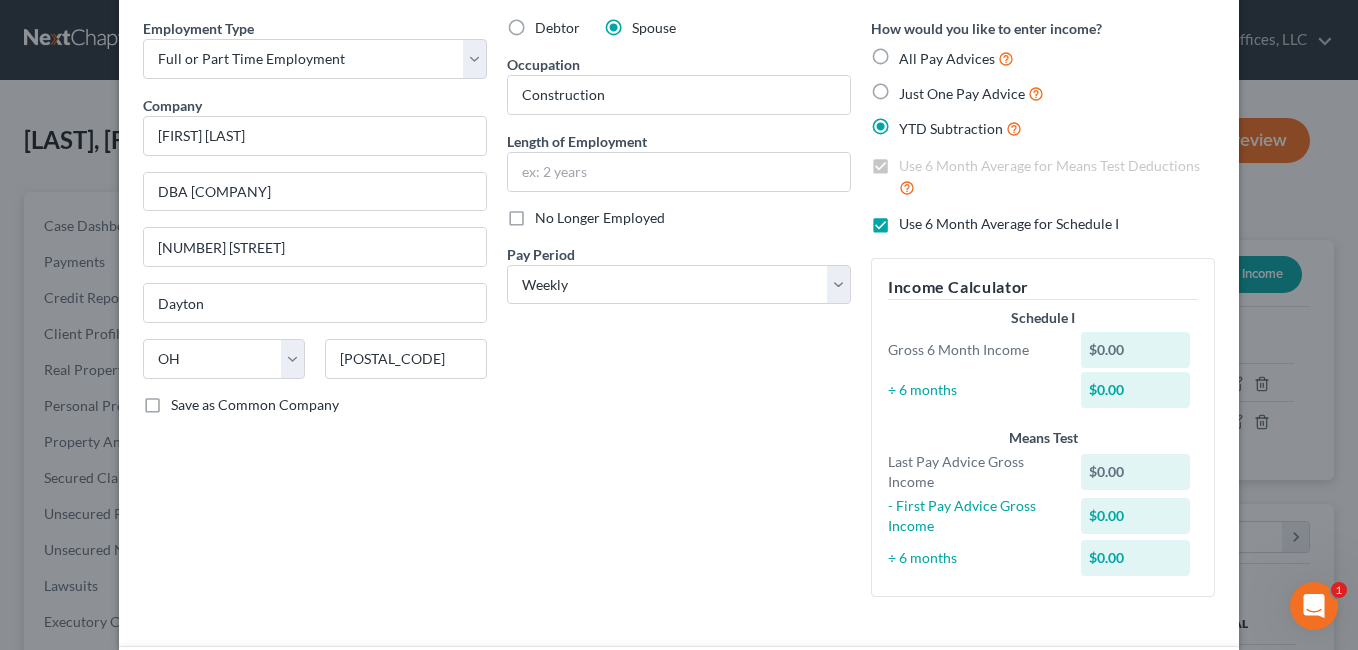 scroll, scrollTop: 0, scrollLeft: 0, axis: both 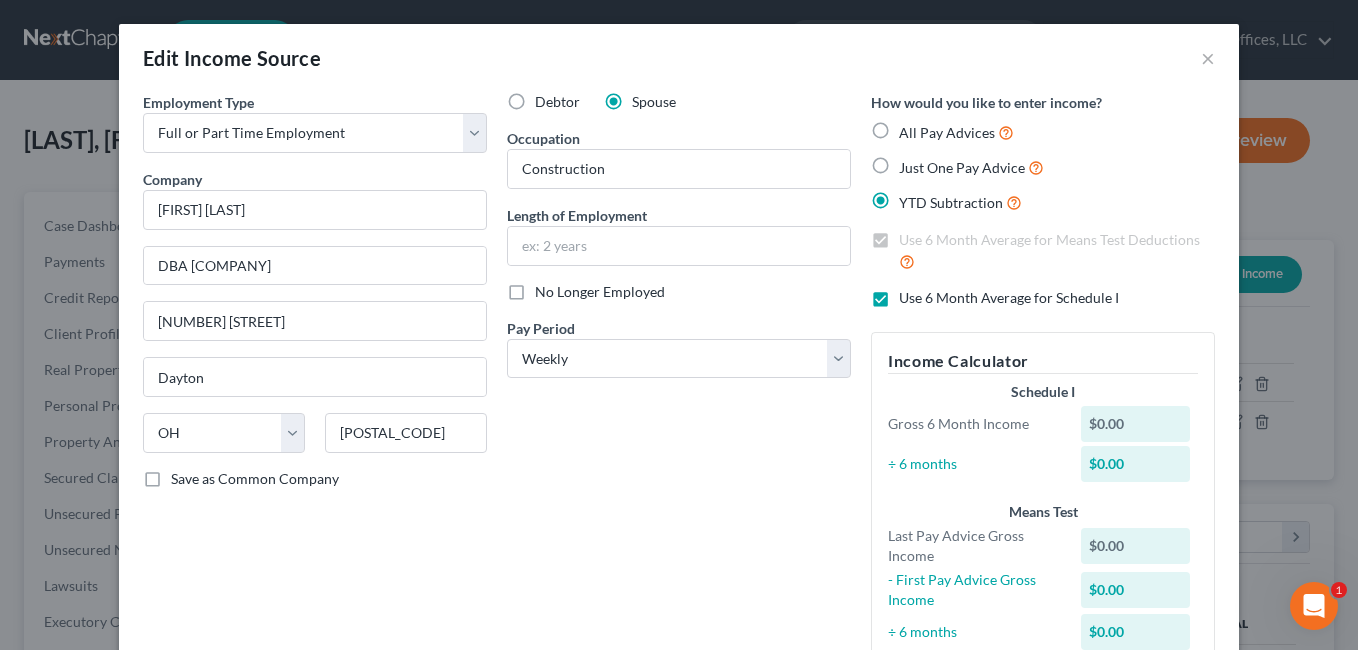 click on "Use 6 Month Average for Schedule I" at bounding box center (1009, 298) 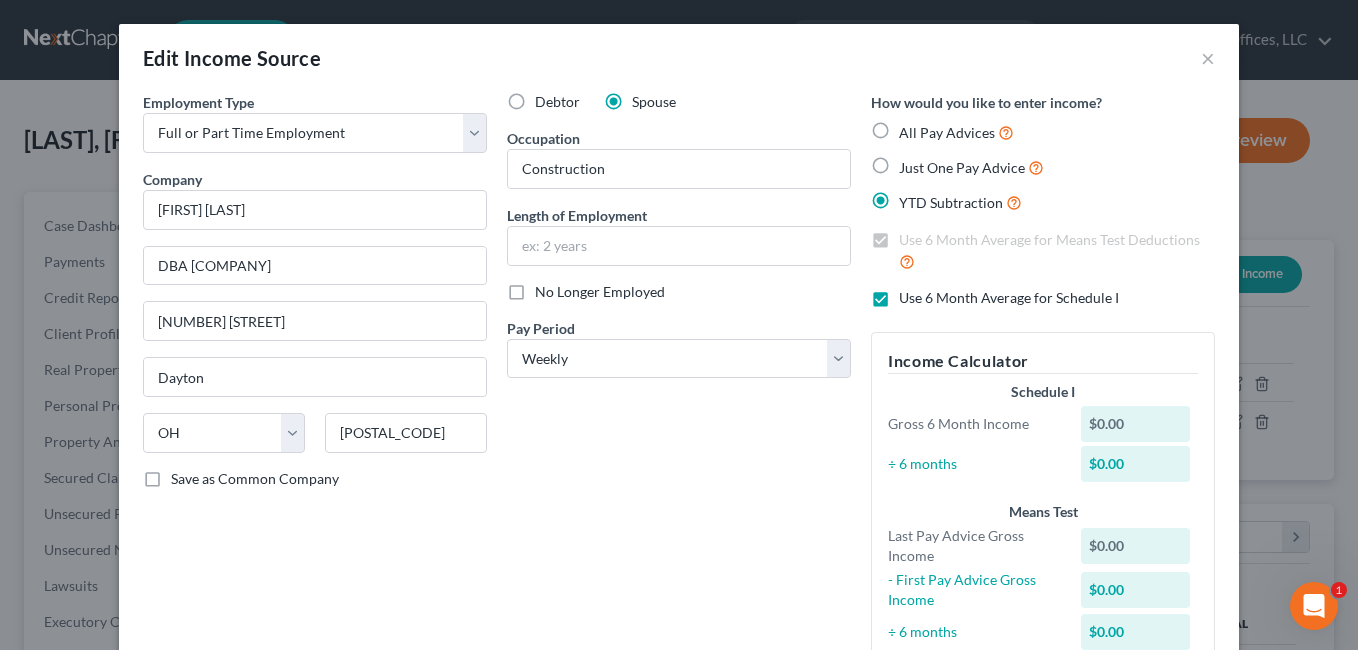 click on "Use 6 Month Average for Schedule I" at bounding box center [913, 294] 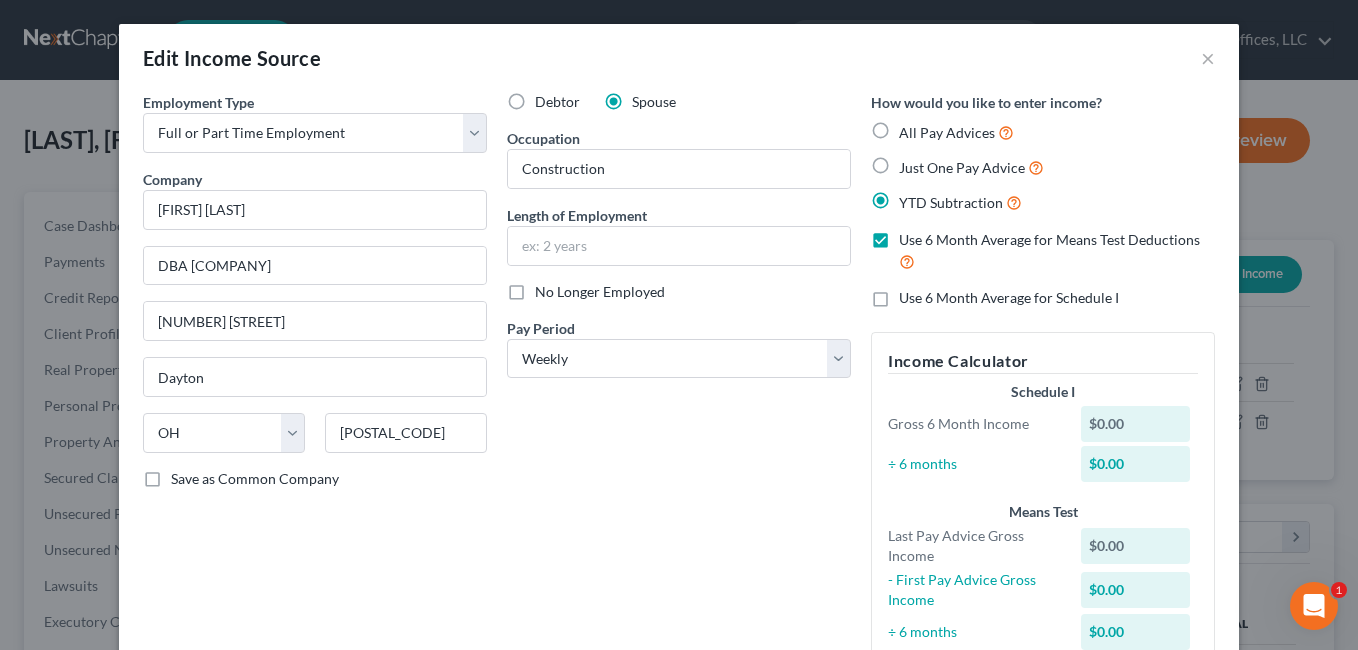 click on "Use 6 Month Average for Means Test Deductions" at bounding box center [1057, 251] 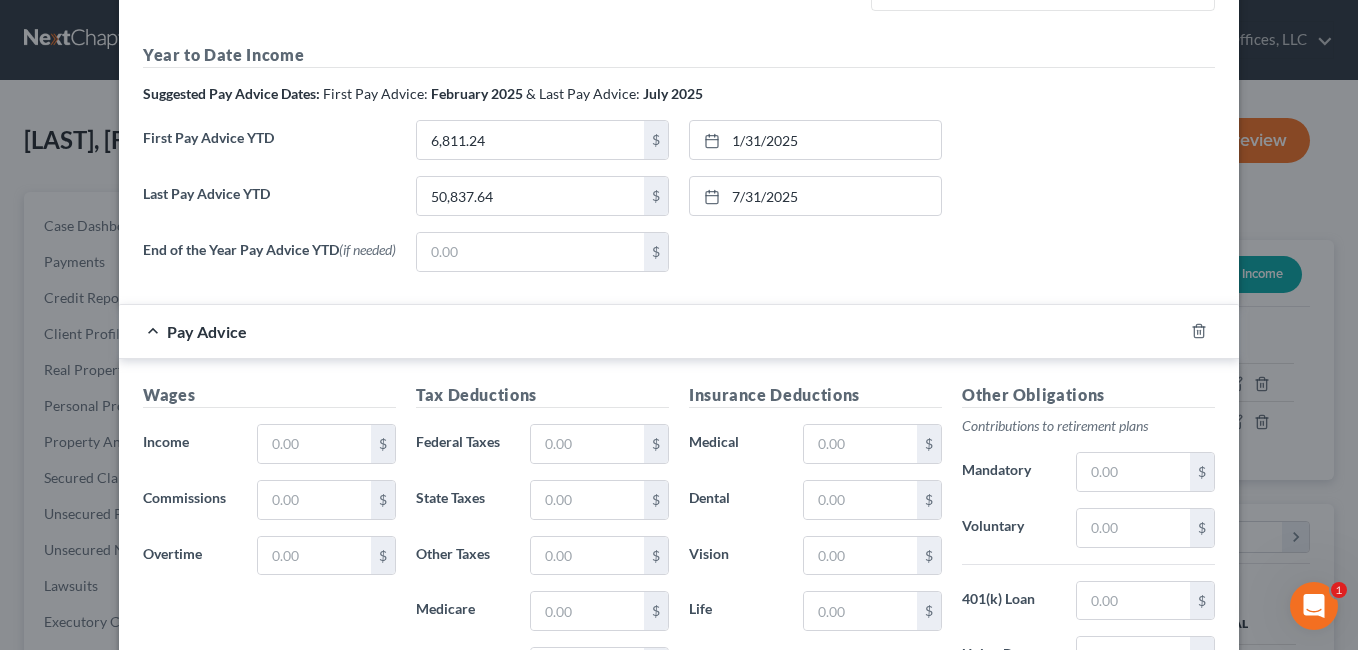 scroll, scrollTop: 700, scrollLeft: 0, axis: vertical 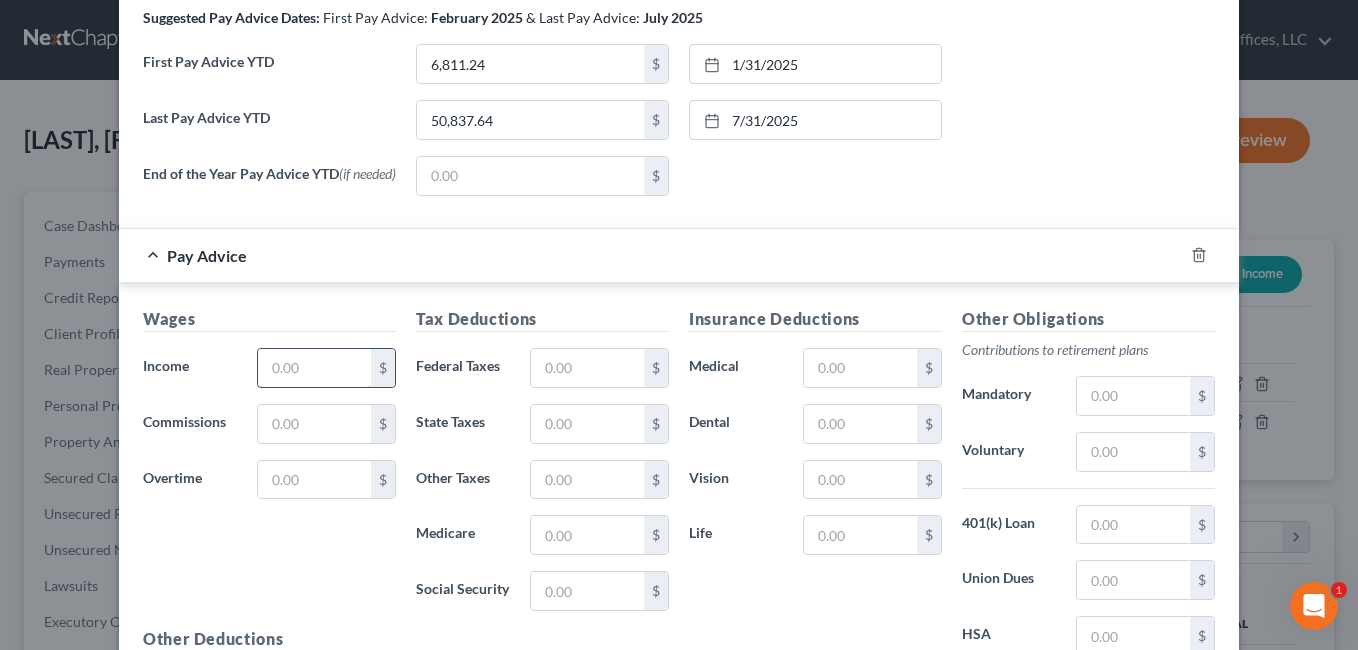drag, startPoint x: 315, startPoint y: 378, endPoint x: 278, endPoint y: 377, distance: 37.01351 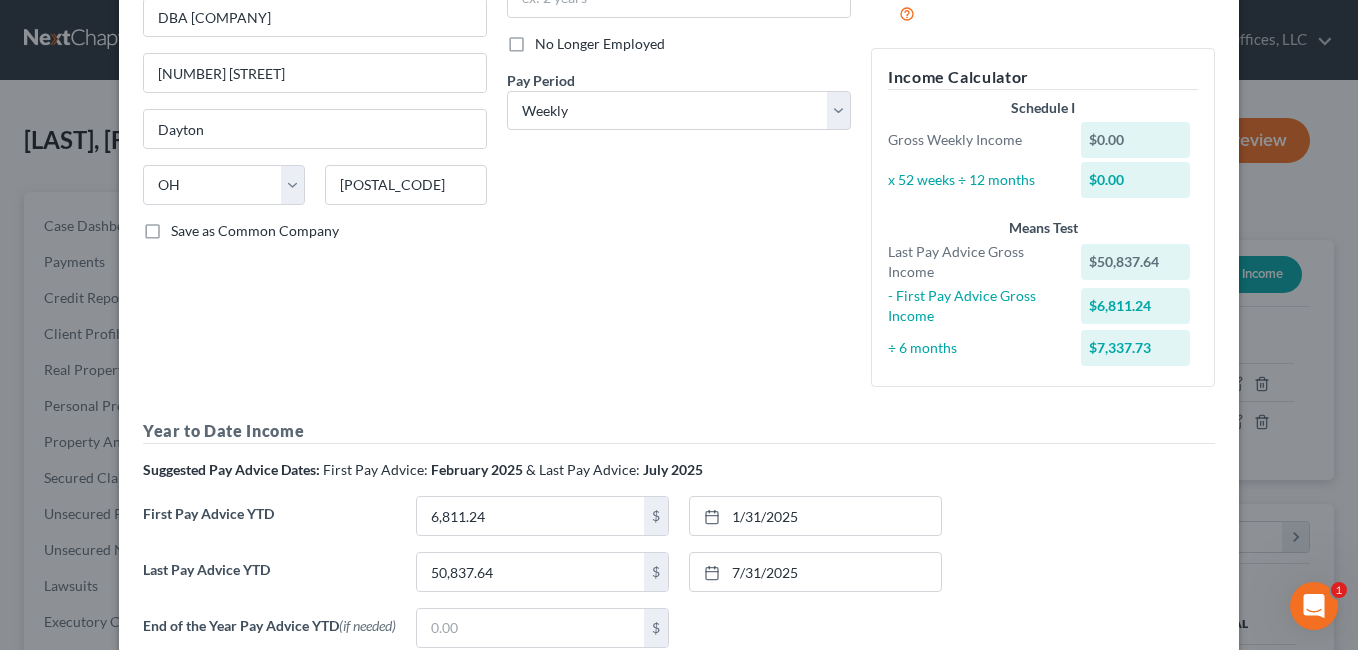 scroll, scrollTop: 100, scrollLeft: 0, axis: vertical 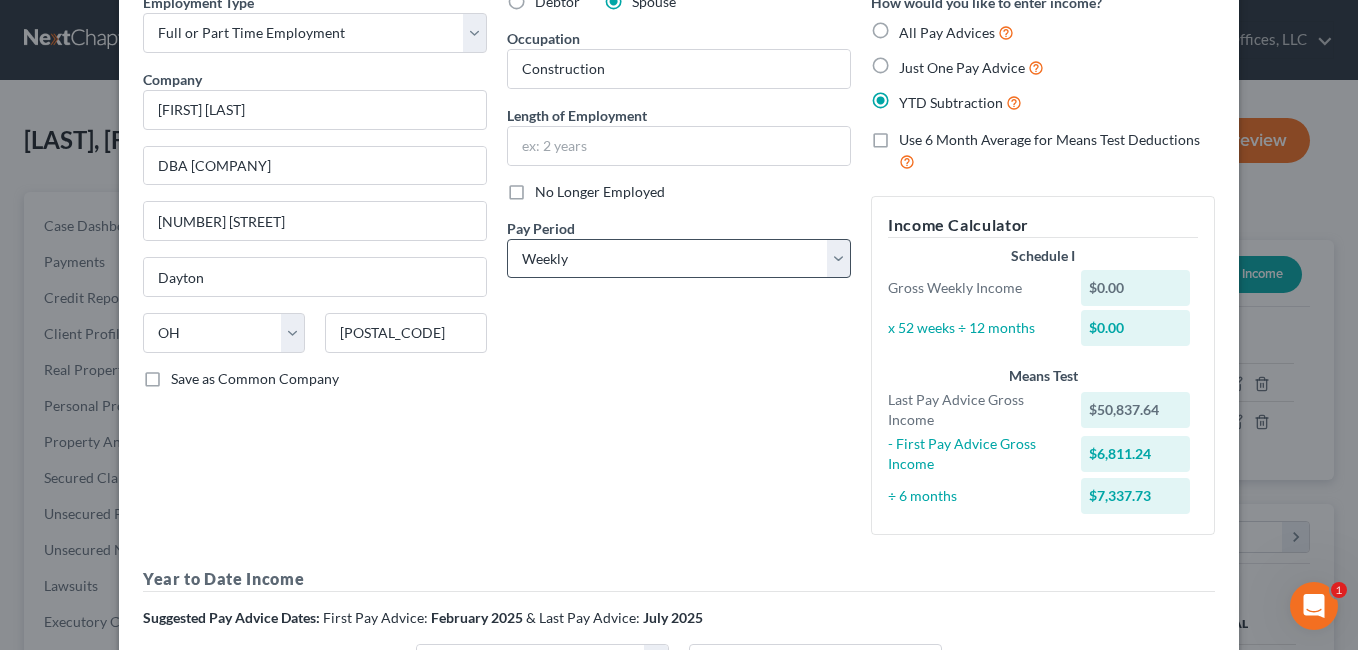 type on "5,879.85" 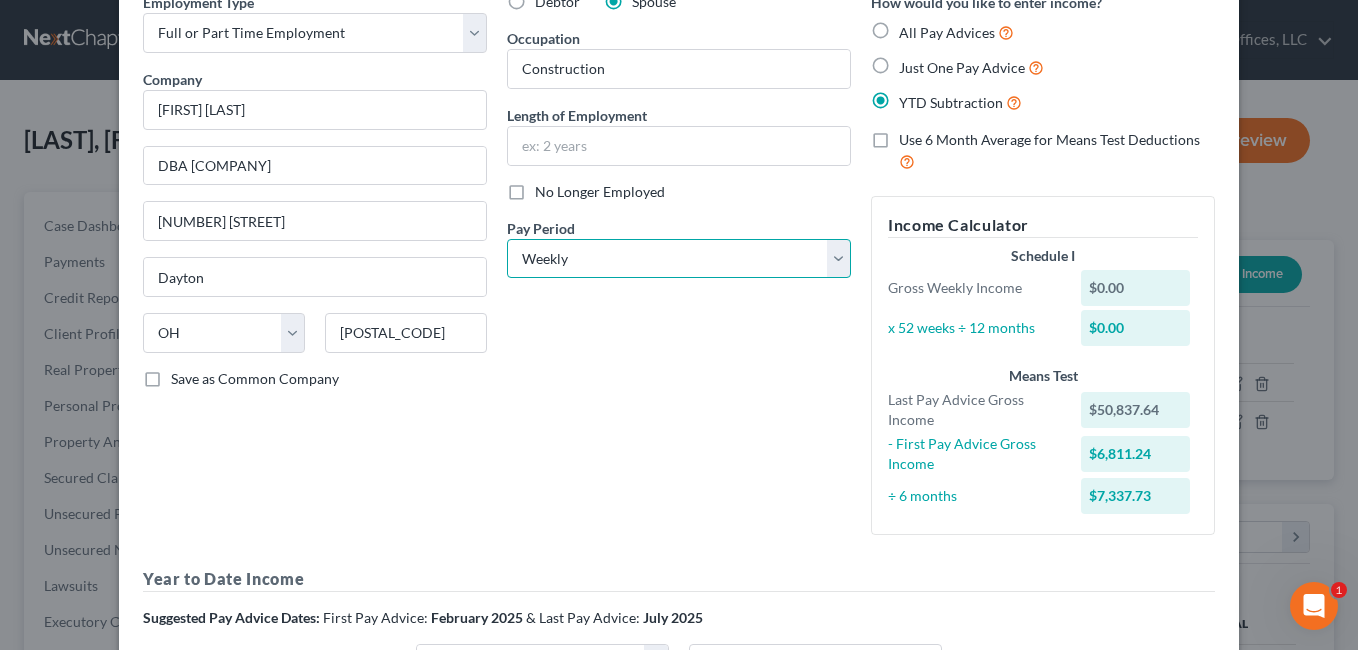drag, startPoint x: 832, startPoint y: 262, endPoint x: 809, endPoint y: 266, distance: 23.345236 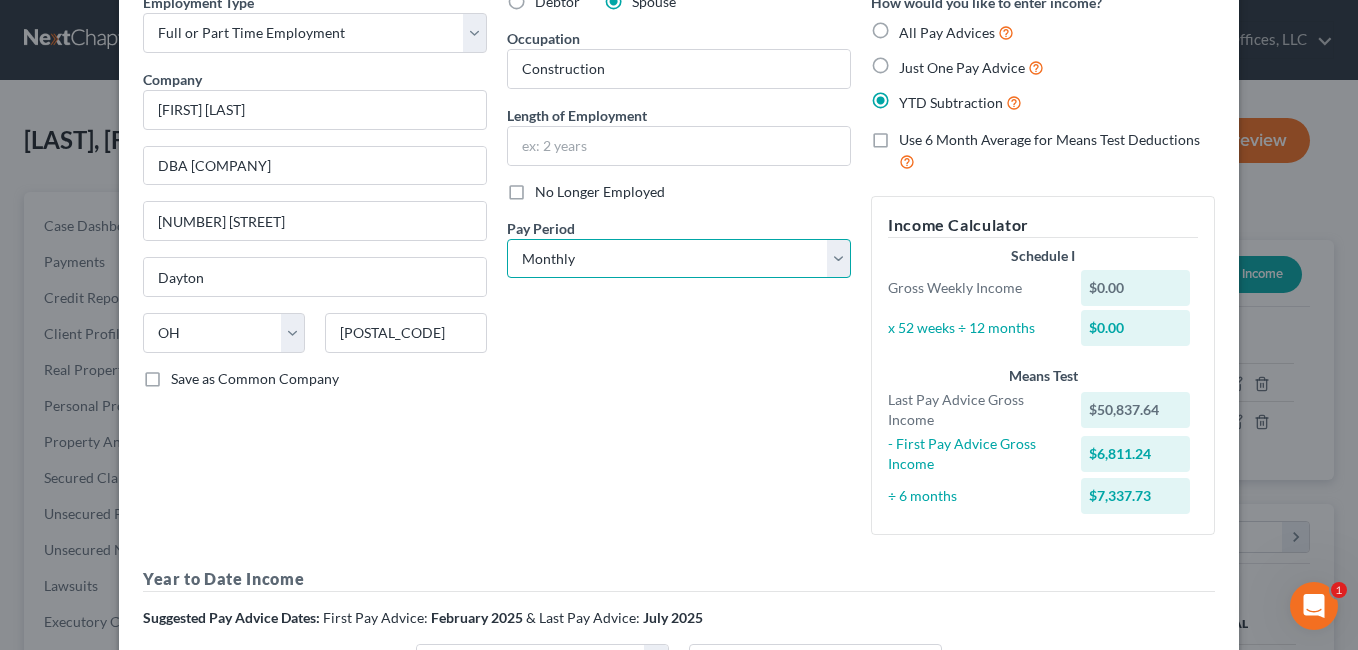 click on "Select Monthly Twice Monthly Every Other Week Weekly" at bounding box center (679, 259) 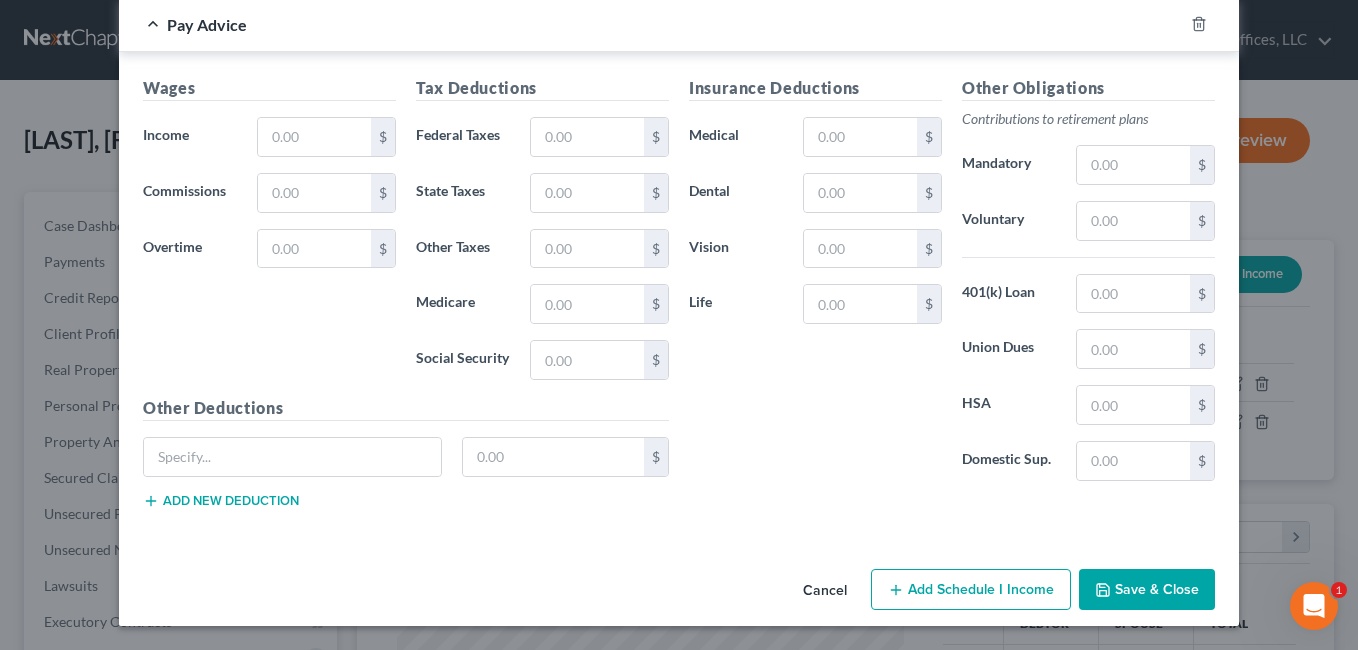 scroll, scrollTop: 1480, scrollLeft: 0, axis: vertical 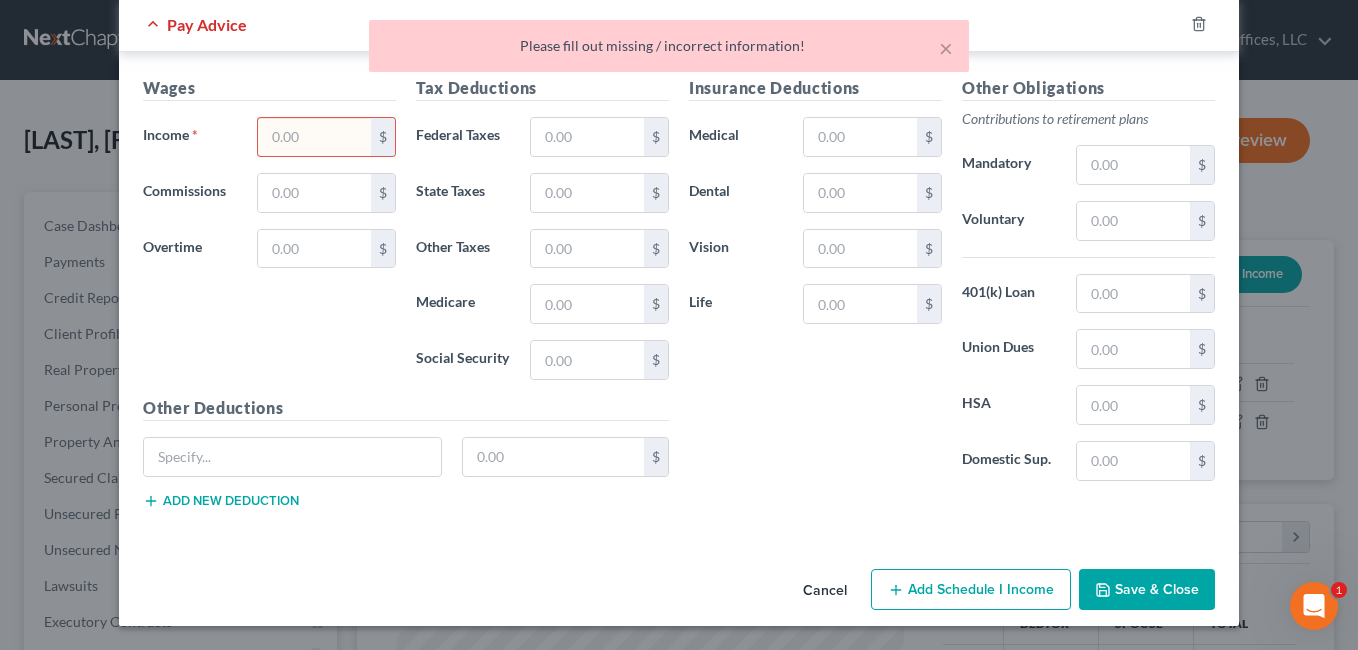 click at bounding box center [314, 137] 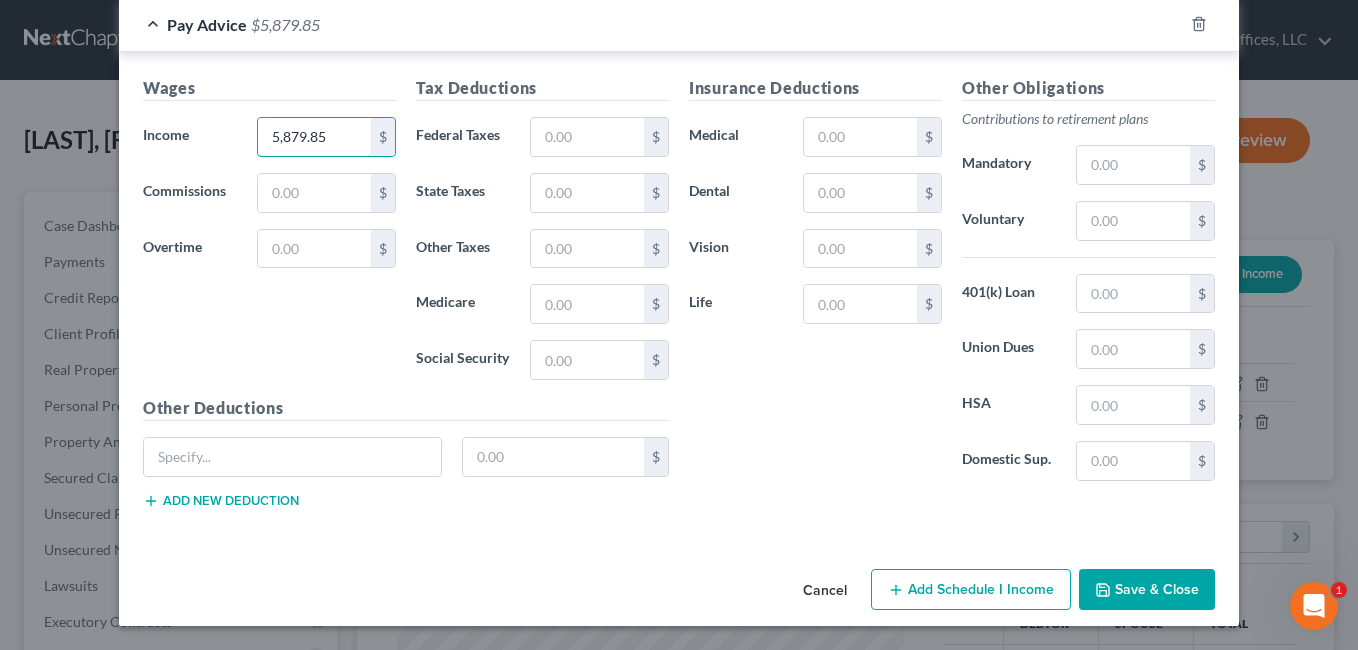 type on "5,879.85" 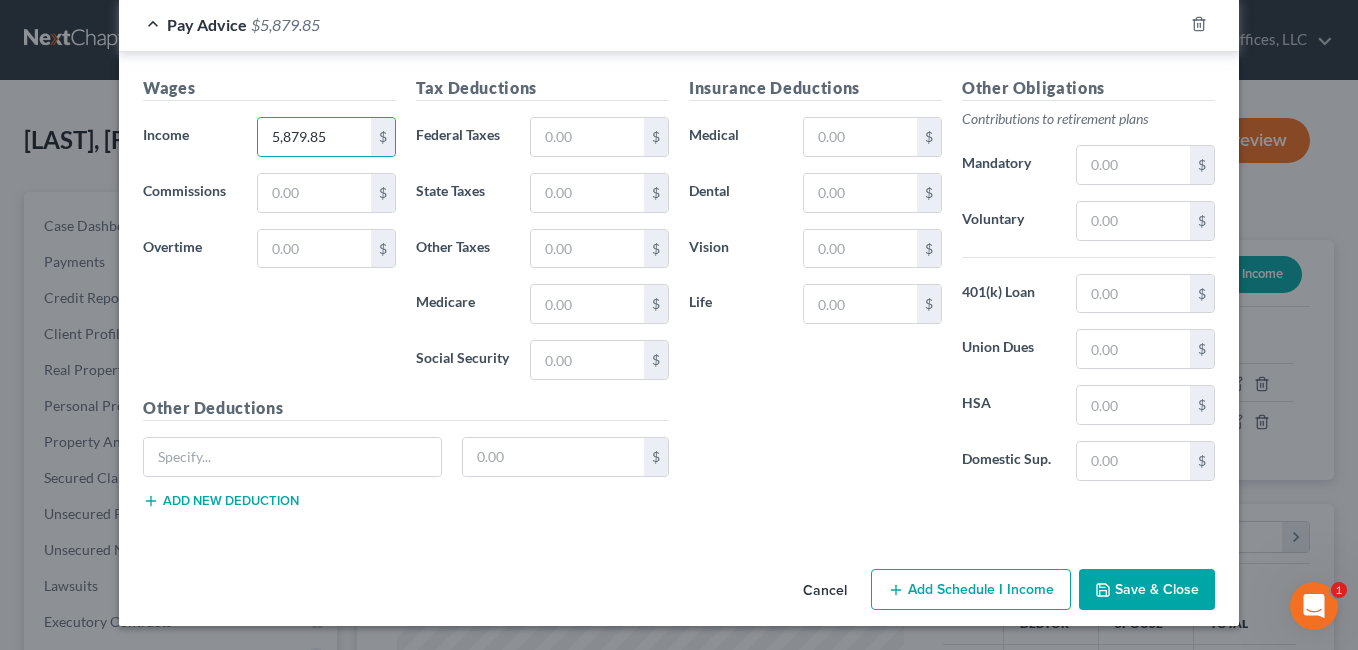 click on "Save & Close" at bounding box center [1147, 590] 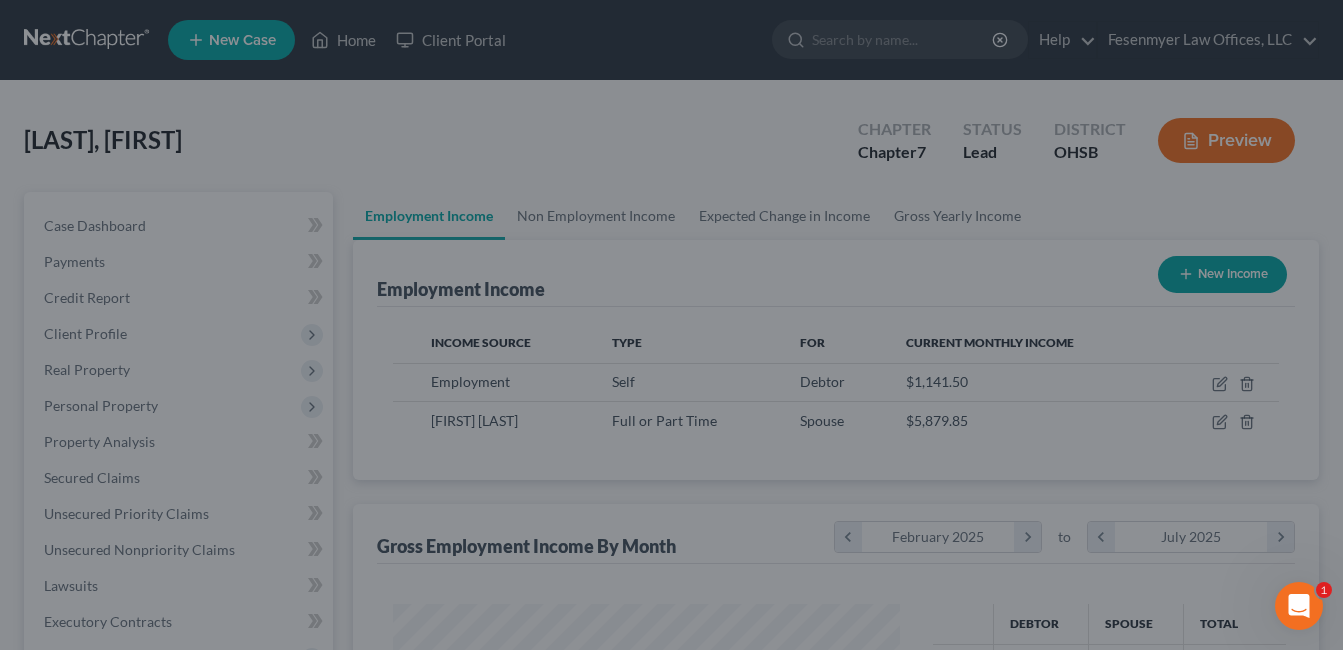 scroll, scrollTop: 359, scrollLeft: 541, axis: both 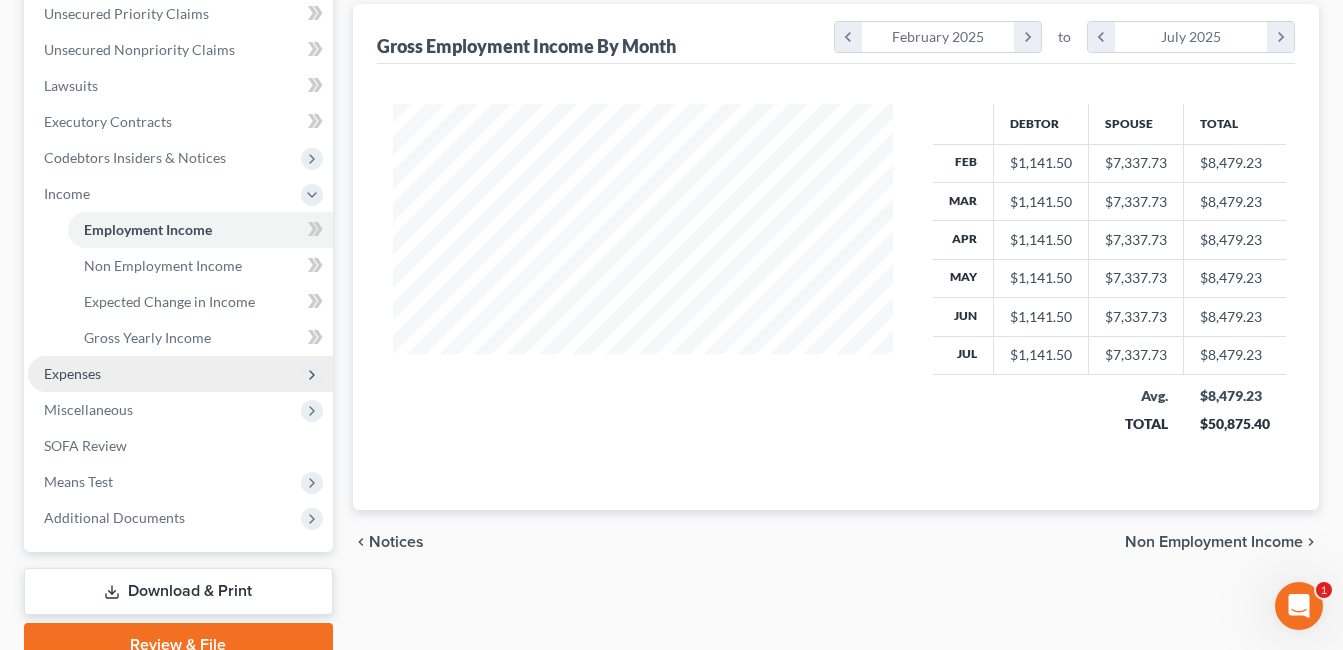 click on "Expenses" at bounding box center (180, 374) 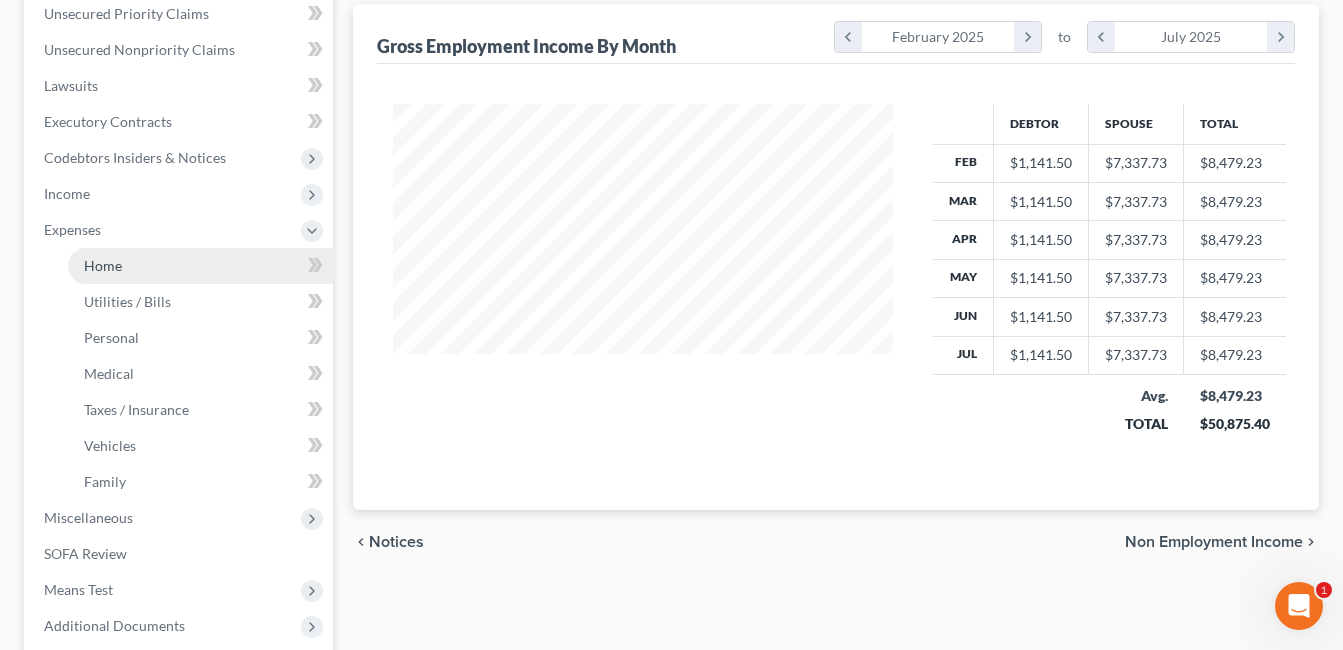 click on "Home" at bounding box center [200, 266] 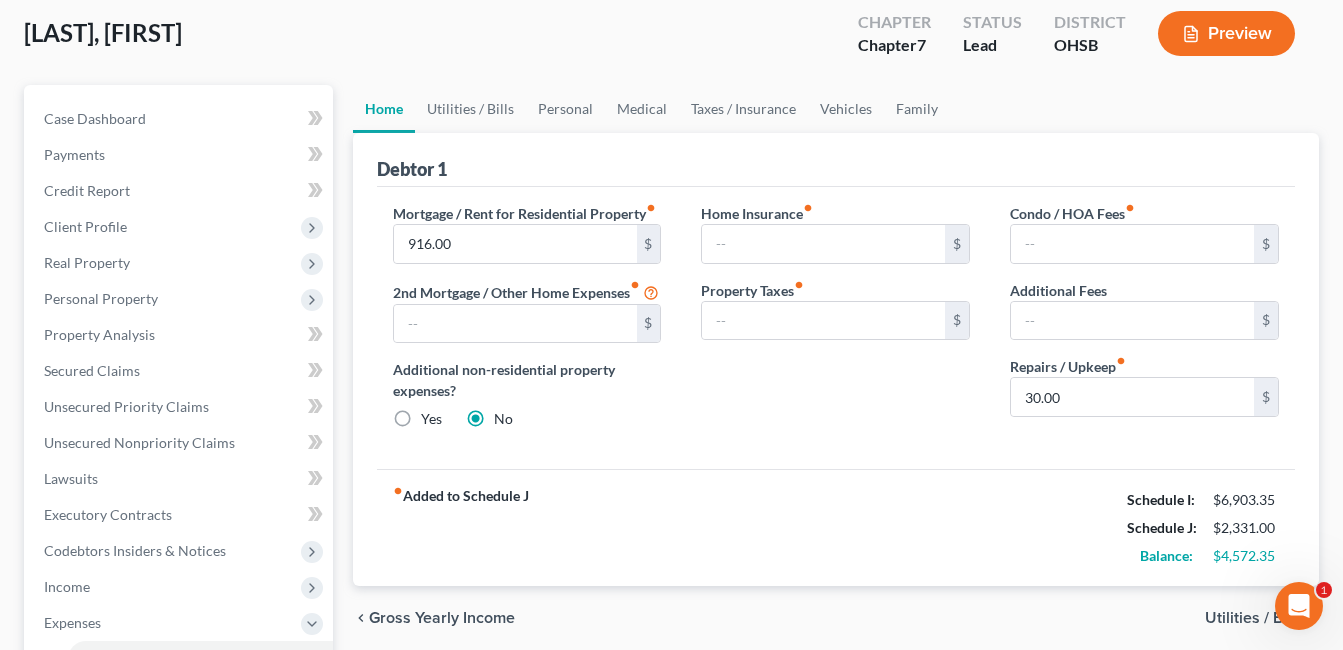 scroll, scrollTop: 100, scrollLeft: 0, axis: vertical 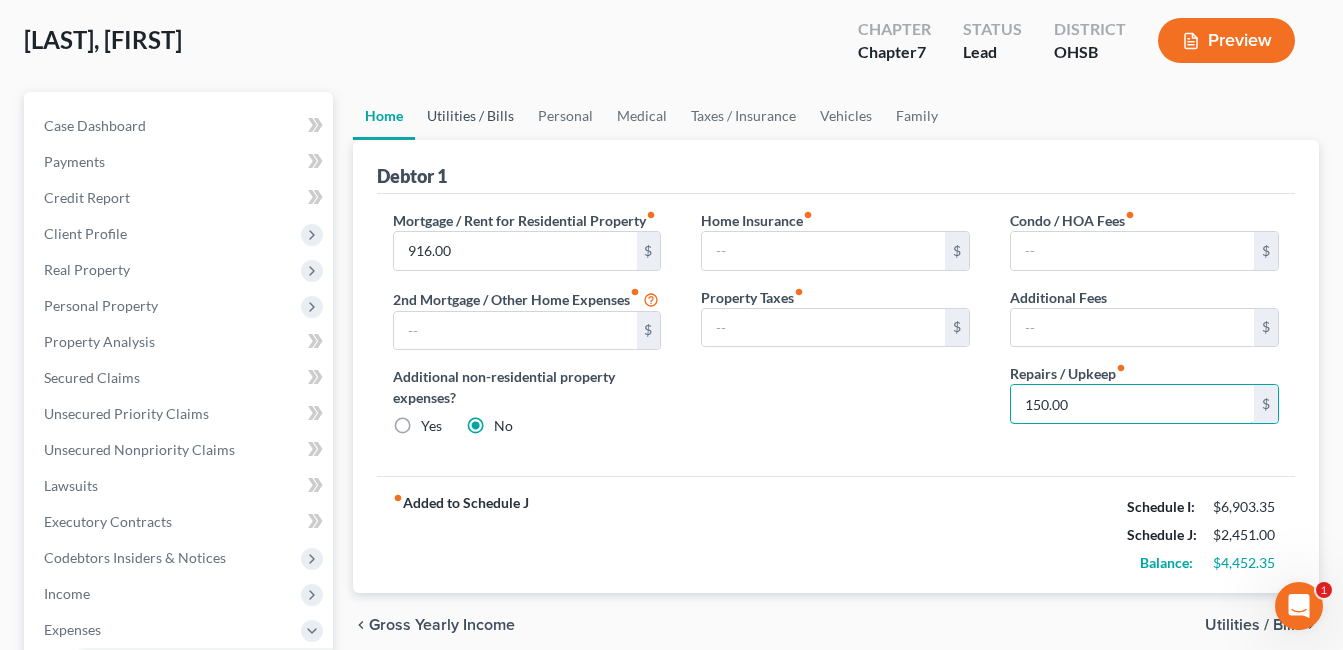 type on "150.00" 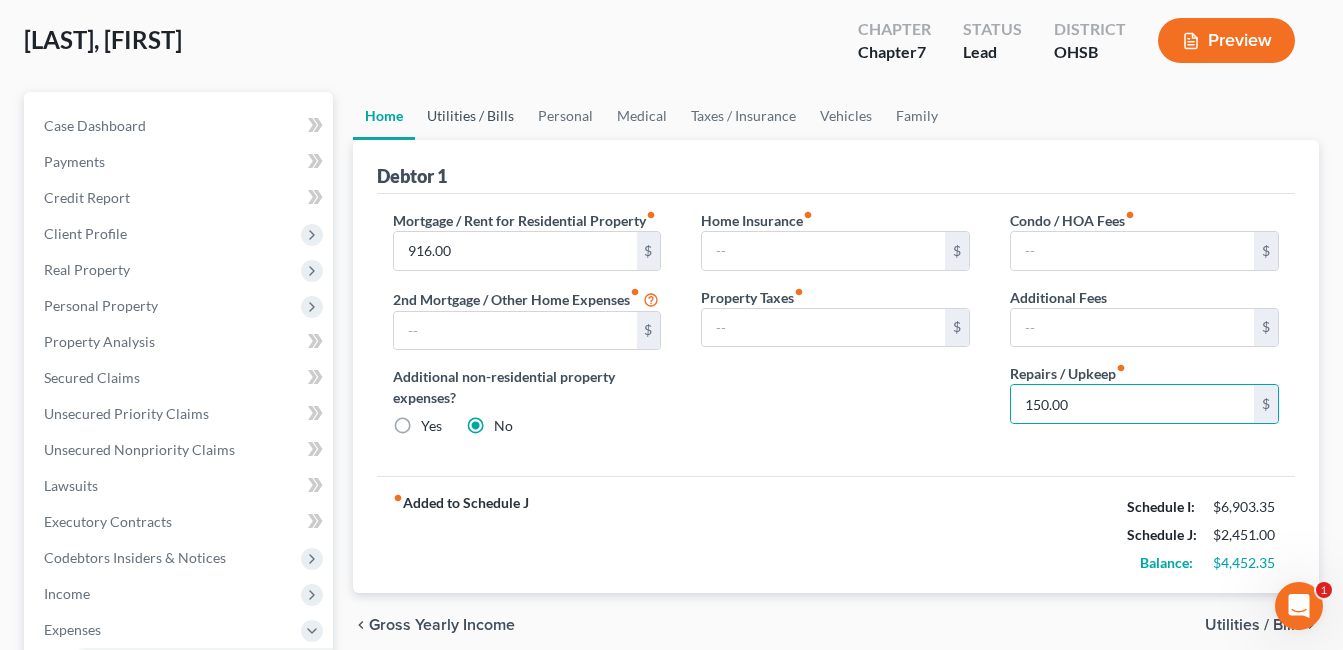 click on "Utilities / Bills" at bounding box center [470, 116] 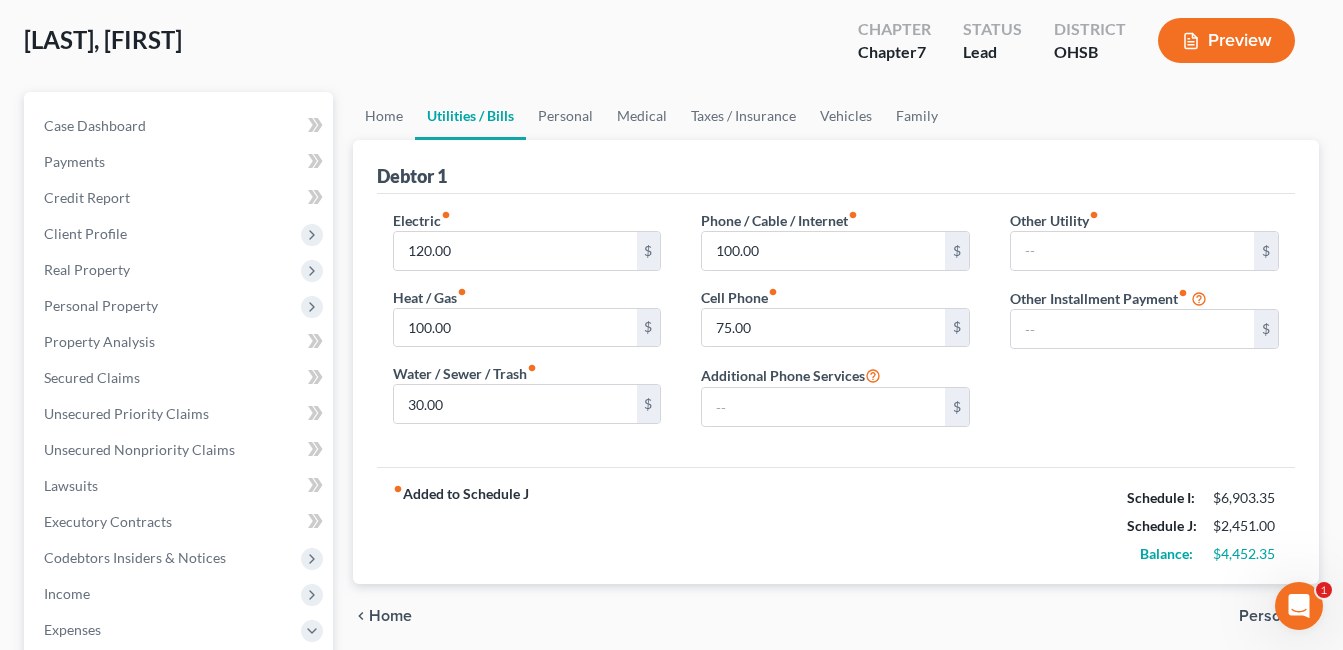 scroll, scrollTop: 0, scrollLeft: 0, axis: both 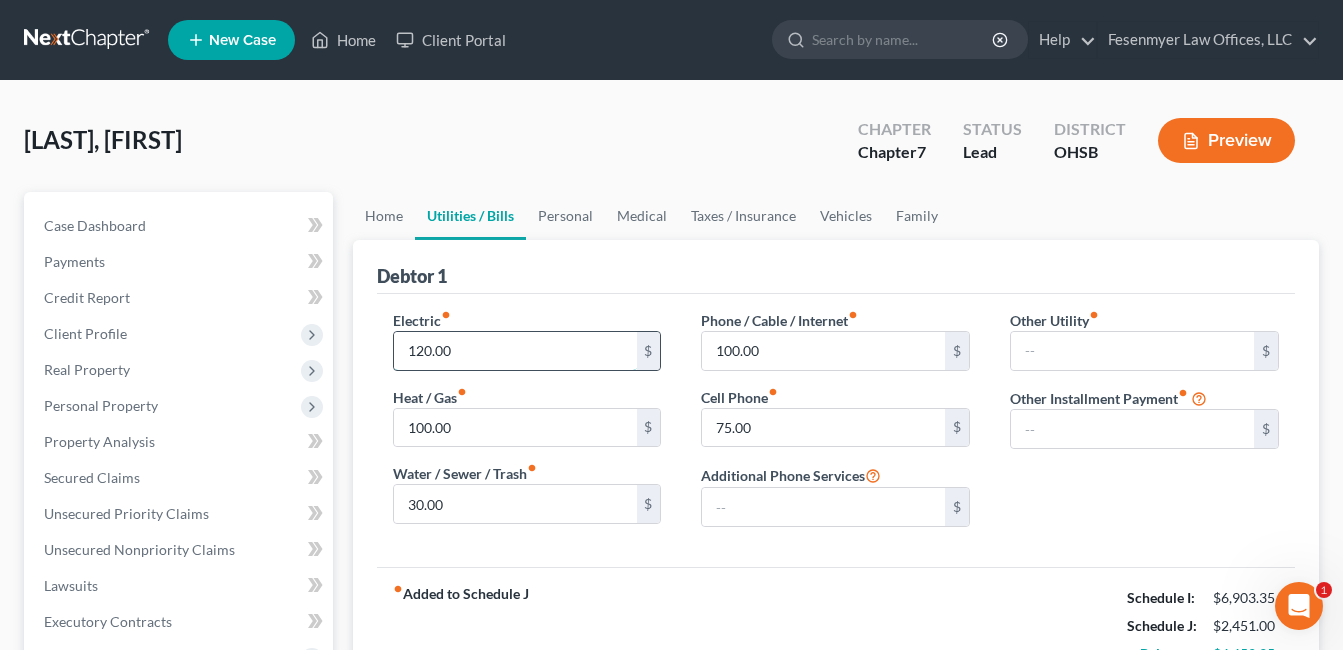 click on "120.00" at bounding box center [515, 351] 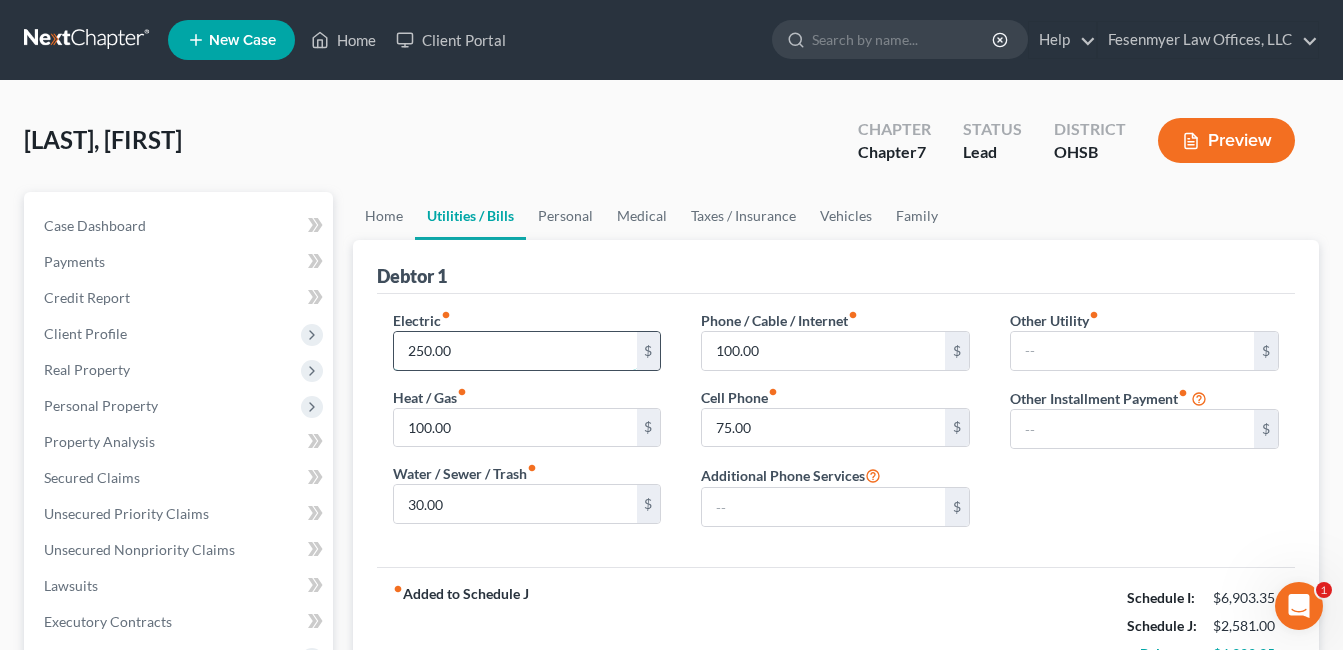 type on "250.00" 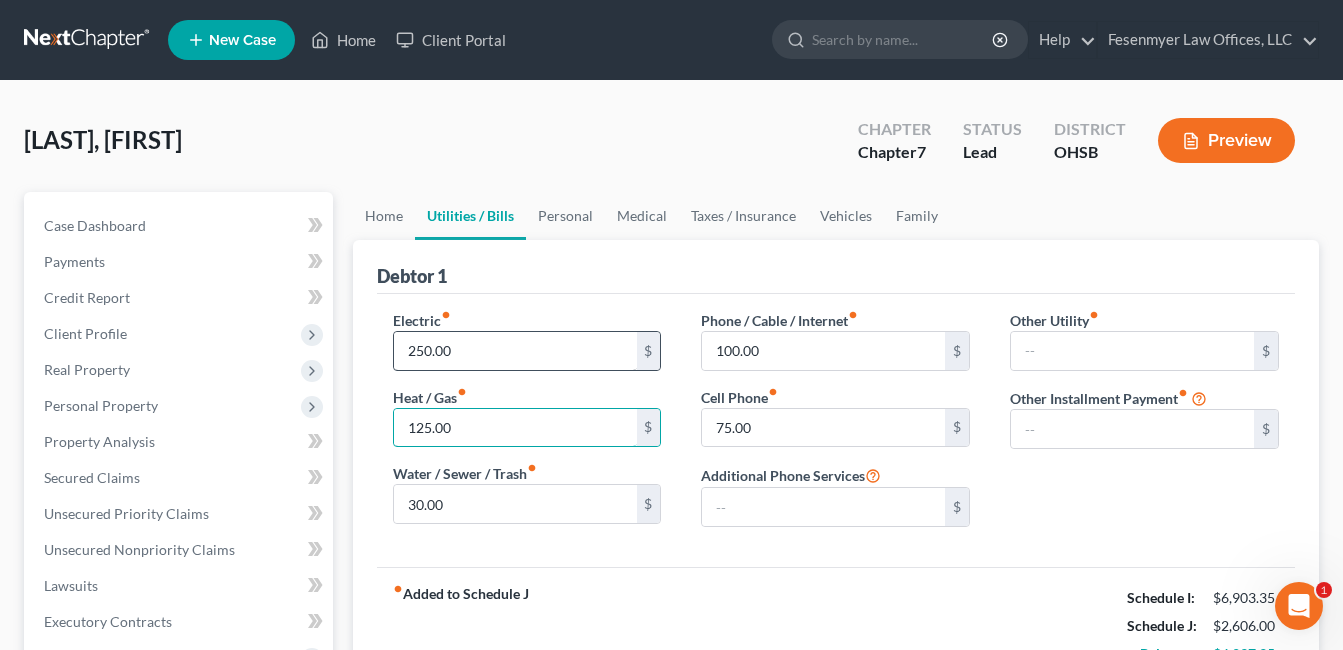 type on "125.00" 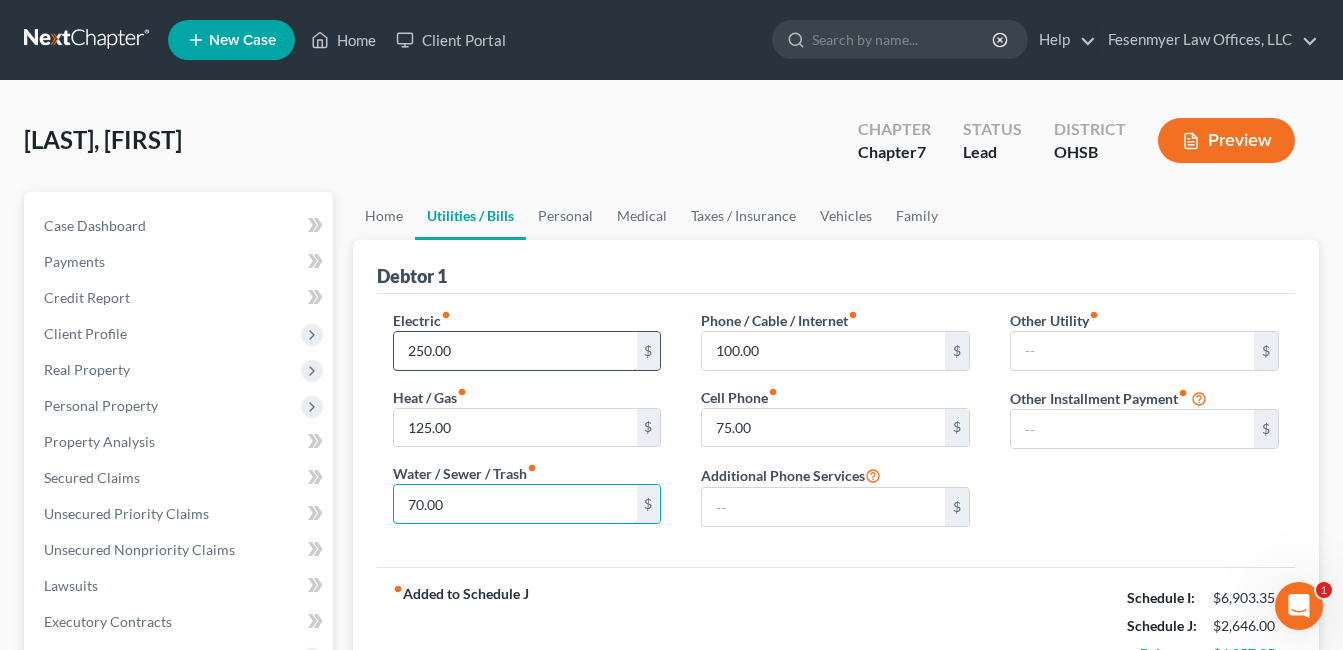 type on "70.00" 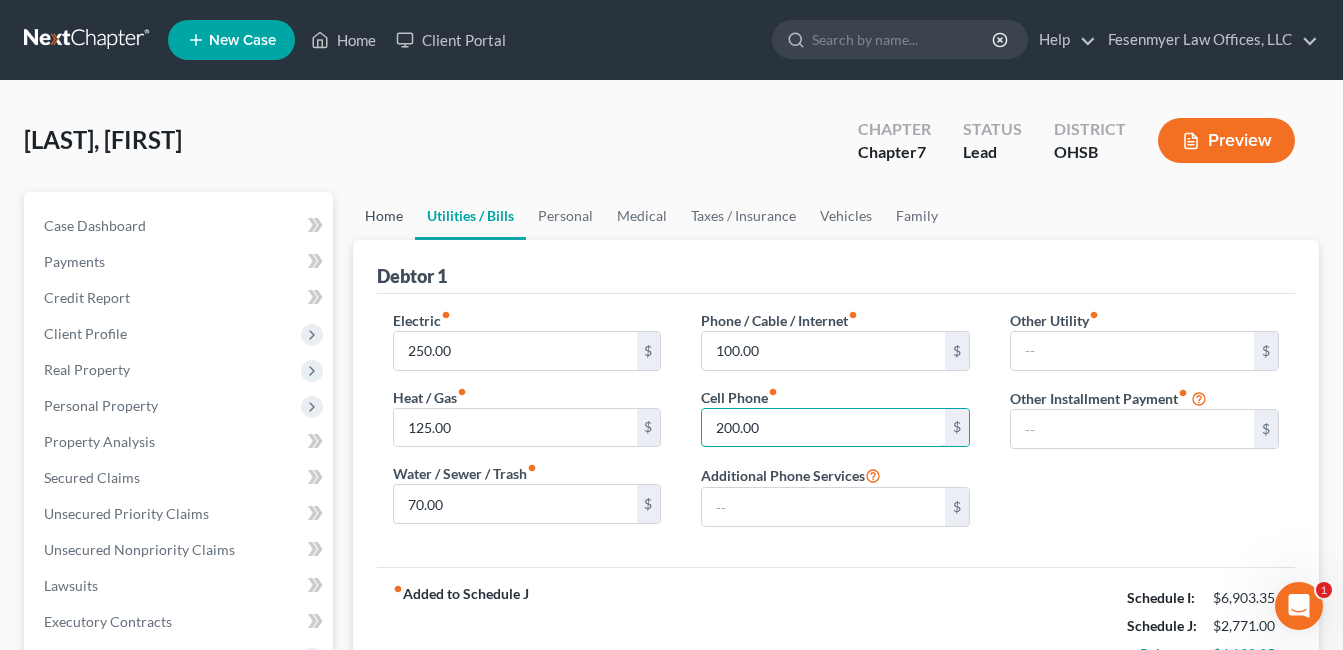 type on "200.00" 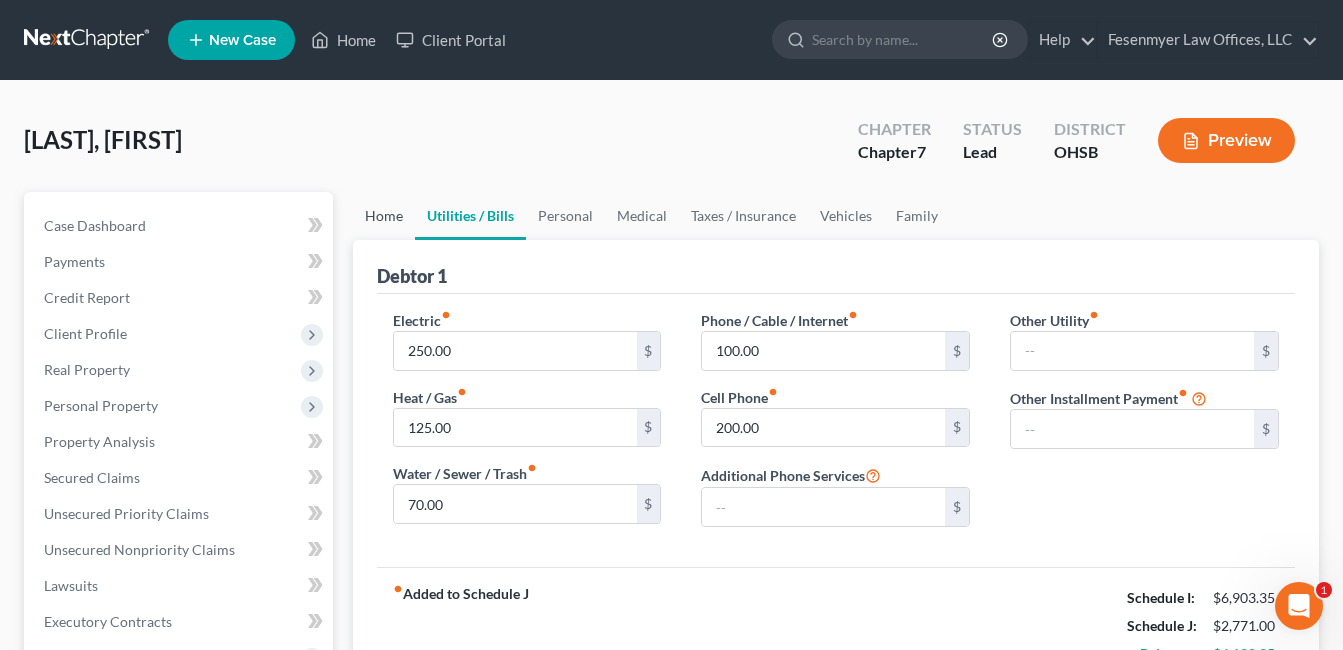 click on "Home" at bounding box center [384, 216] 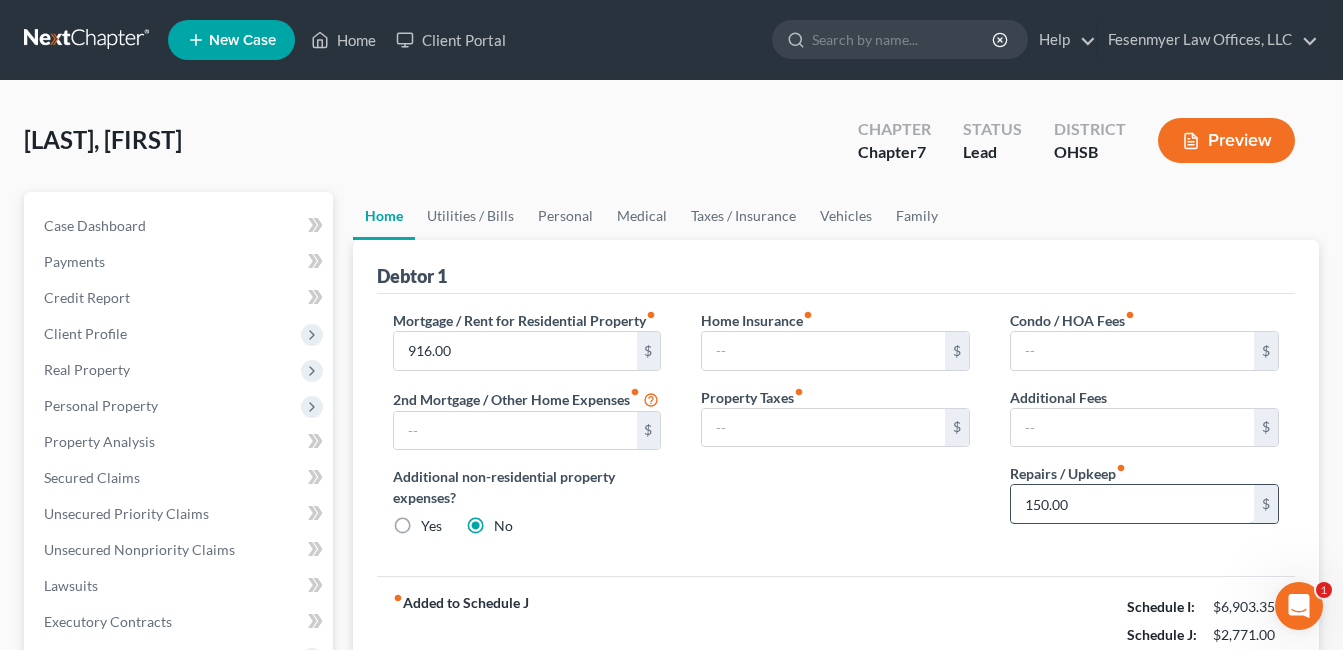 click on "150.00" at bounding box center [1132, 504] 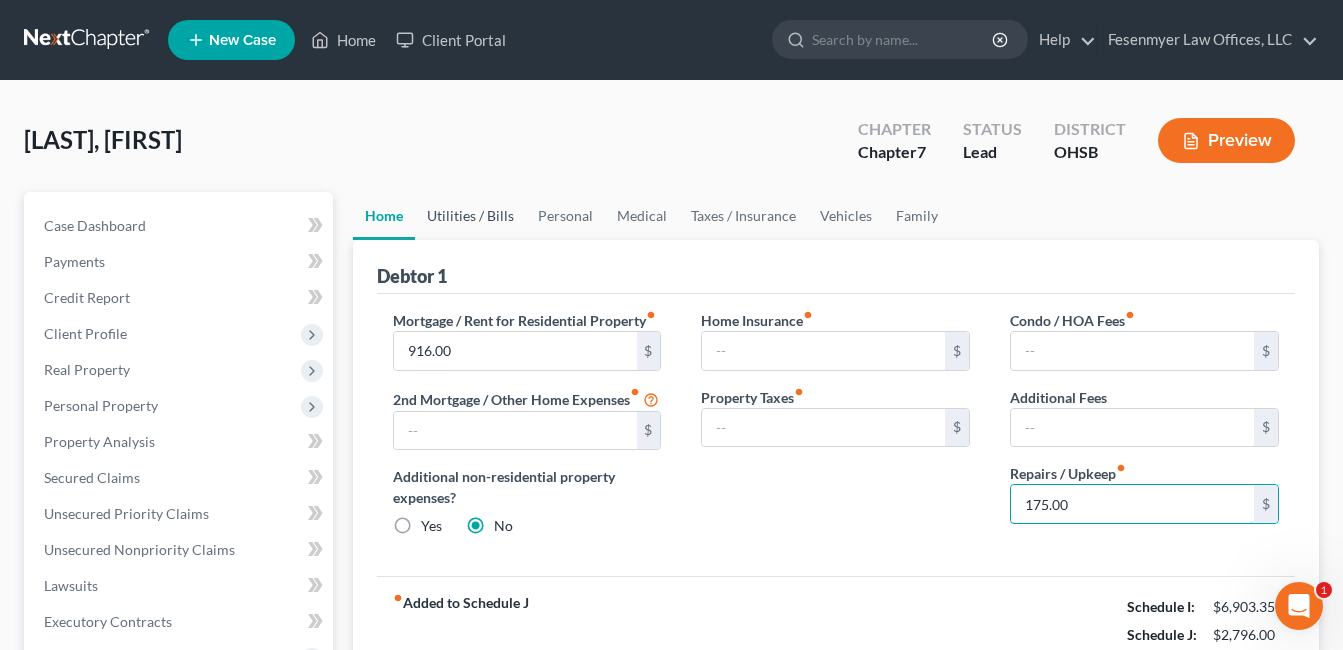 type on "175.00" 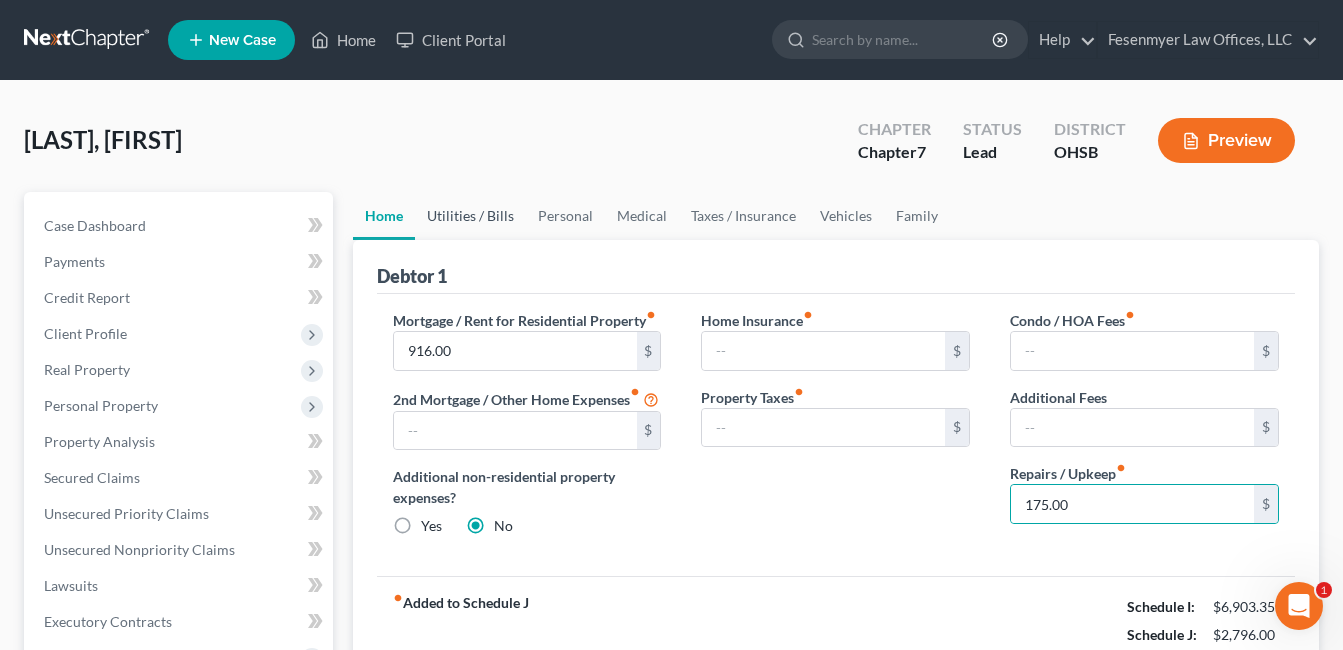 click on "Utilities / Bills" at bounding box center (470, 216) 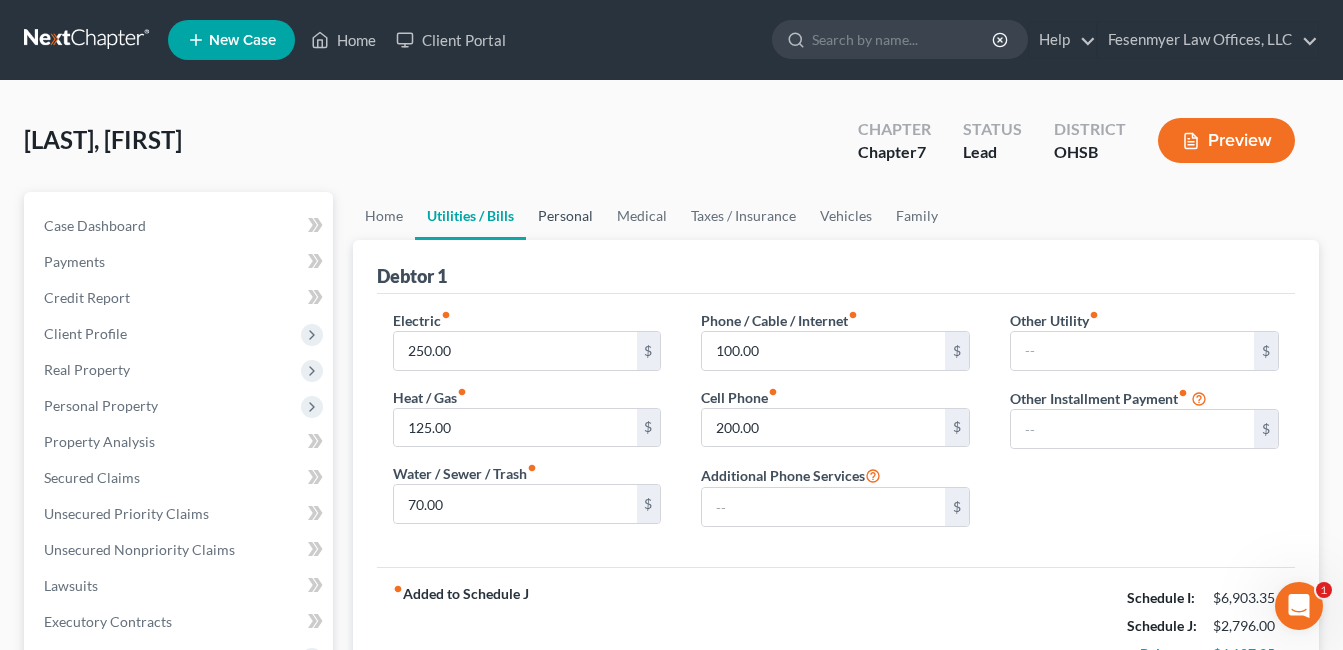 click on "Personal" at bounding box center [565, 216] 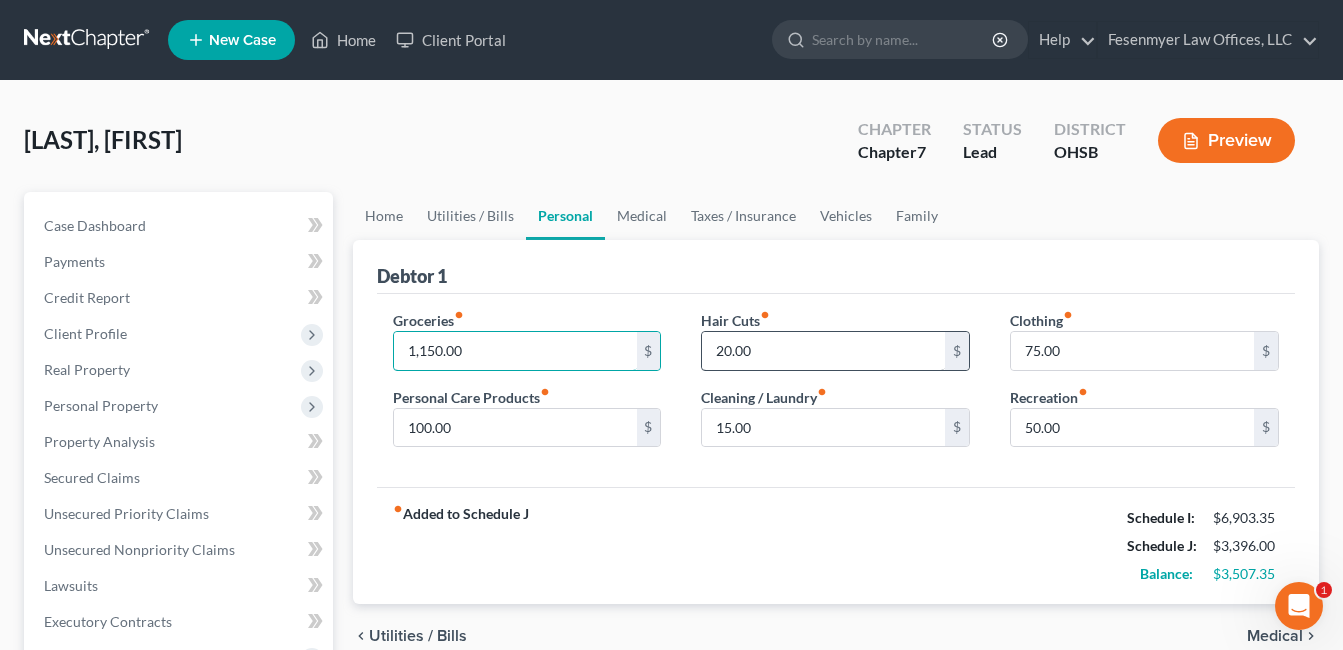 type on "1,150.00" 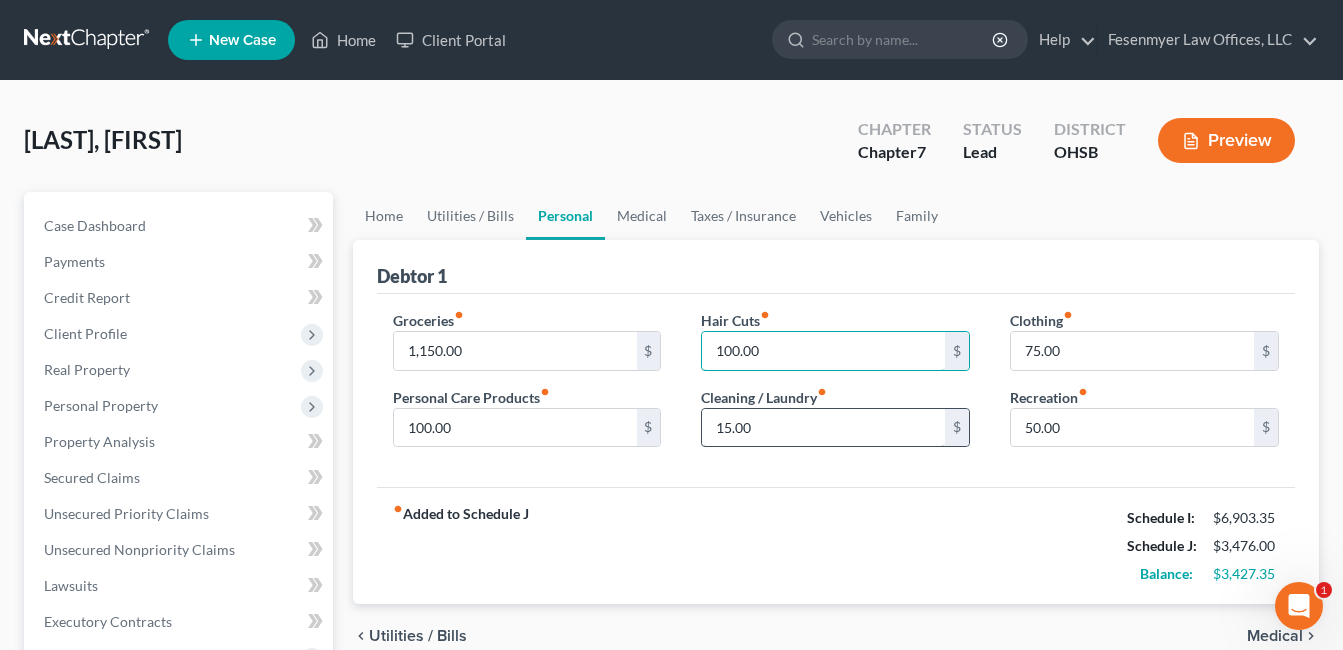 type on "100.00" 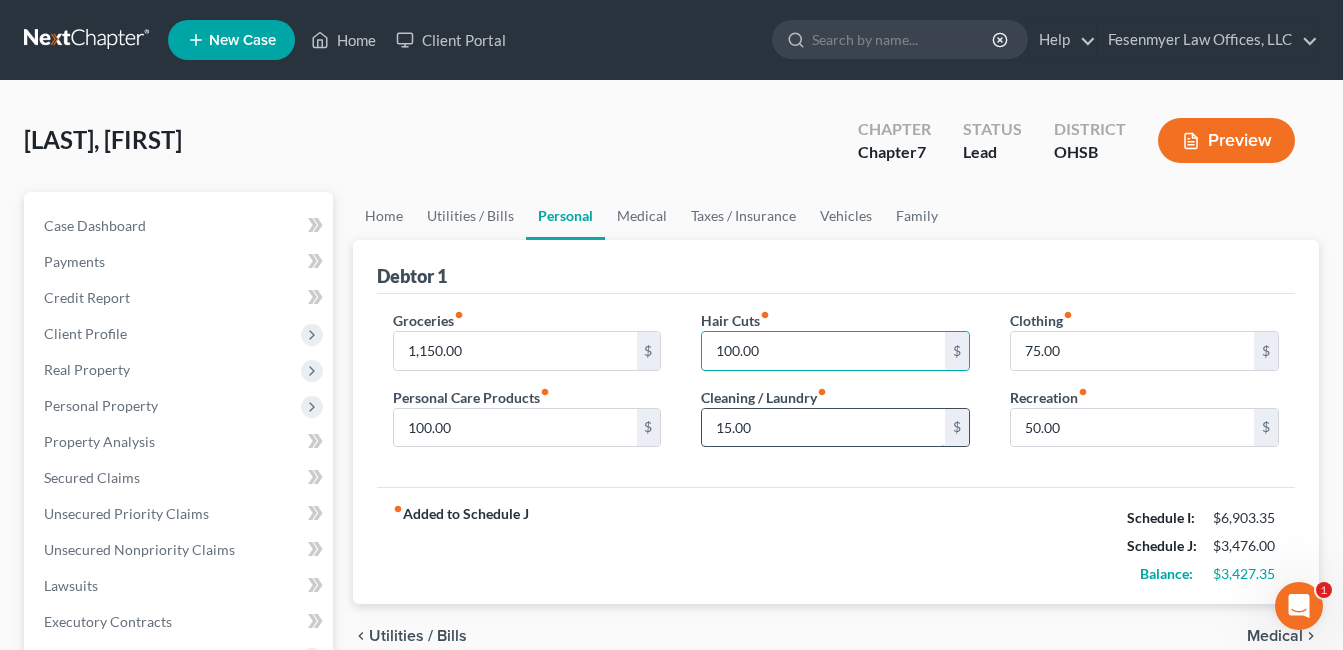 click on "15.00" at bounding box center [823, 428] 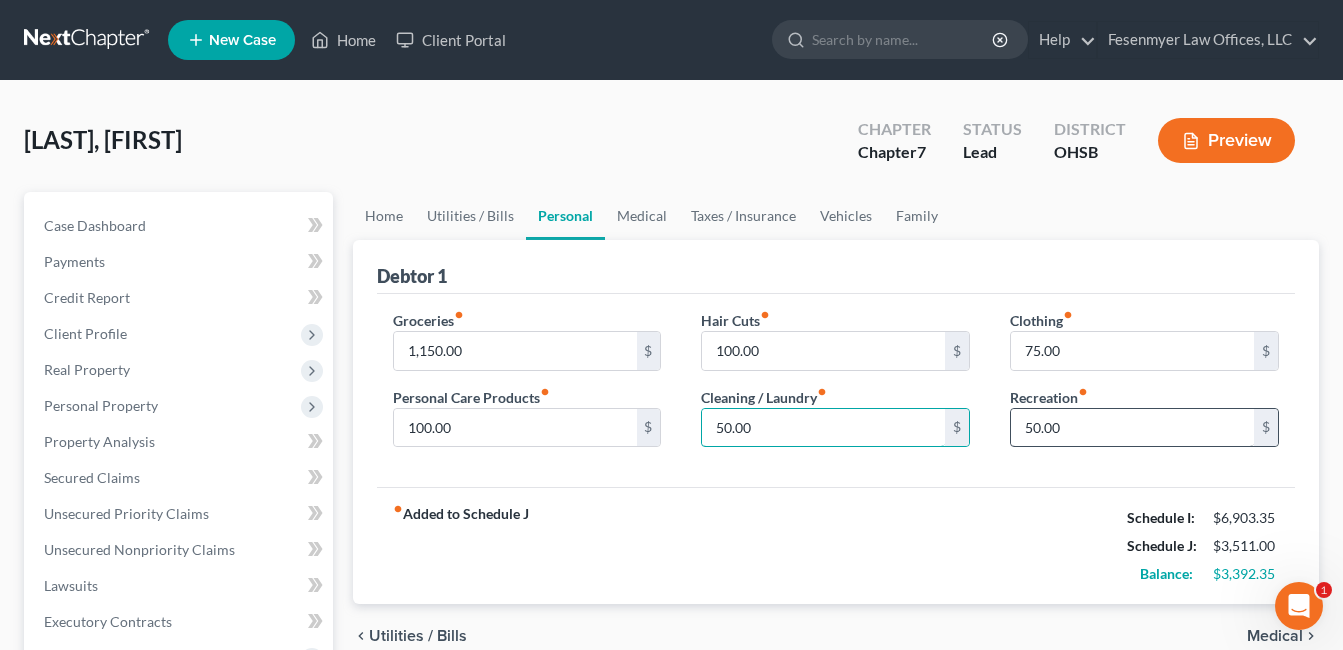 type on "50.00" 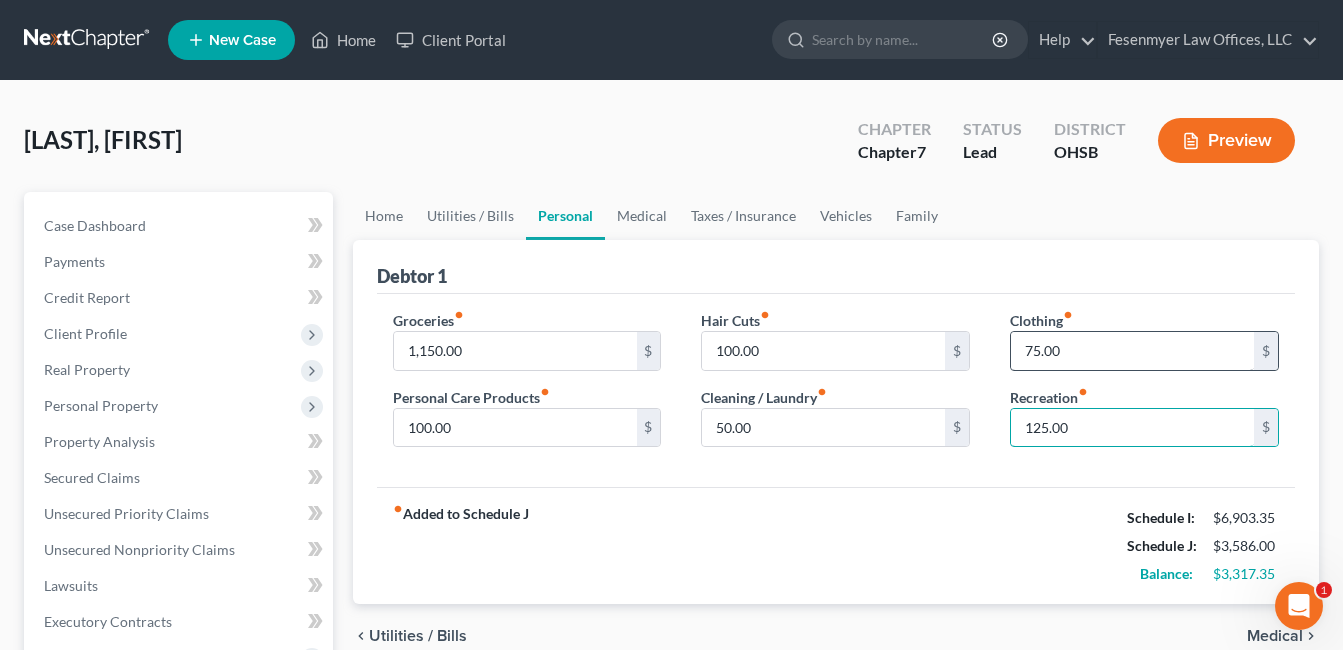 type on "125.00" 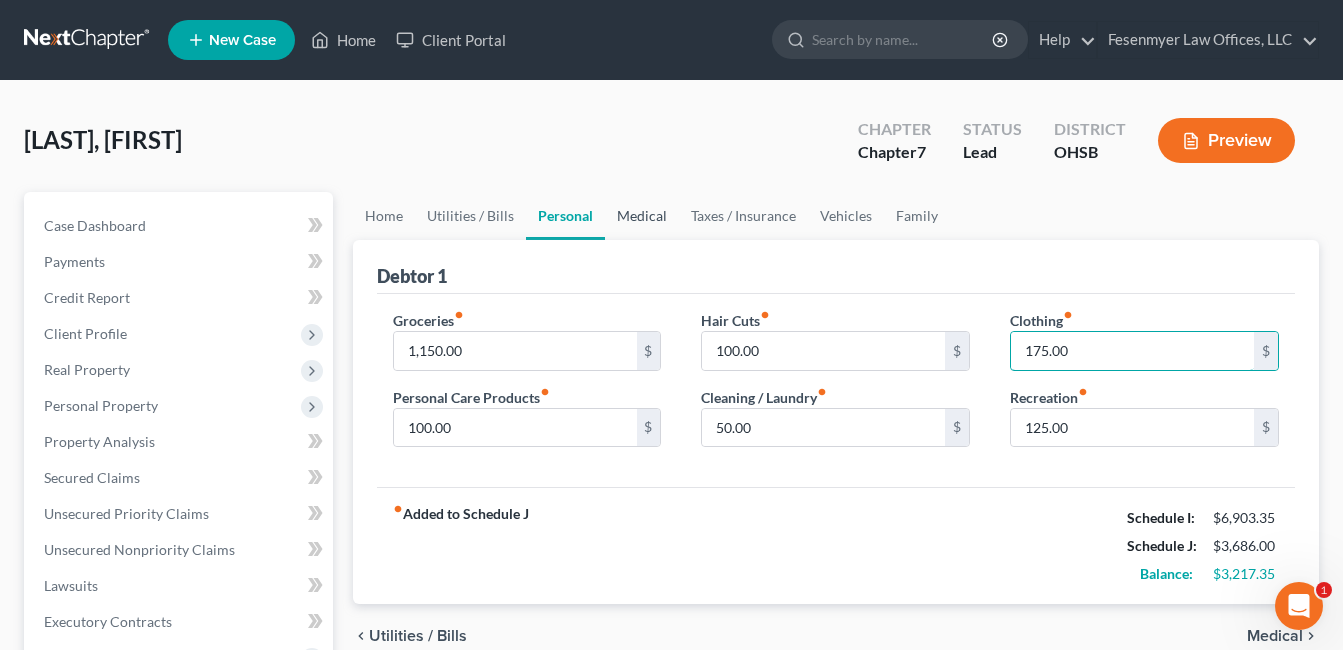 type on "175.00" 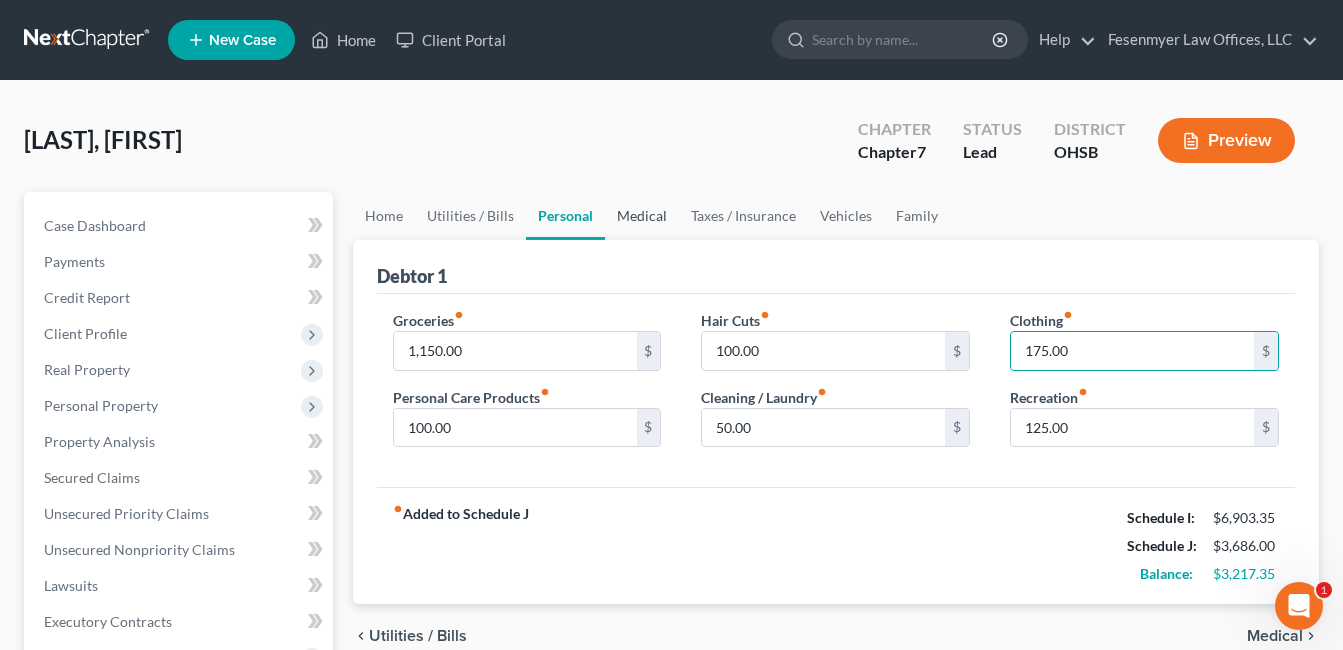 click on "Medical" at bounding box center [642, 216] 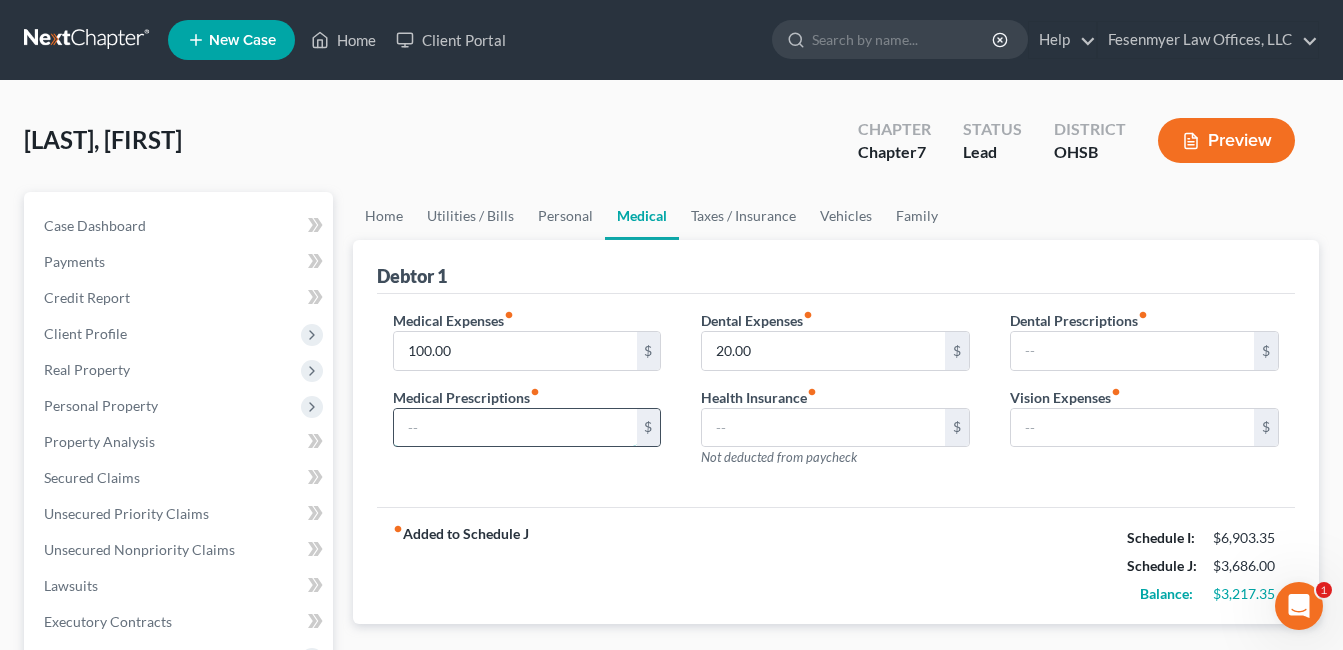 click at bounding box center [515, 428] 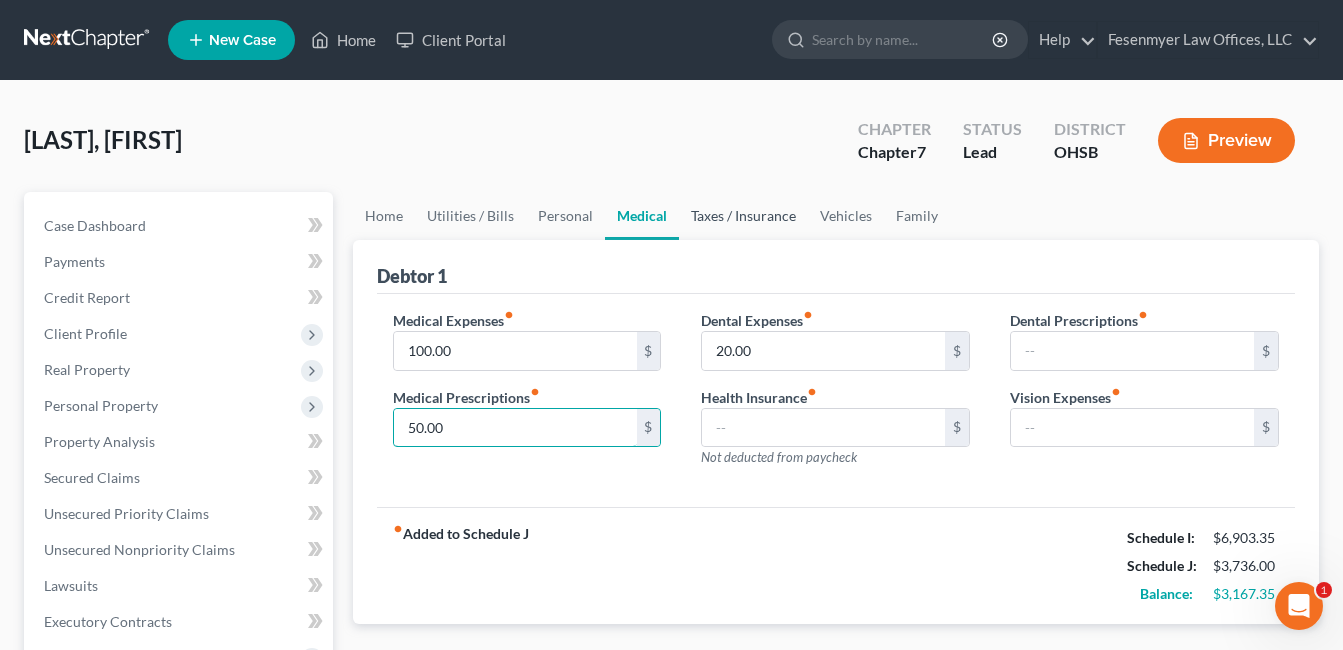 type on "50.00" 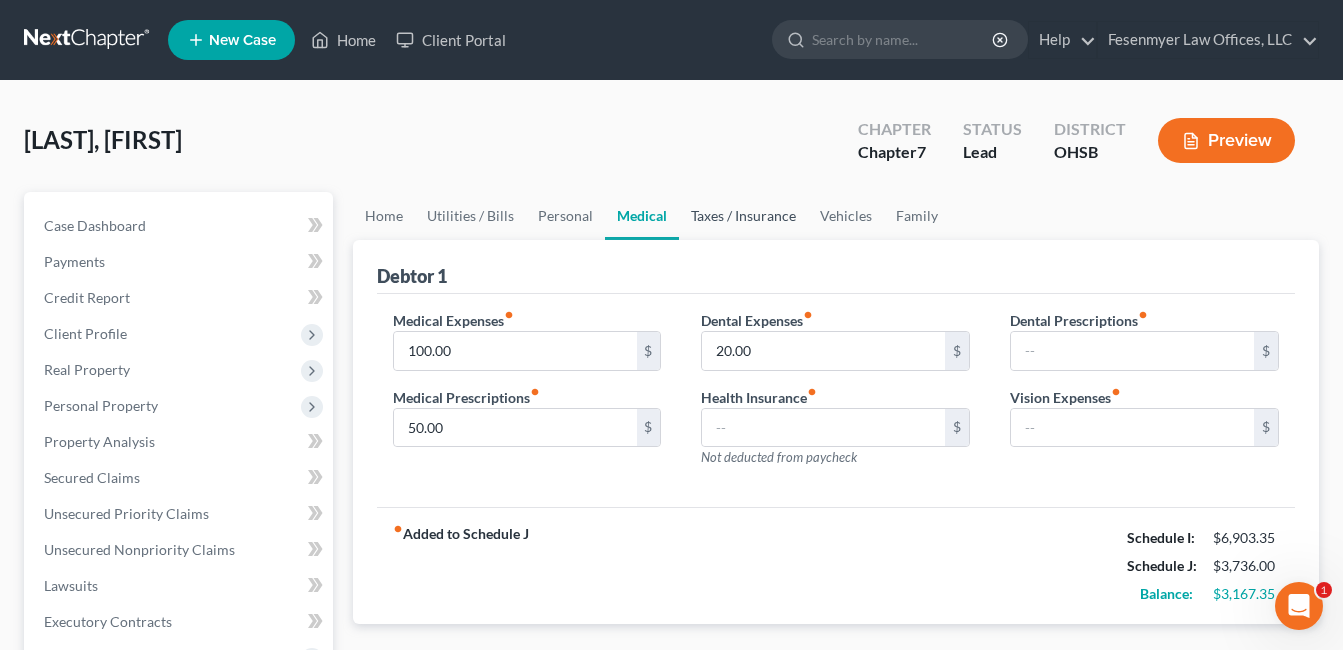 click on "Taxes / Insurance" at bounding box center (743, 216) 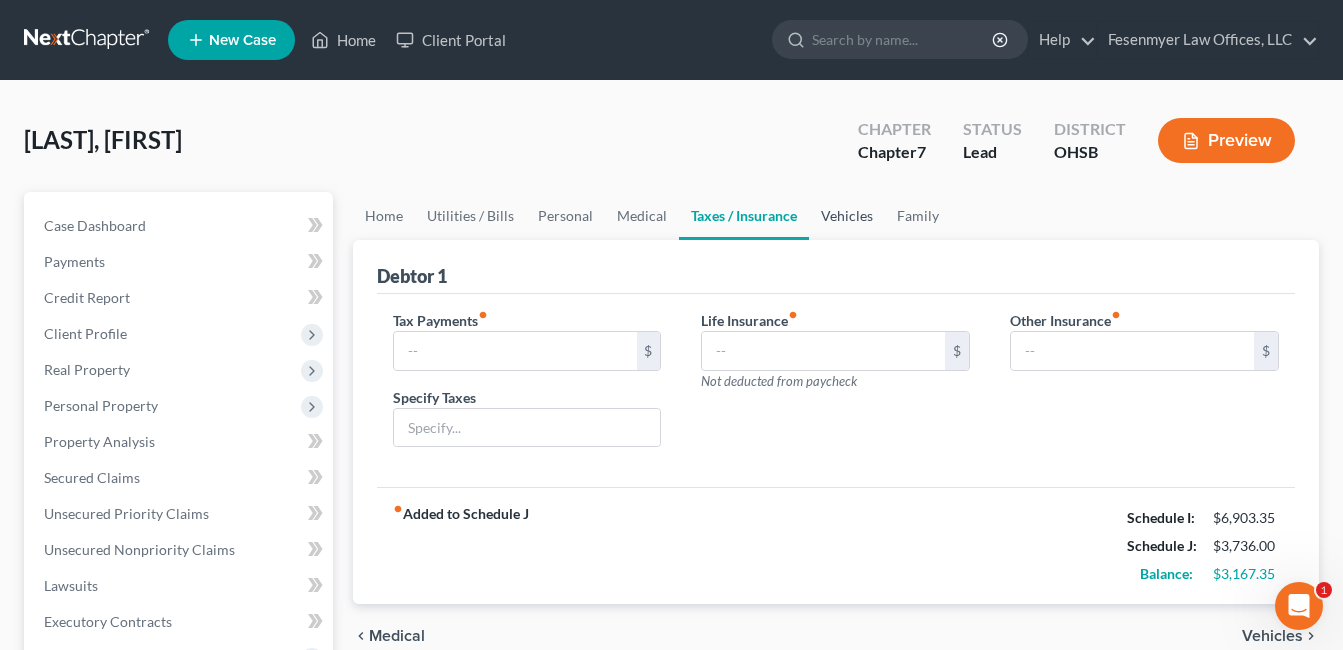click on "Vehicles" at bounding box center [847, 216] 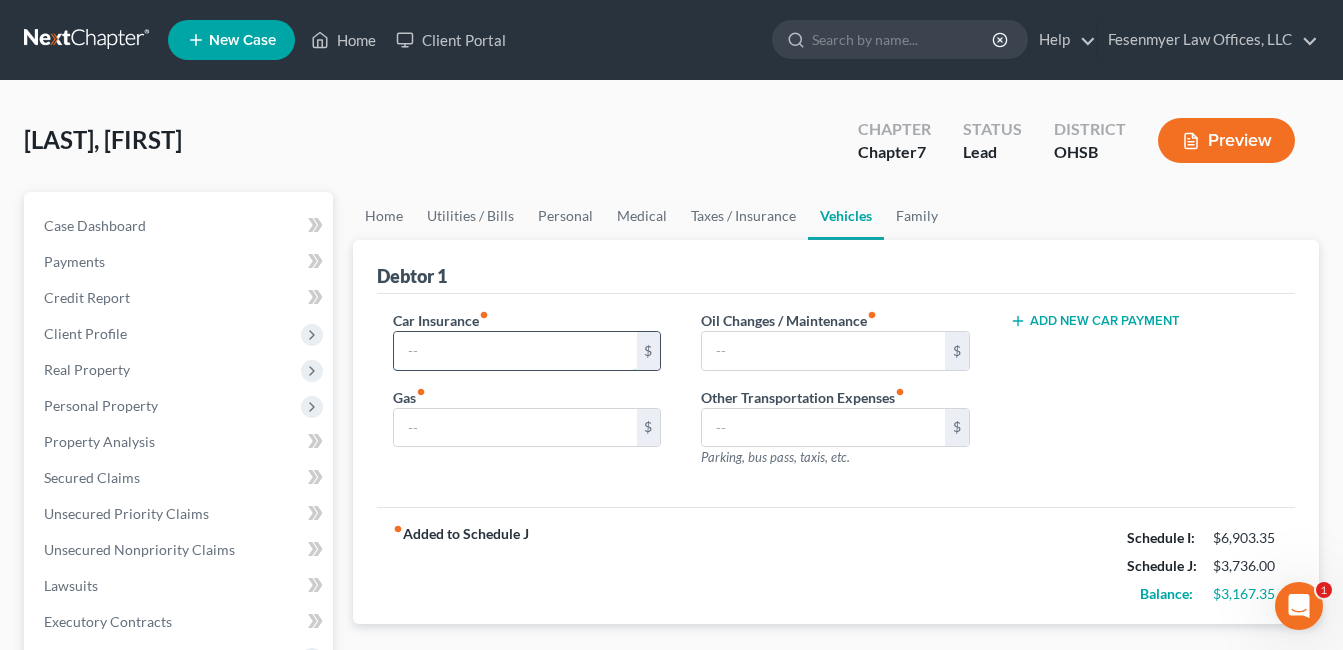 drag, startPoint x: 441, startPoint y: 352, endPoint x: 453, endPoint y: 345, distance: 13.892444 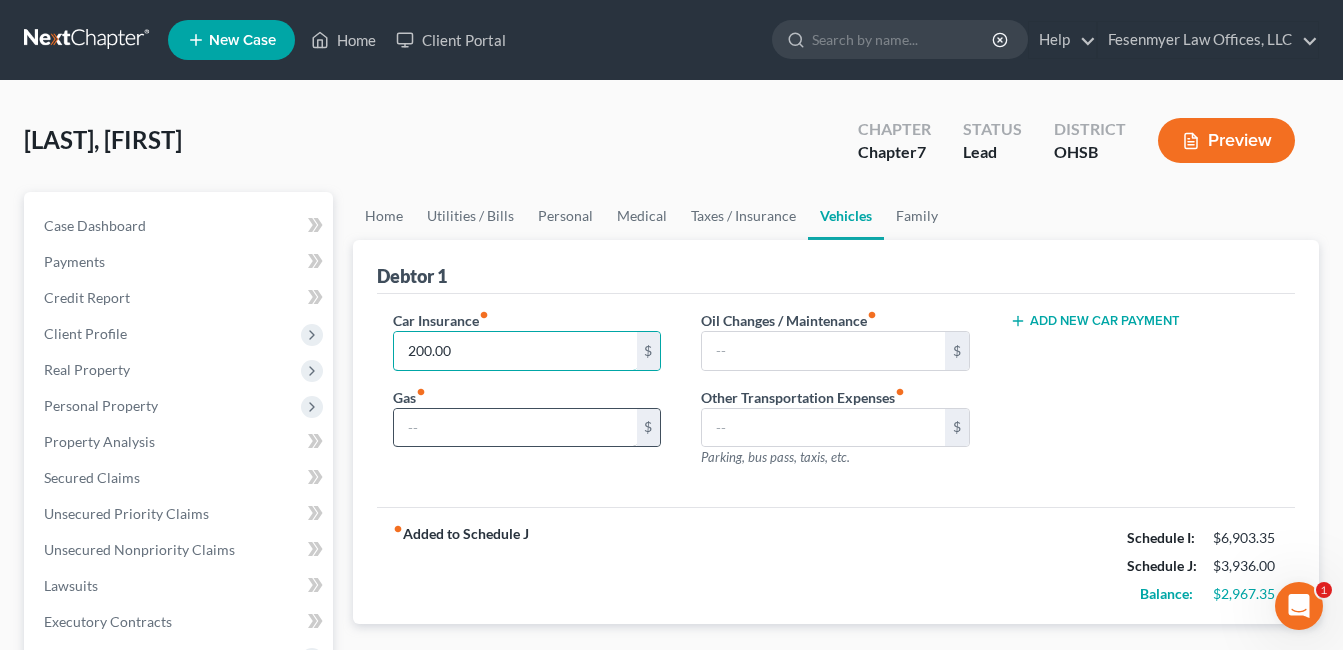 type on "200.00" 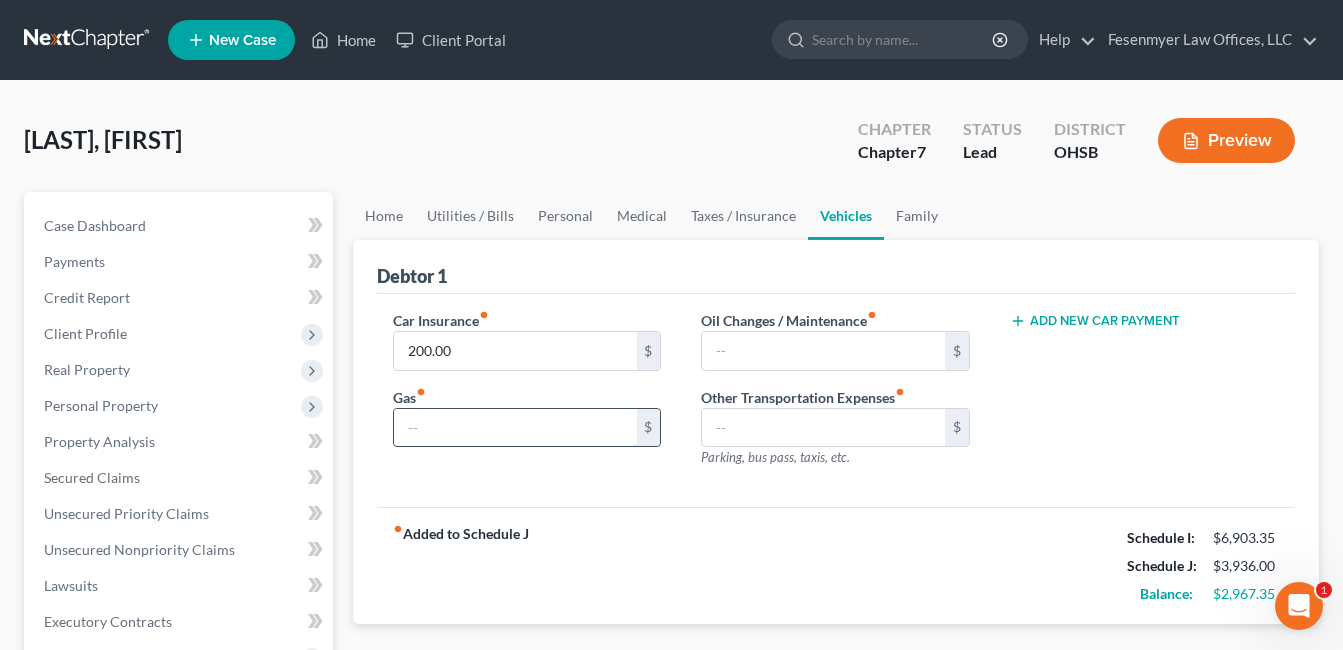 drag, startPoint x: 457, startPoint y: 426, endPoint x: 450, endPoint y: 416, distance: 12.206555 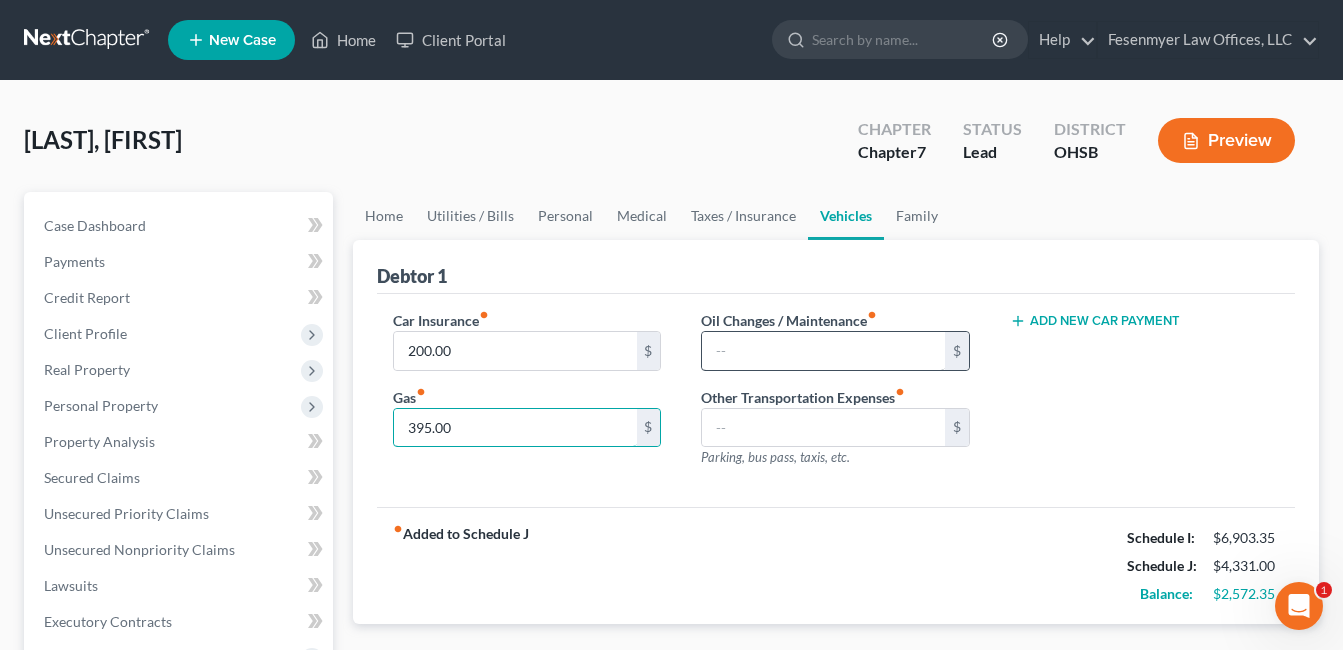 type on "395.00" 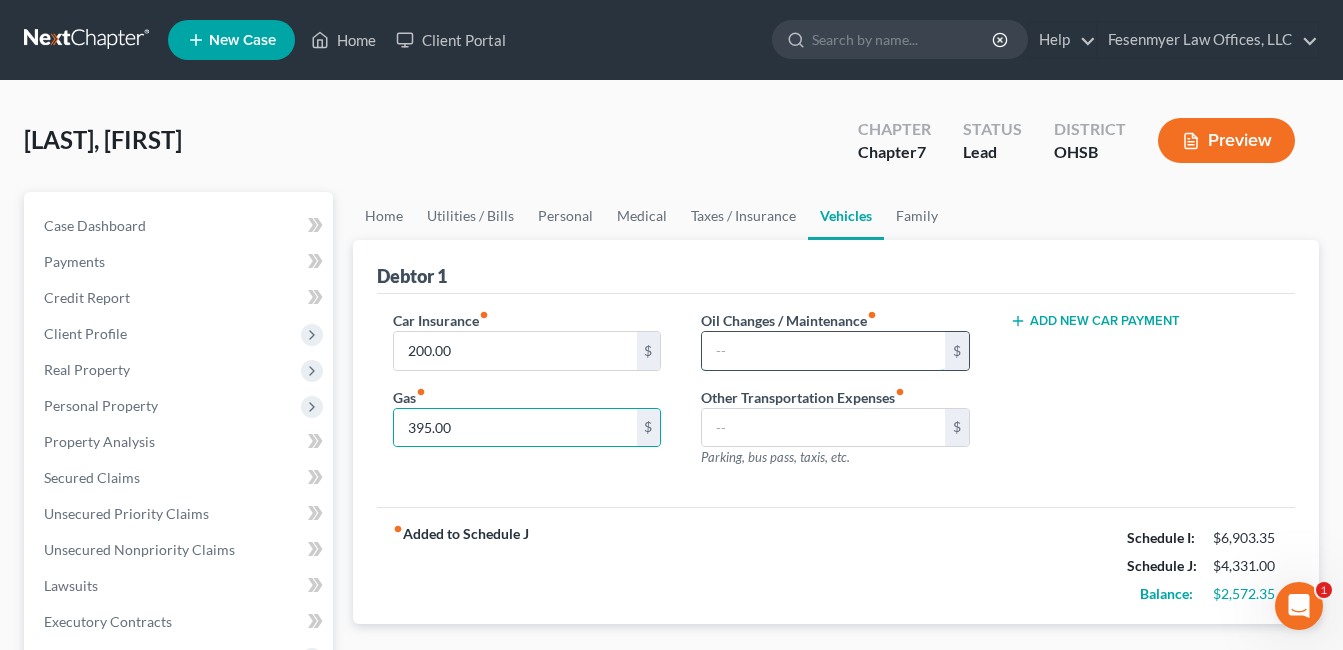 click at bounding box center (823, 351) 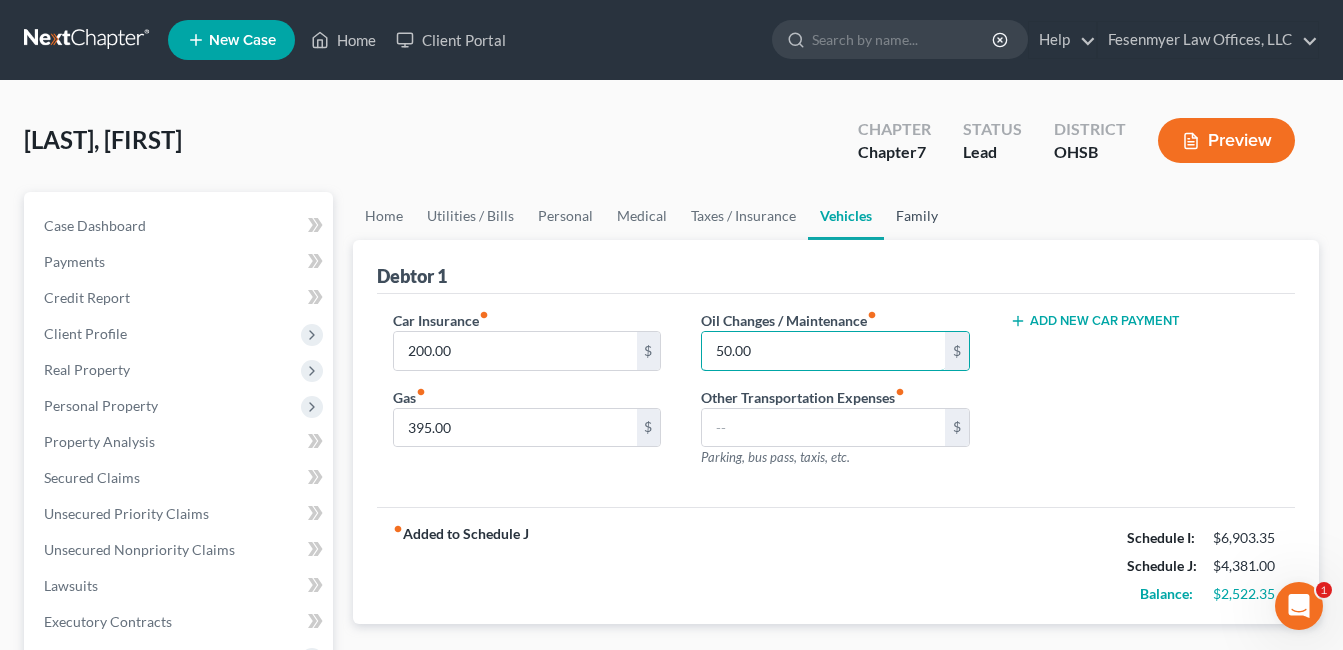 type on "50.00" 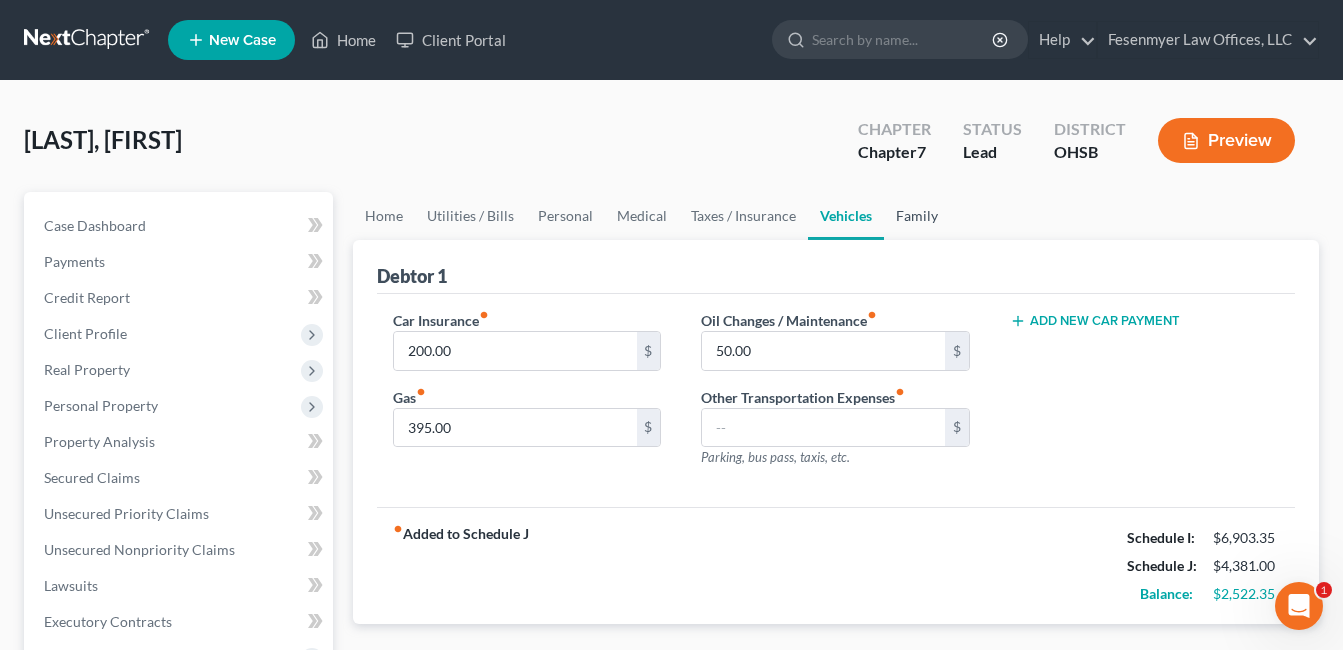 click on "Family" at bounding box center (917, 216) 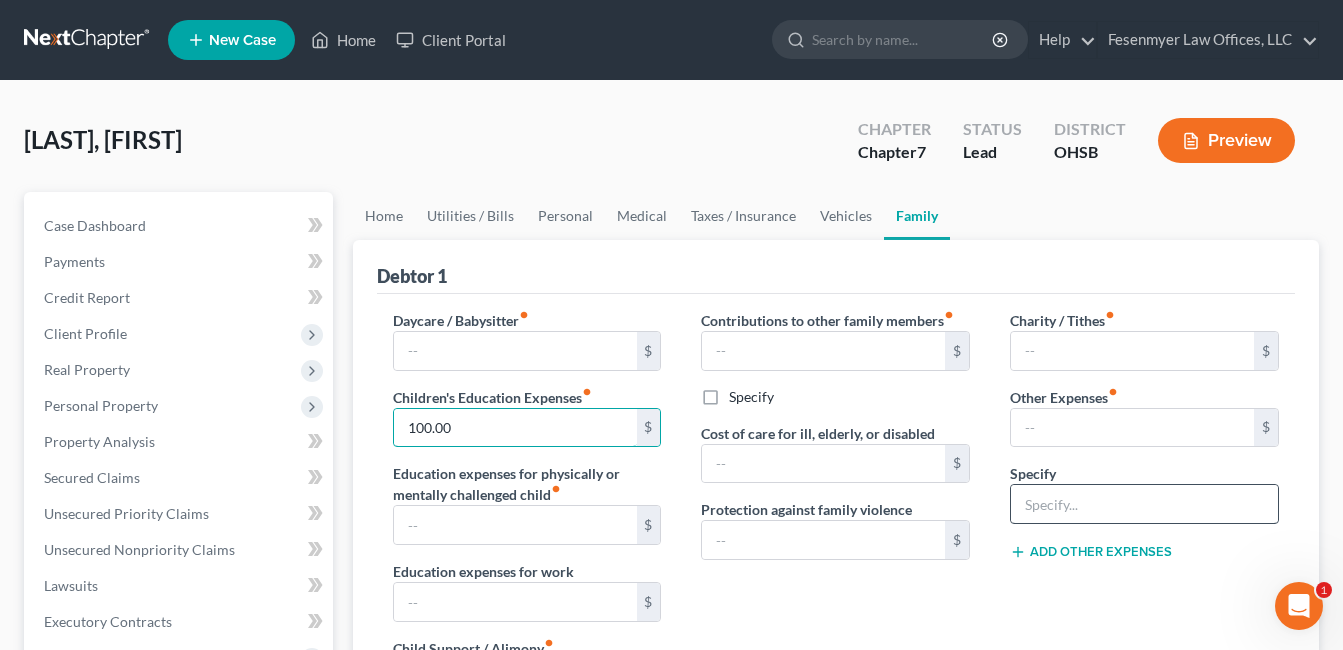 type on "100.00" 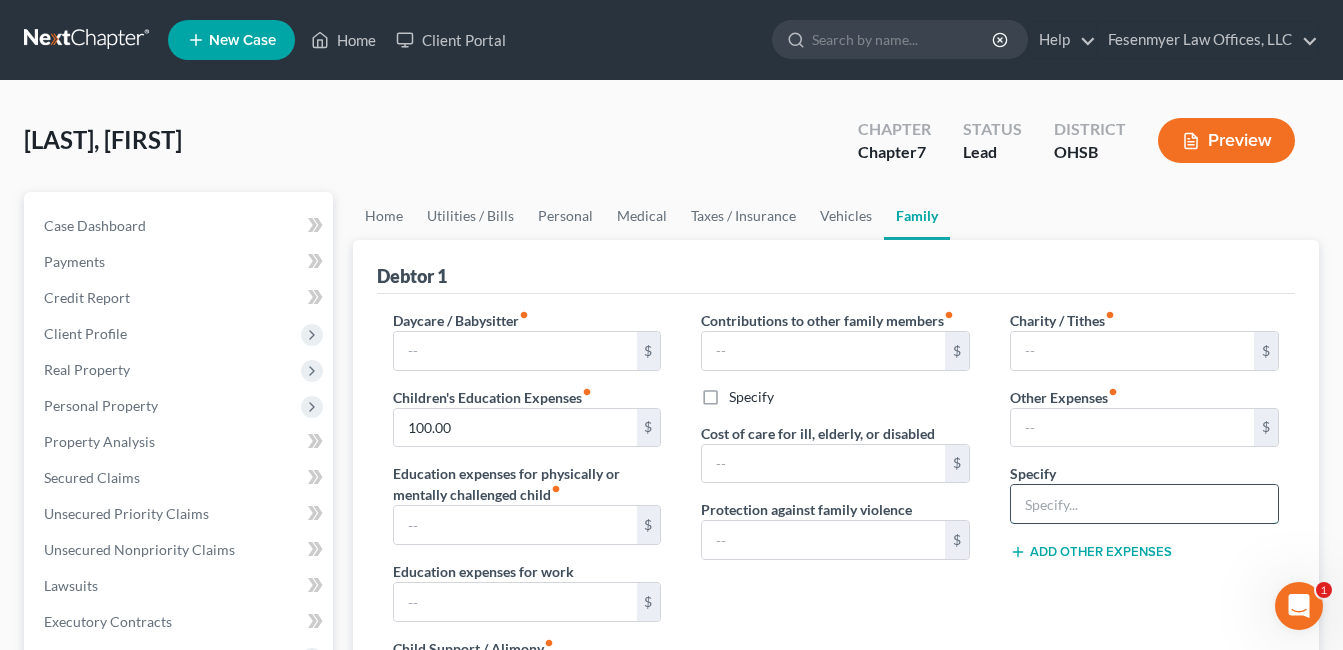 click at bounding box center (1144, 504) 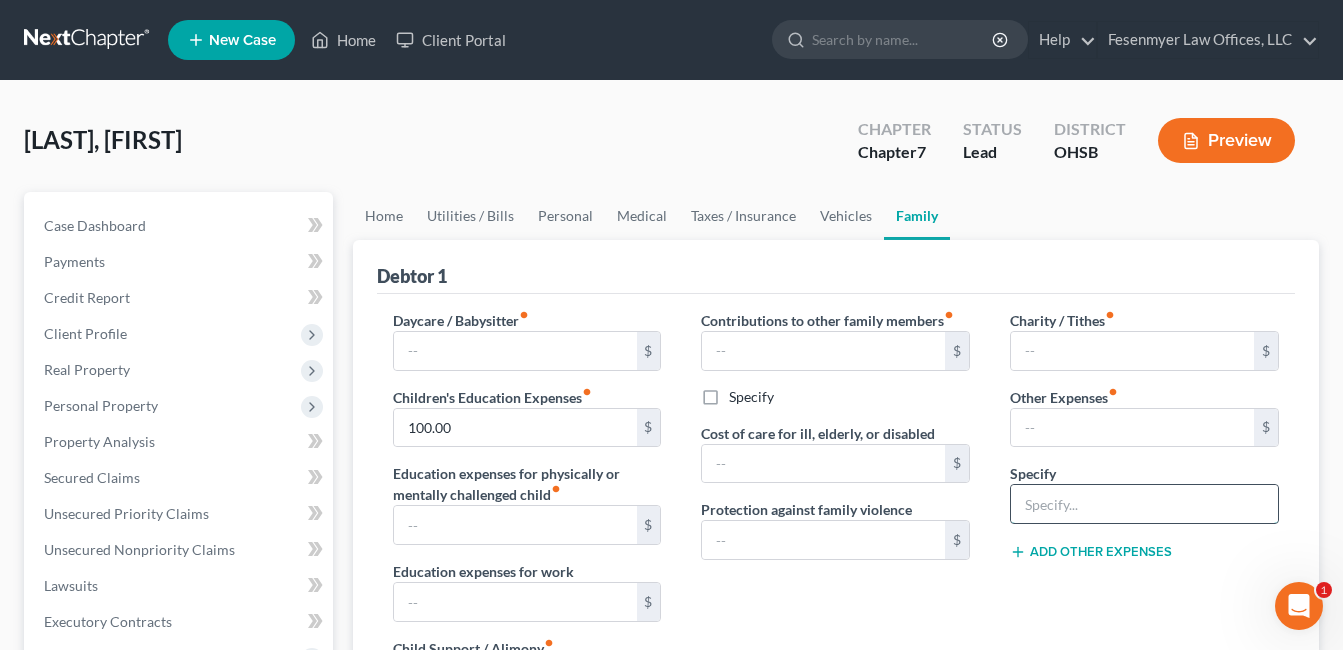 type on "Non-Filing Spouse's  Expenses" 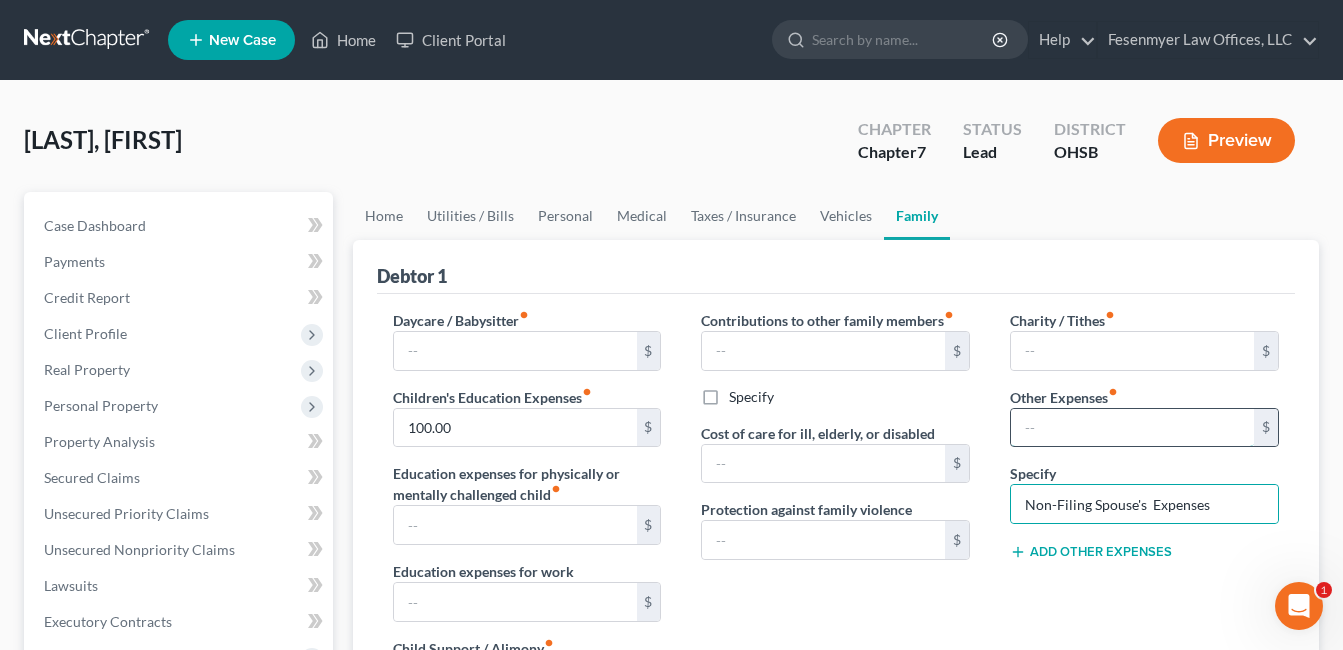 click at bounding box center [1132, 428] 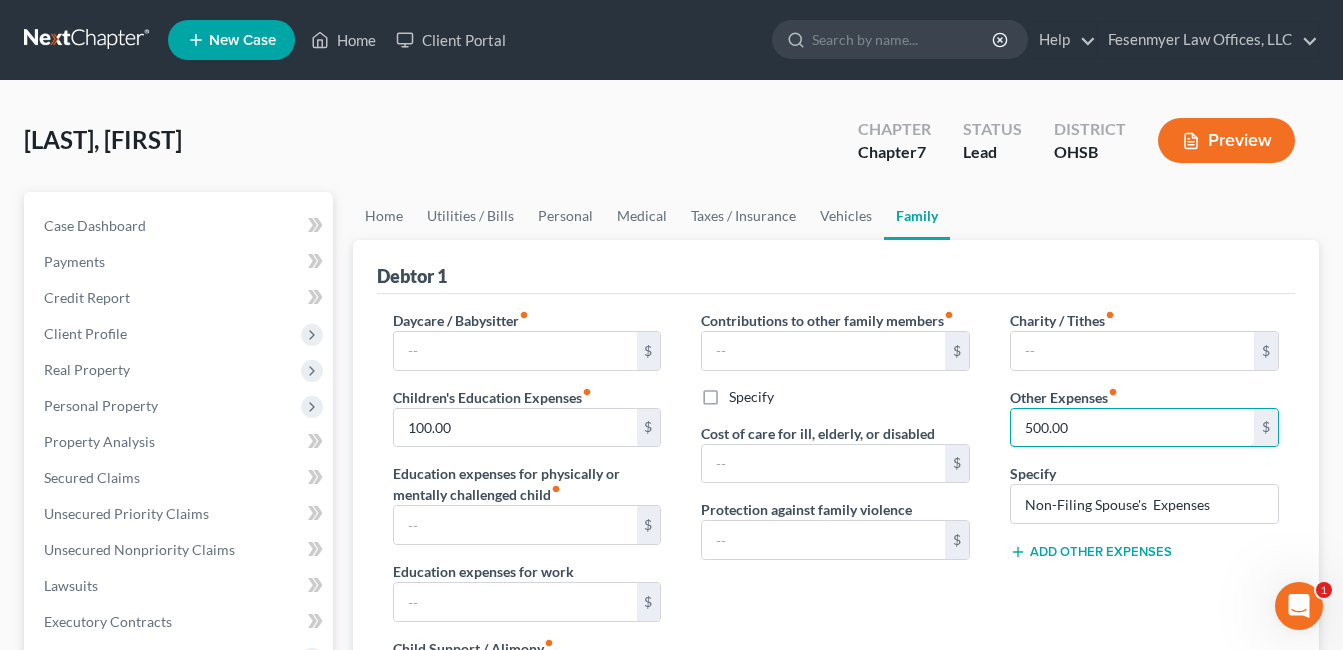 type on "500.00" 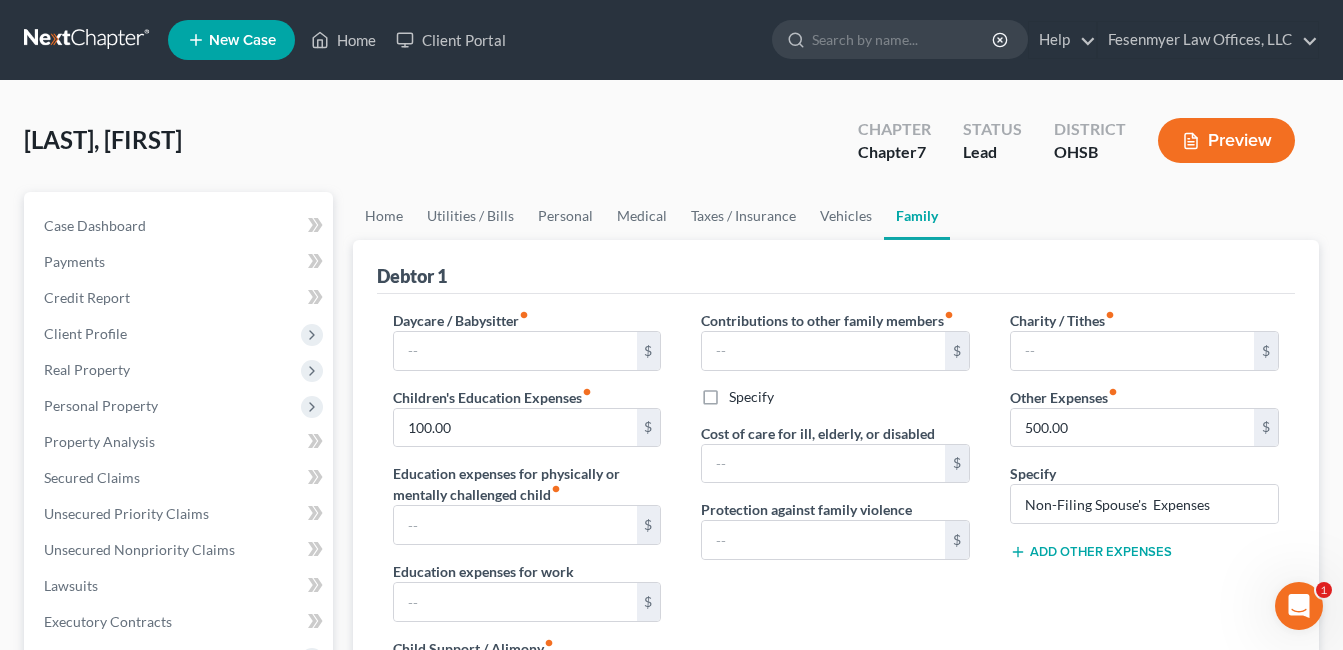 click on "Contributions to other family members  fiber_manual_record $ Specify Cost of care for ill, elderly, or disabled $ Protection against family violence $" at bounding box center (835, 522) 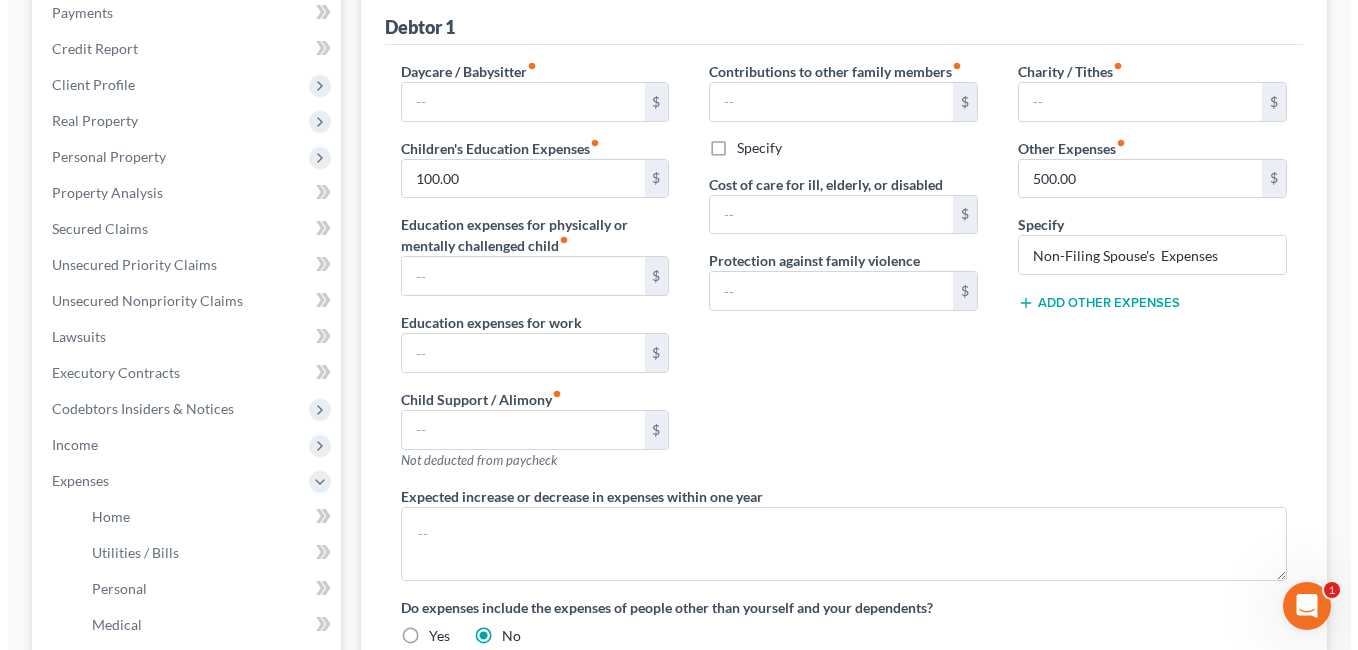scroll, scrollTop: 200, scrollLeft: 0, axis: vertical 